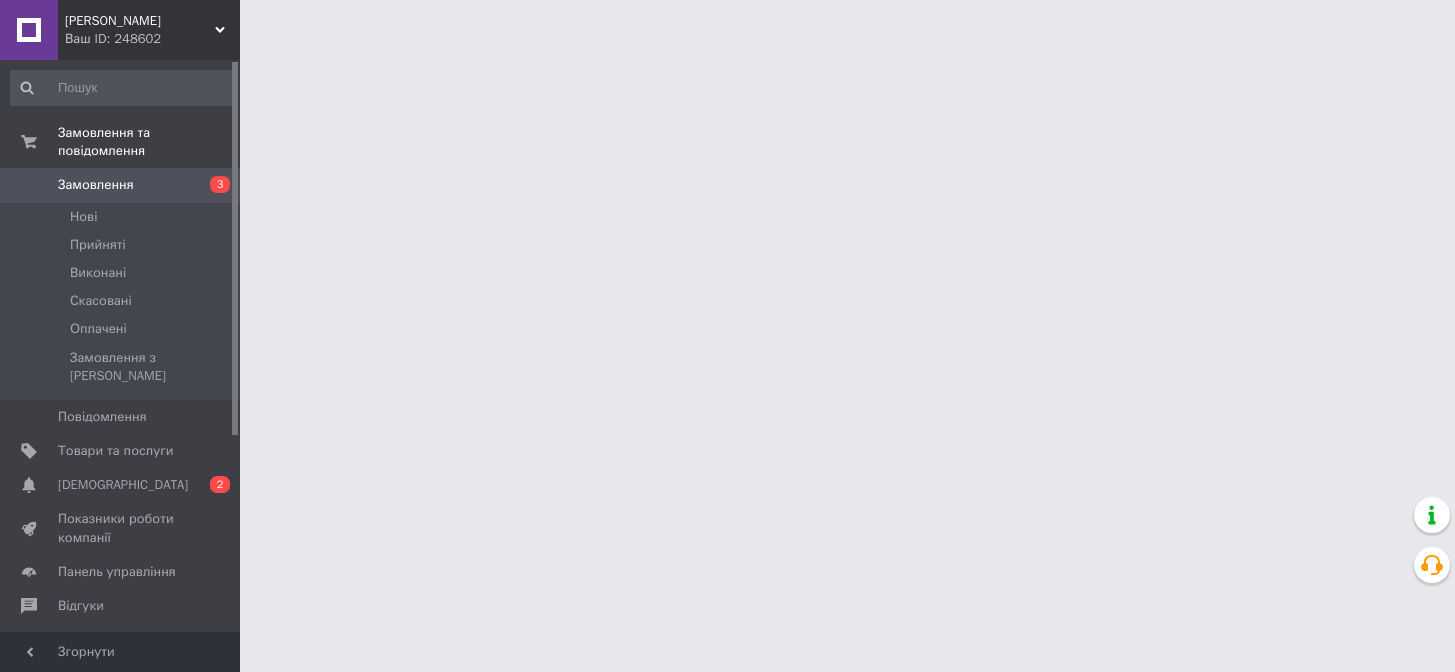 scroll, scrollTop: 0, scrollLeft: 0, axis: both 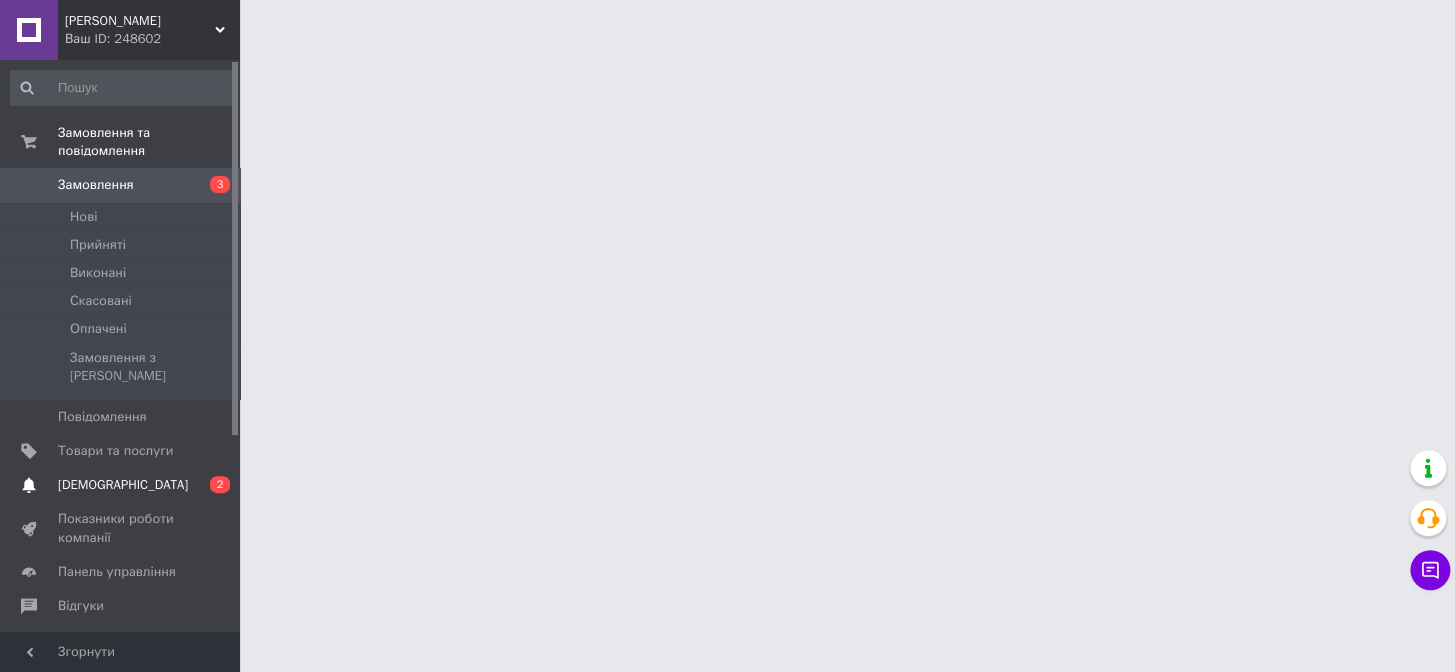 click on "[DEMOGRAPHIC_DATA]" at bounding box center (123, 485) 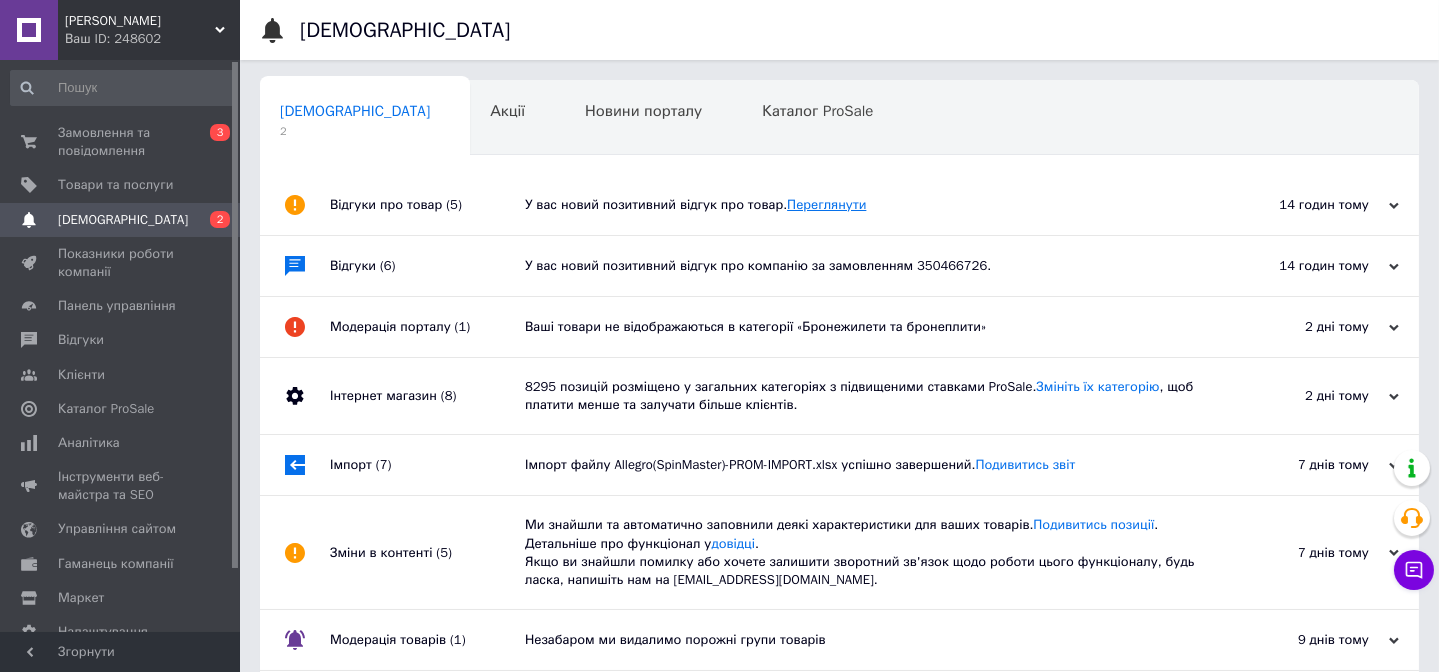 click on "Переглянути" at bounding box center [826, 204] 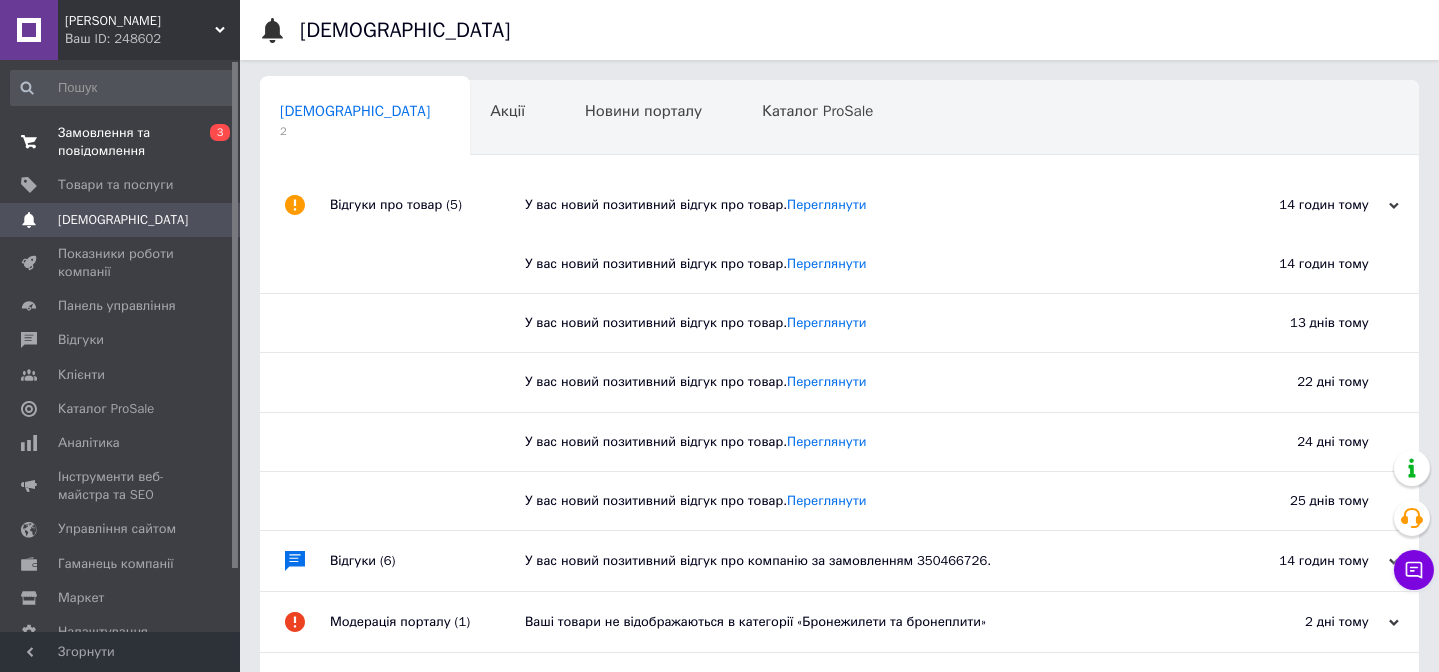 click on "Замовлення та повідомлення" at bounding box center [121, 142] 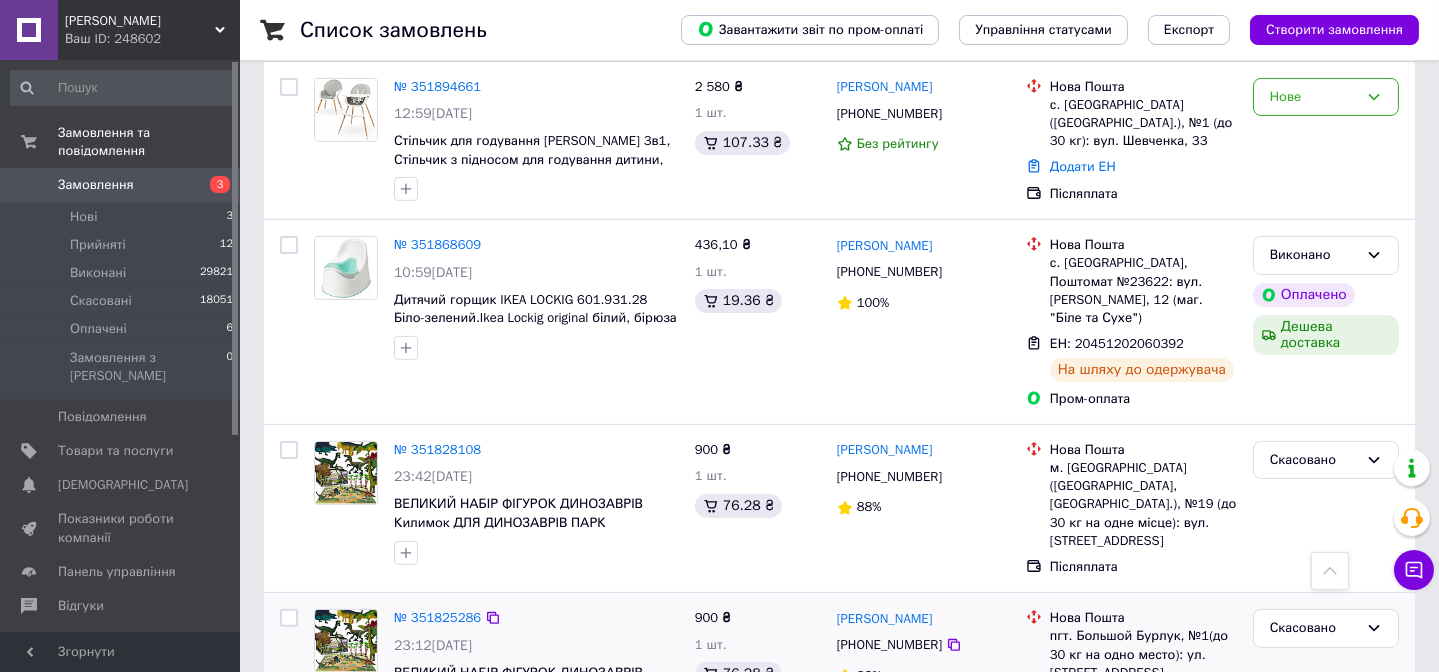 scroll, scrollTop: 1363, scrollLeft: 0, axis: vertical 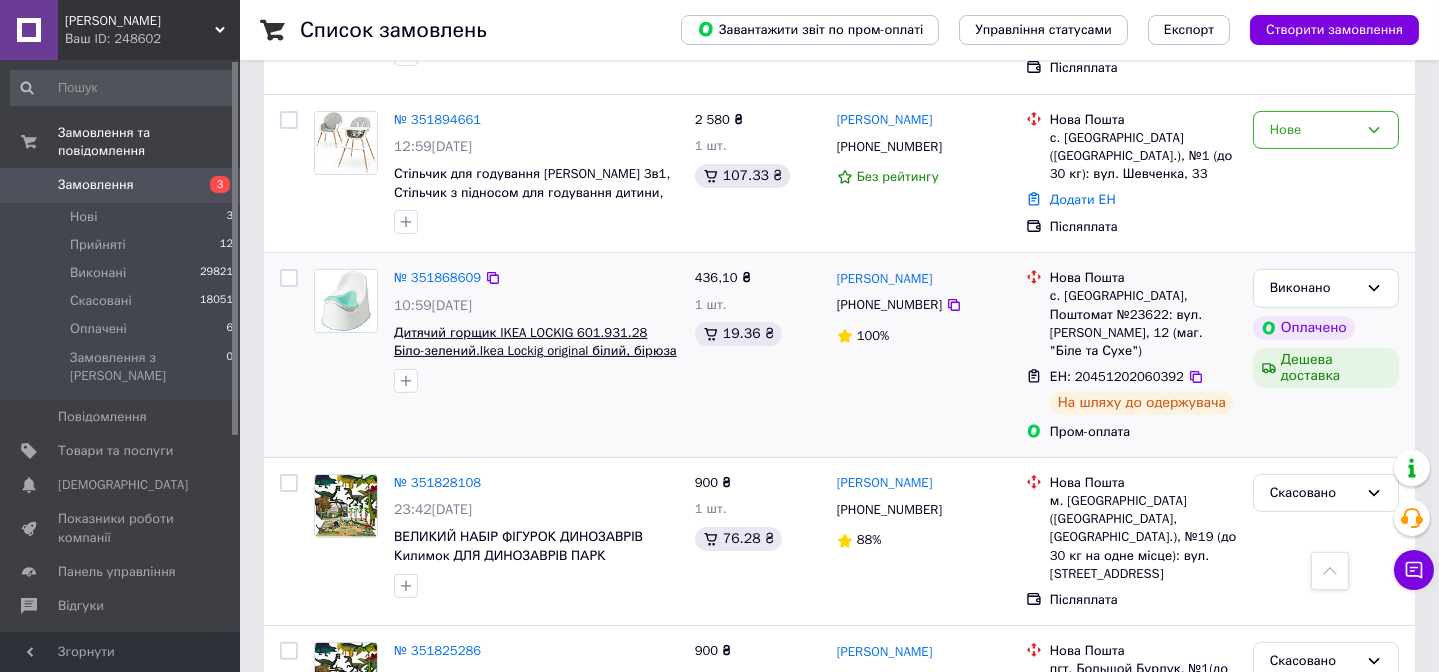 drag, startPoint x: 524, startPoint y: 239, endPoint x: 567, endPoint y: 254, distance: 45.54119 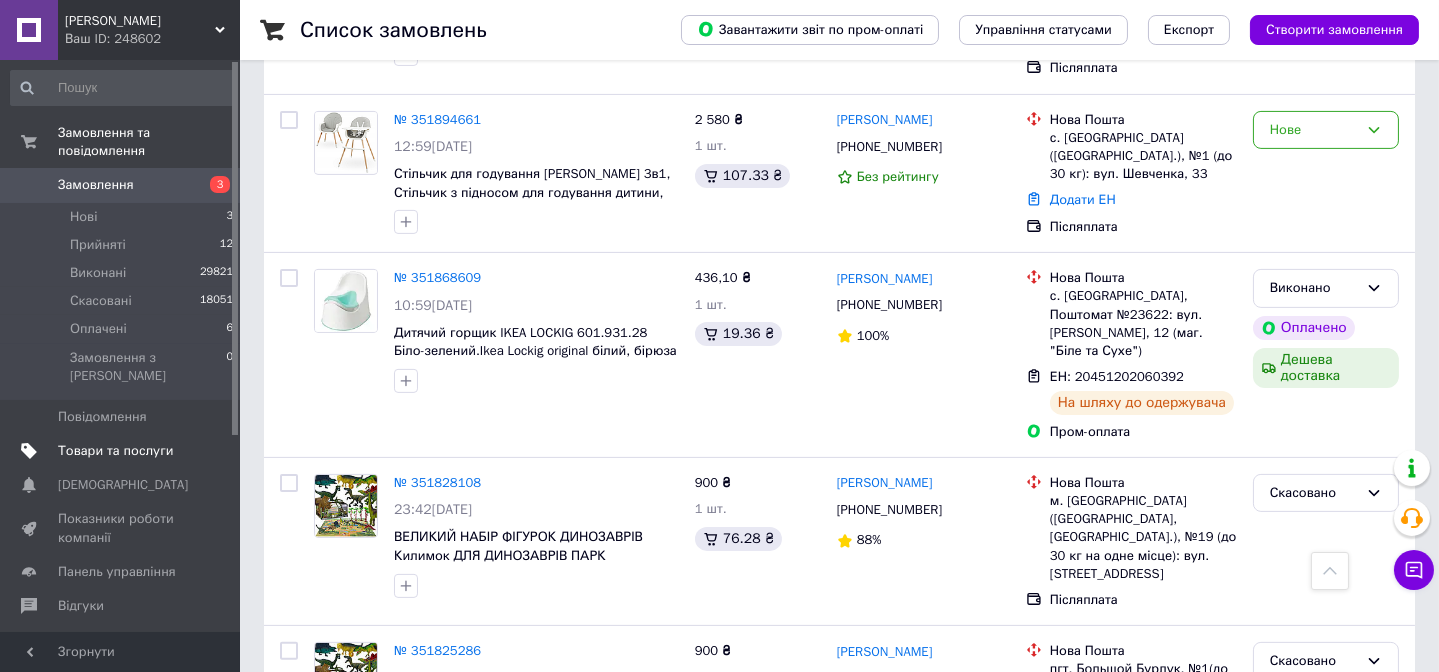 click on "Товари та послуги" at bounding box center (115, 451) 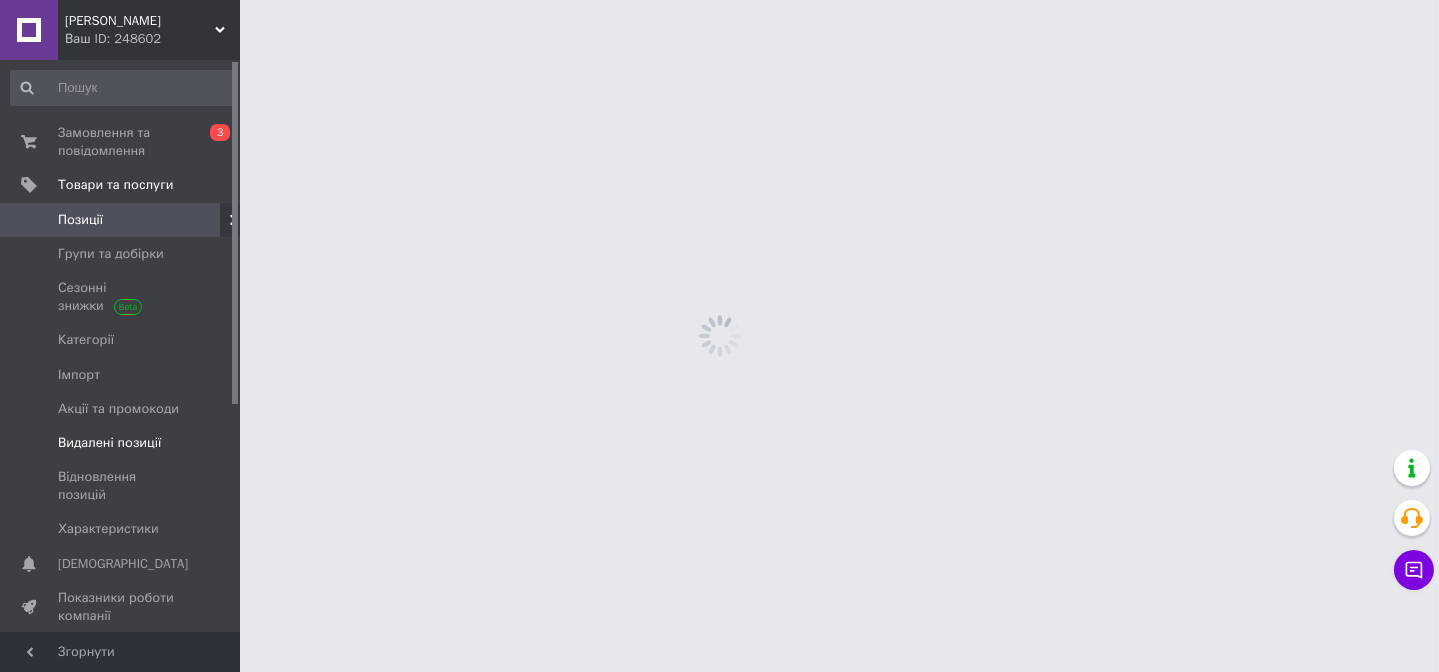scroll, scrollTop: 0, scrollLeft: 0, axis: both 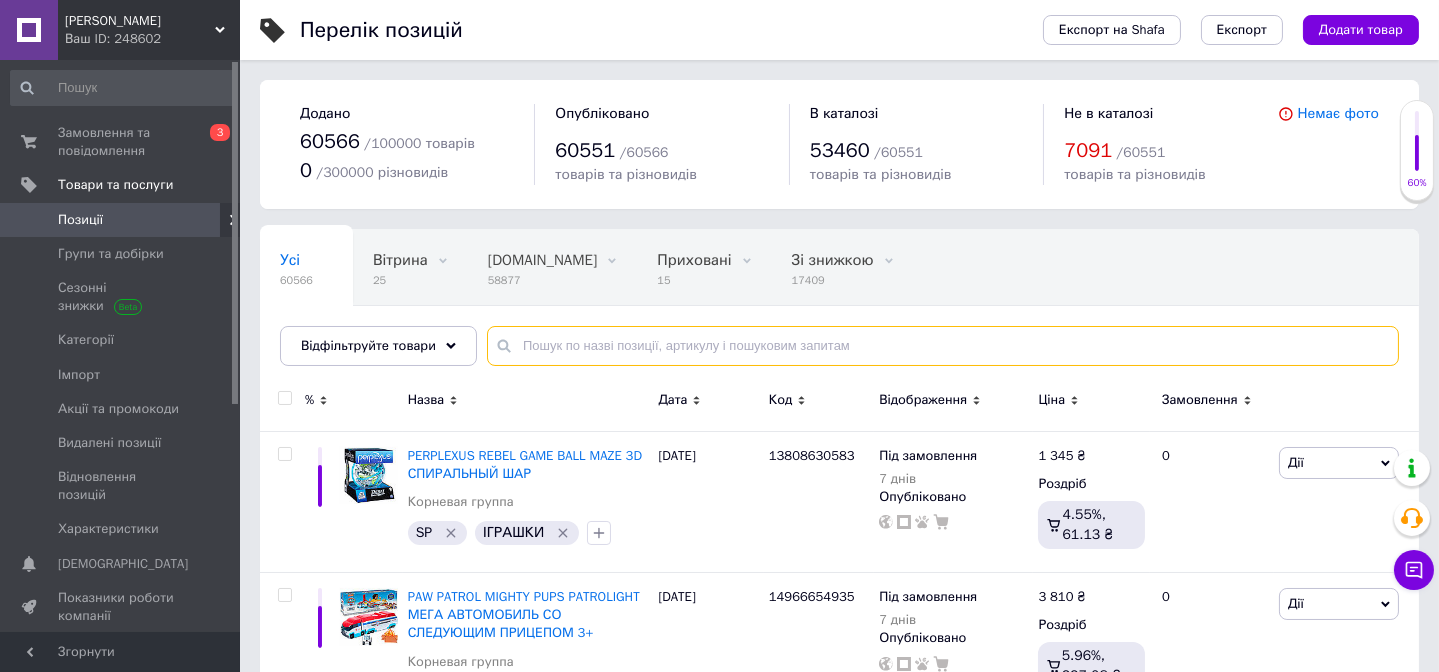 paste on "Дитячий горщик IKEA LOCKIG" 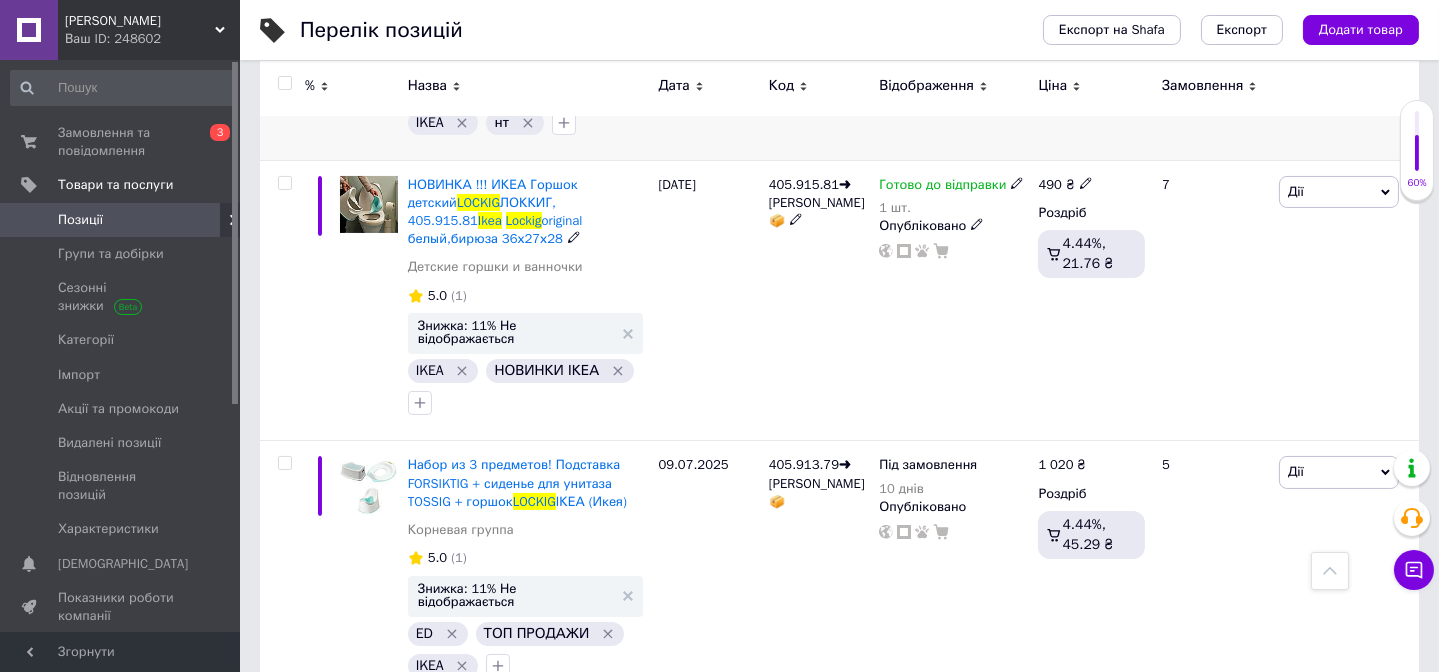 scroll, scrollTop: 818, scrollLeft: 0, axis: vertical 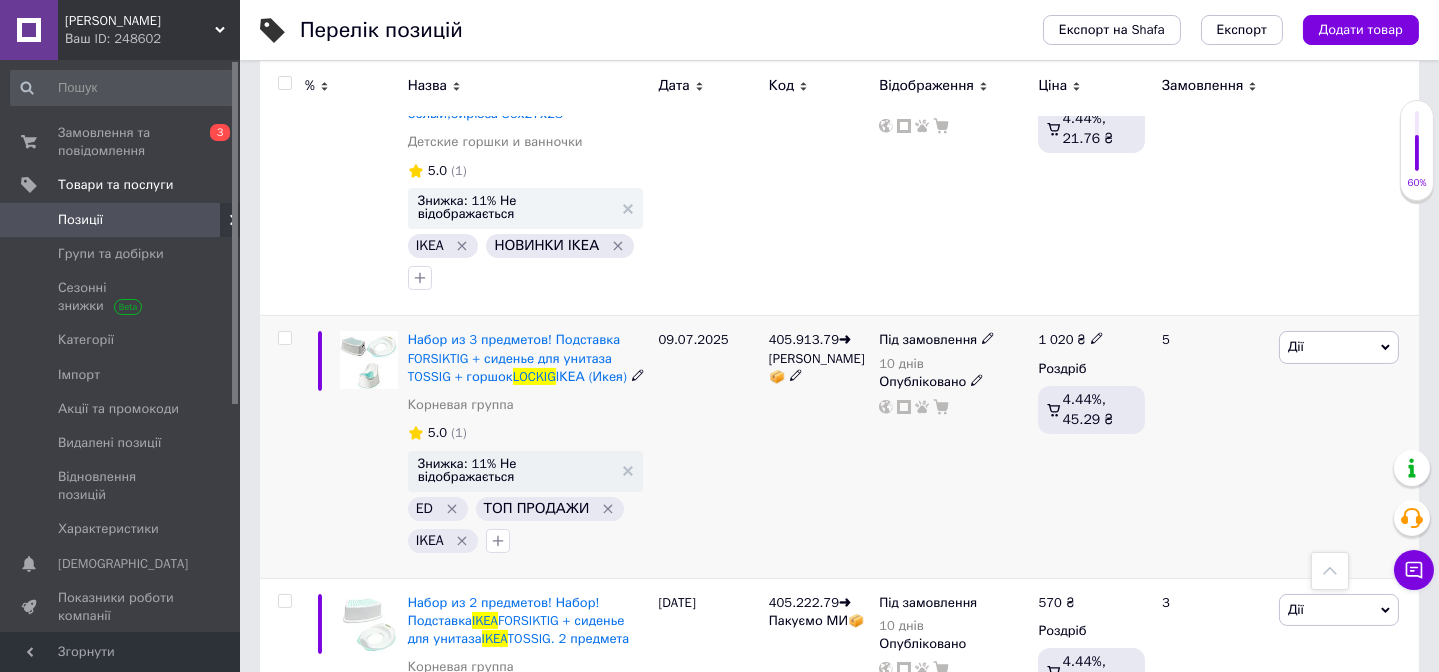 type on "Дитячий горщик IKEA LOCKIG" 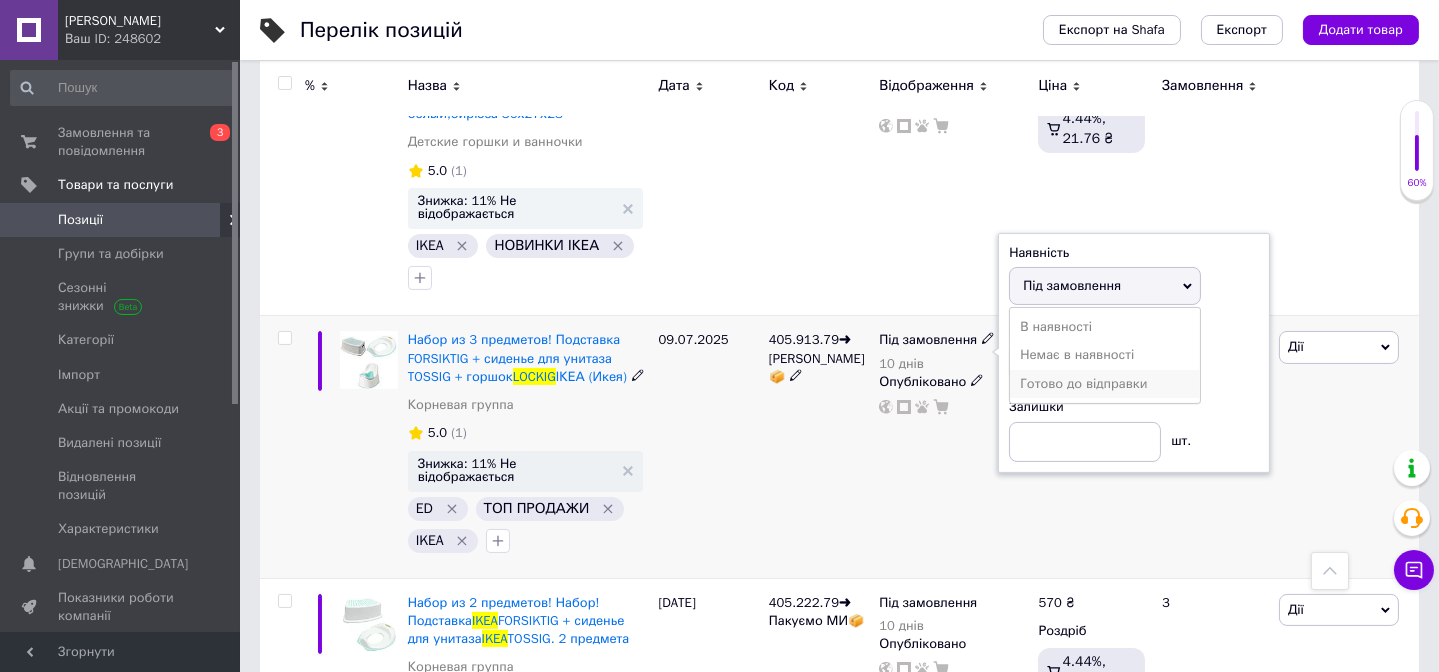 click on "Готово до відправки" at bounding box center (1105, 384) 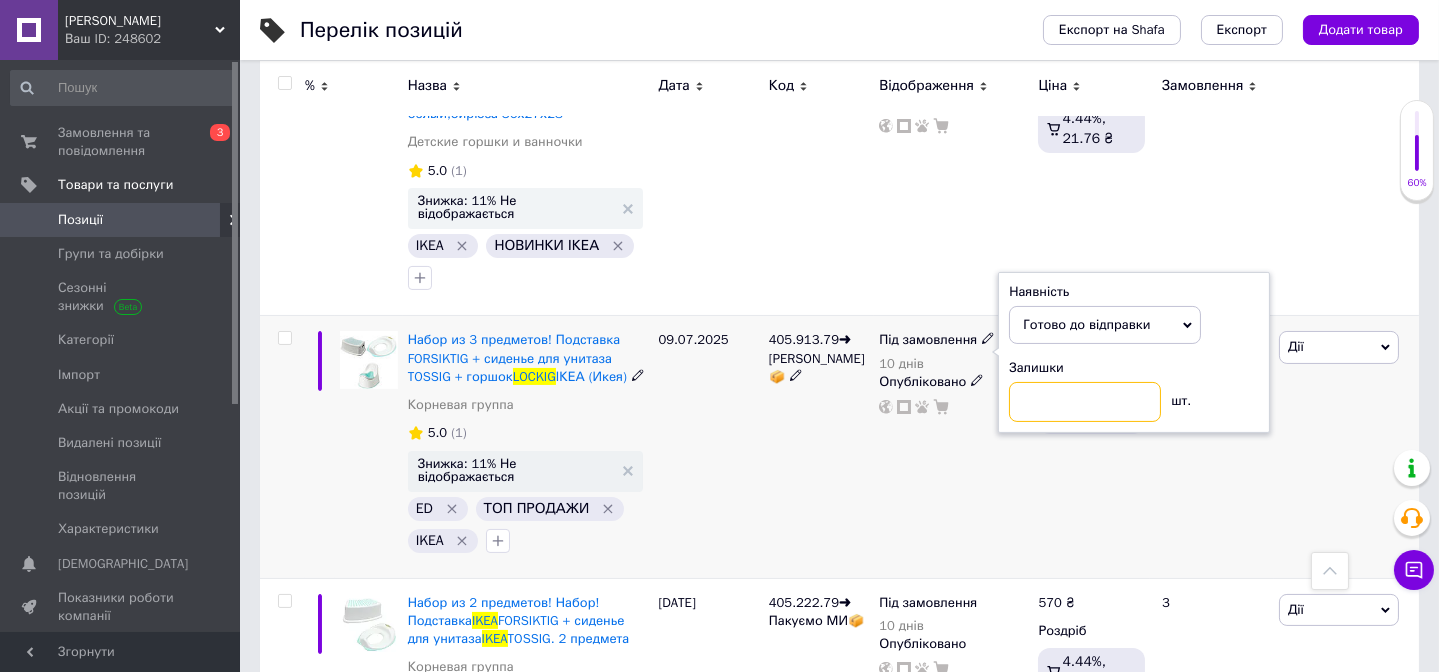 click at bounding box center [1085, 402] 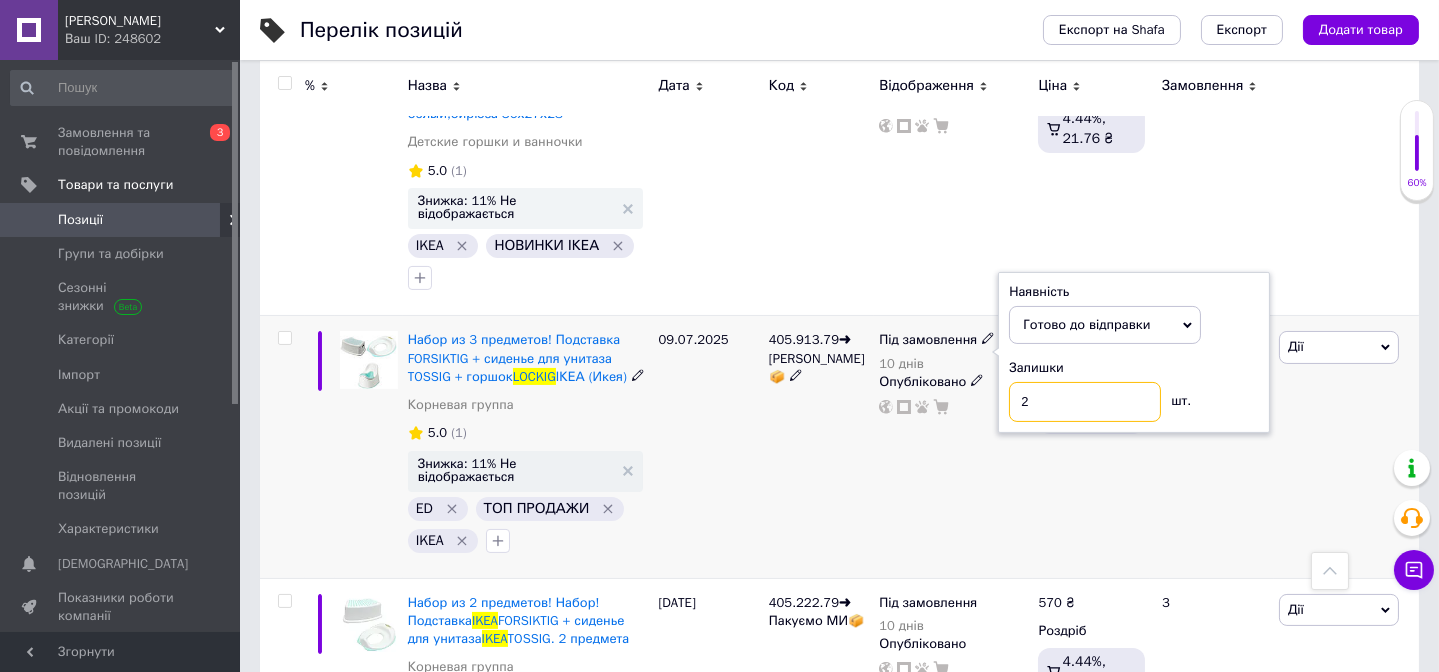 type on "2" 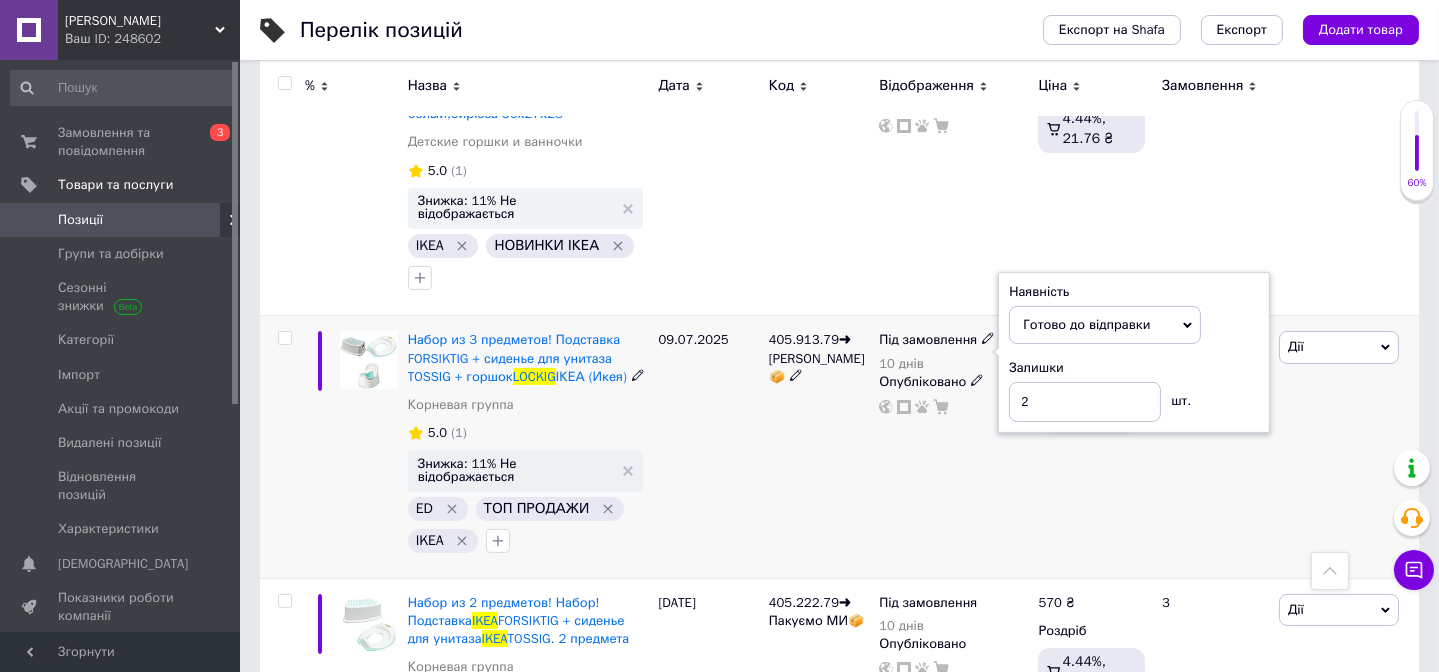 click on "405.913.79➜ Пакуємо МИ📦" at bounding box center [819, 447] 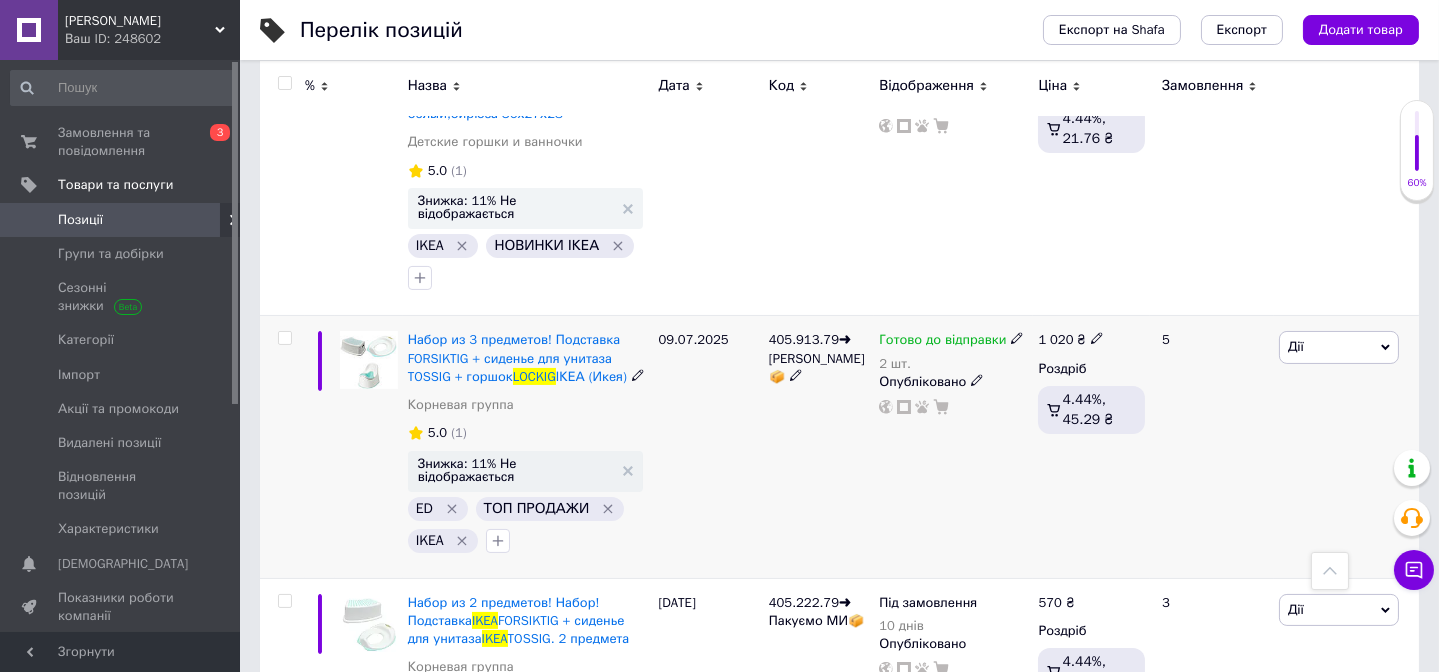 scroll, scrollTop: 878, scrollLeft: 0, axis: vertical 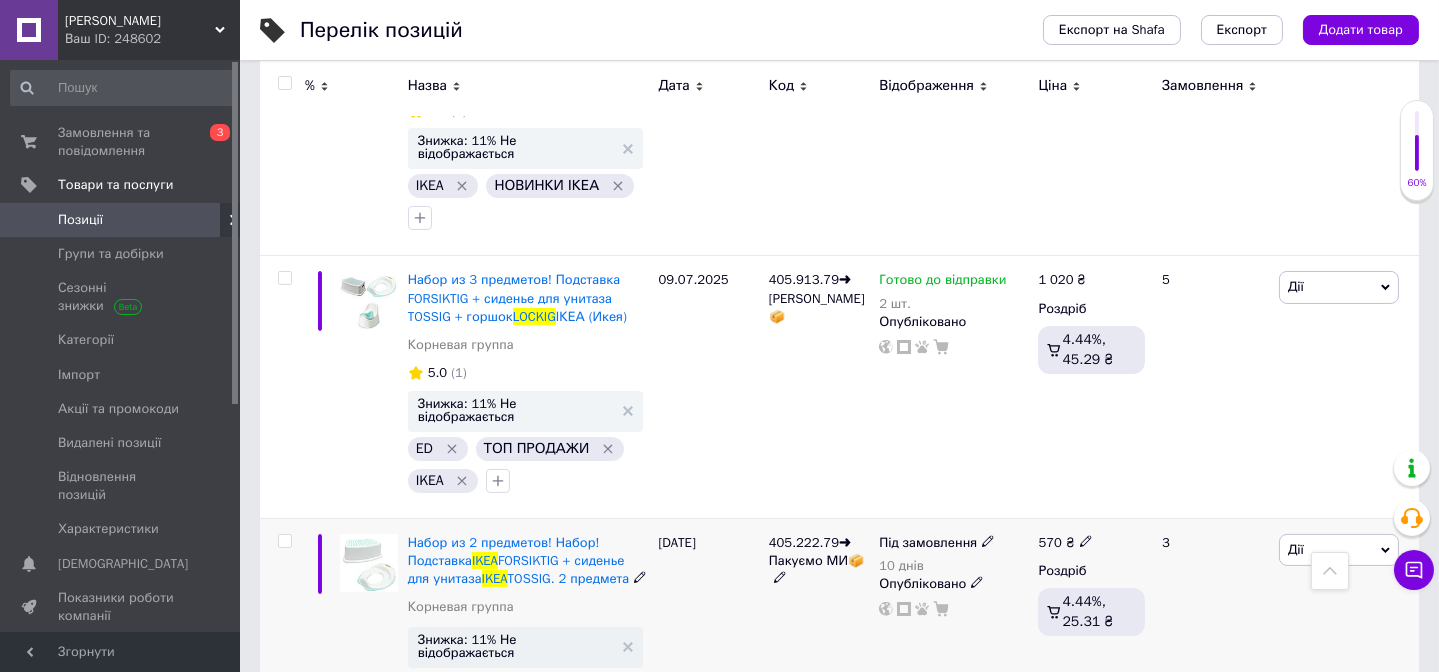 click 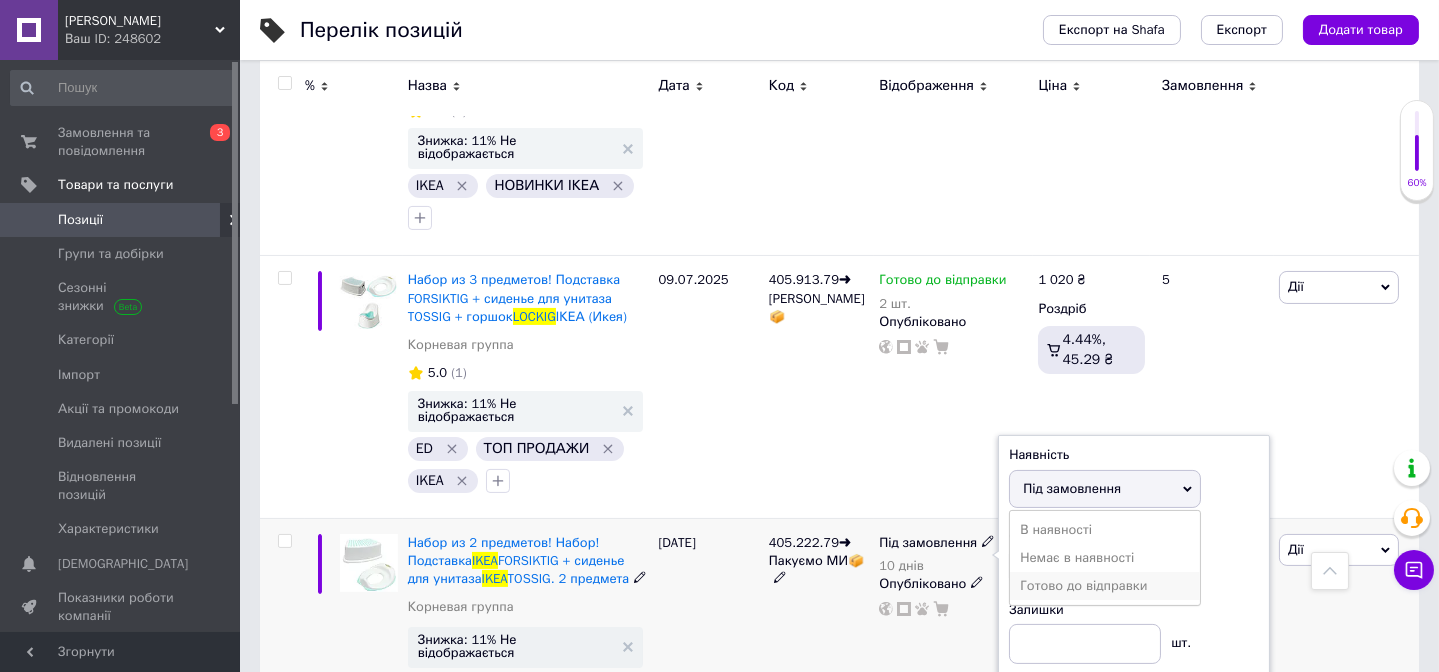 click on "Готово до відправки" at bounding box center (1105, 586) 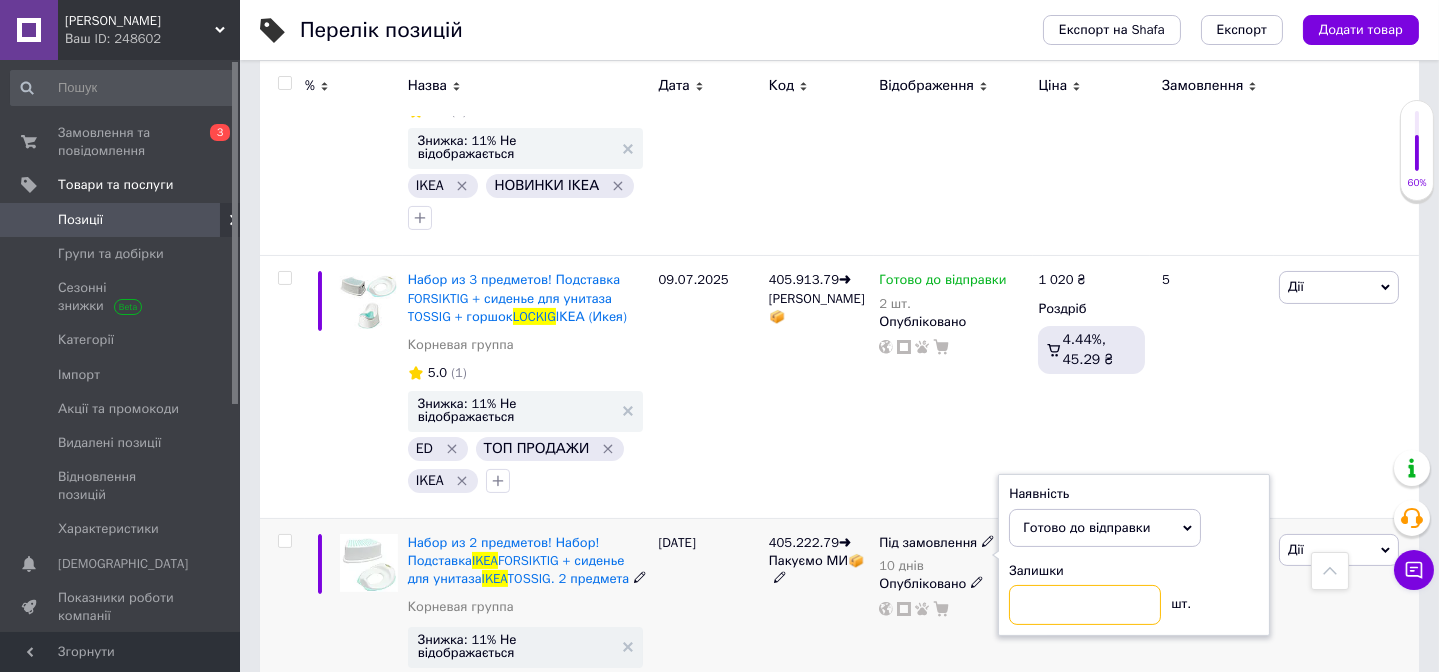 click at bounding box center (1085, 605) 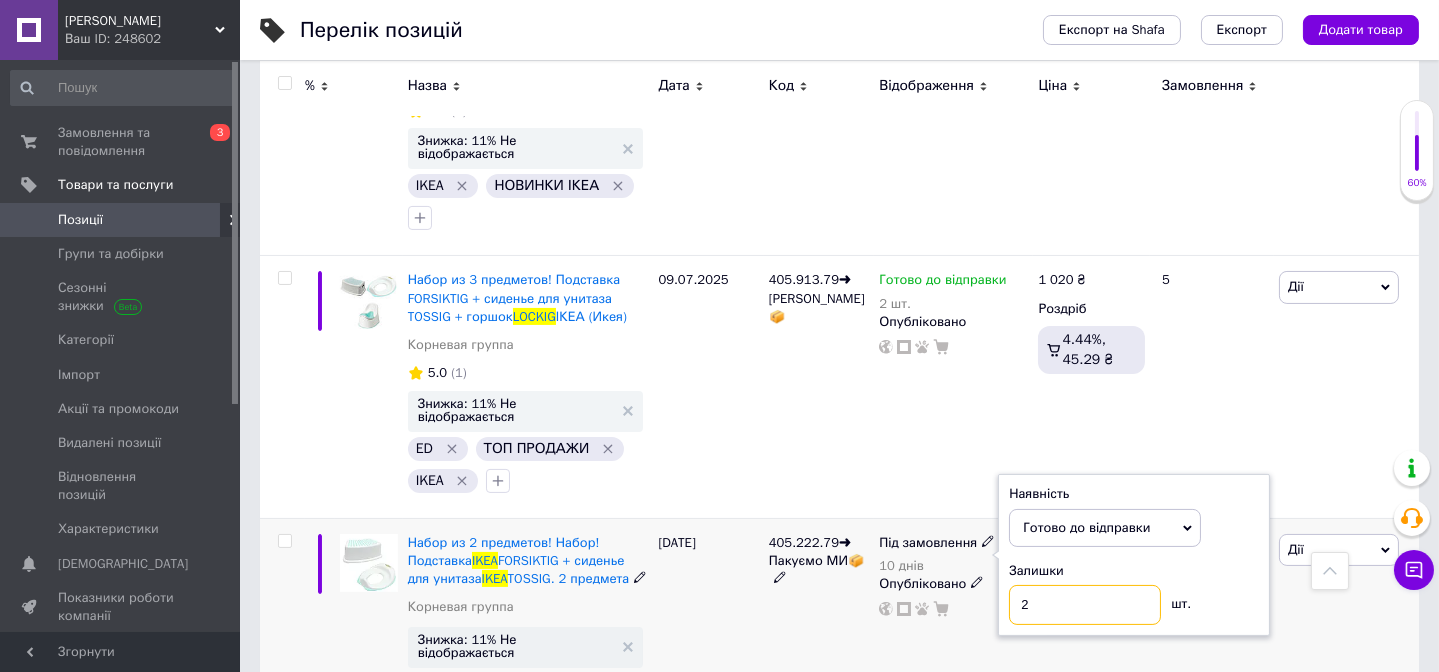 type on "2" 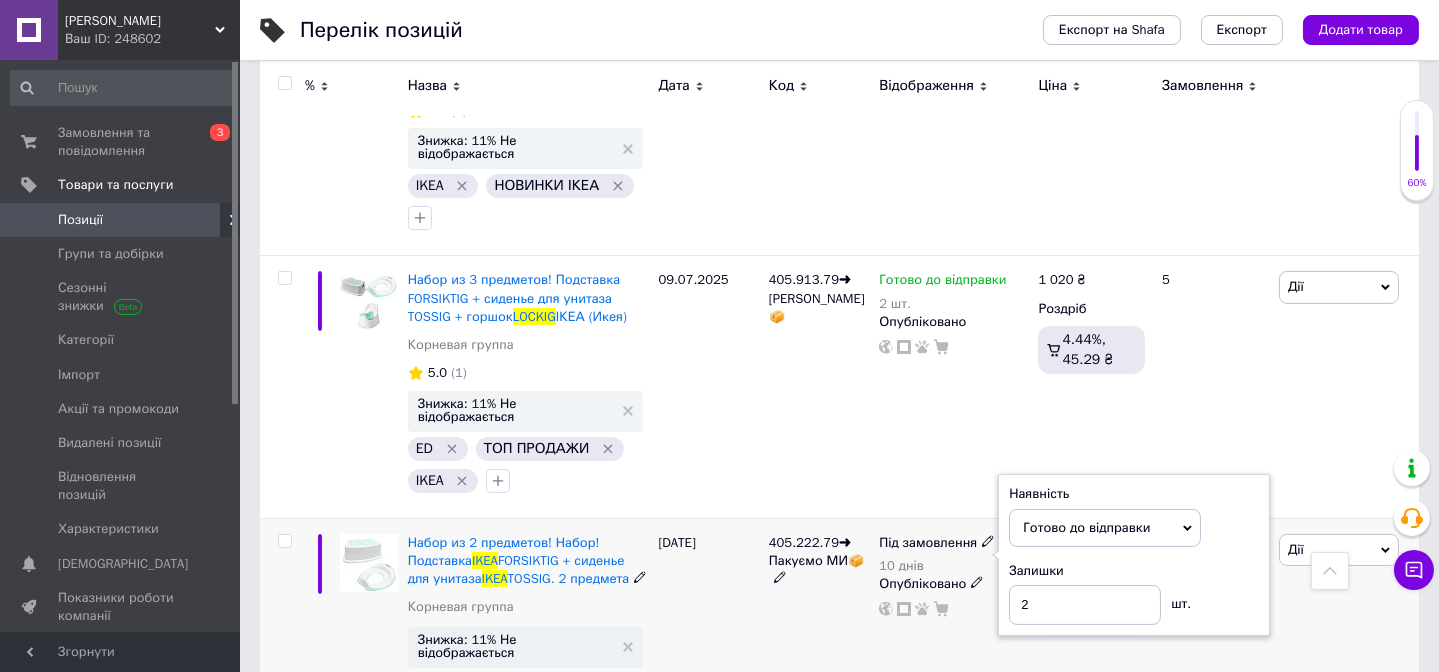 click on "Під замовлення 10 днів Наявність Готово до відправки В наявності Немає в наявності Під замовлення Залишки 2 шт. Опубліковано" at bounding box center (953, 619) 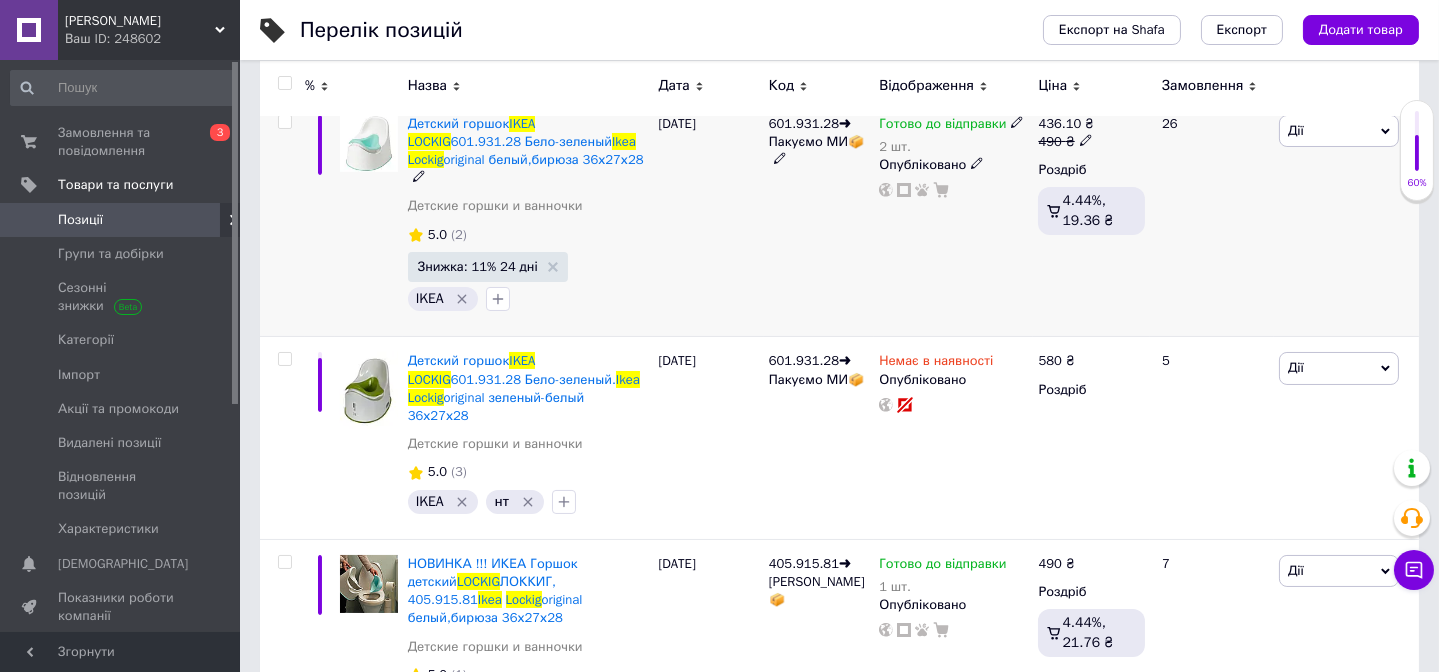 scroll, scrollTop: 0, scrollLeft: 0, axis: both 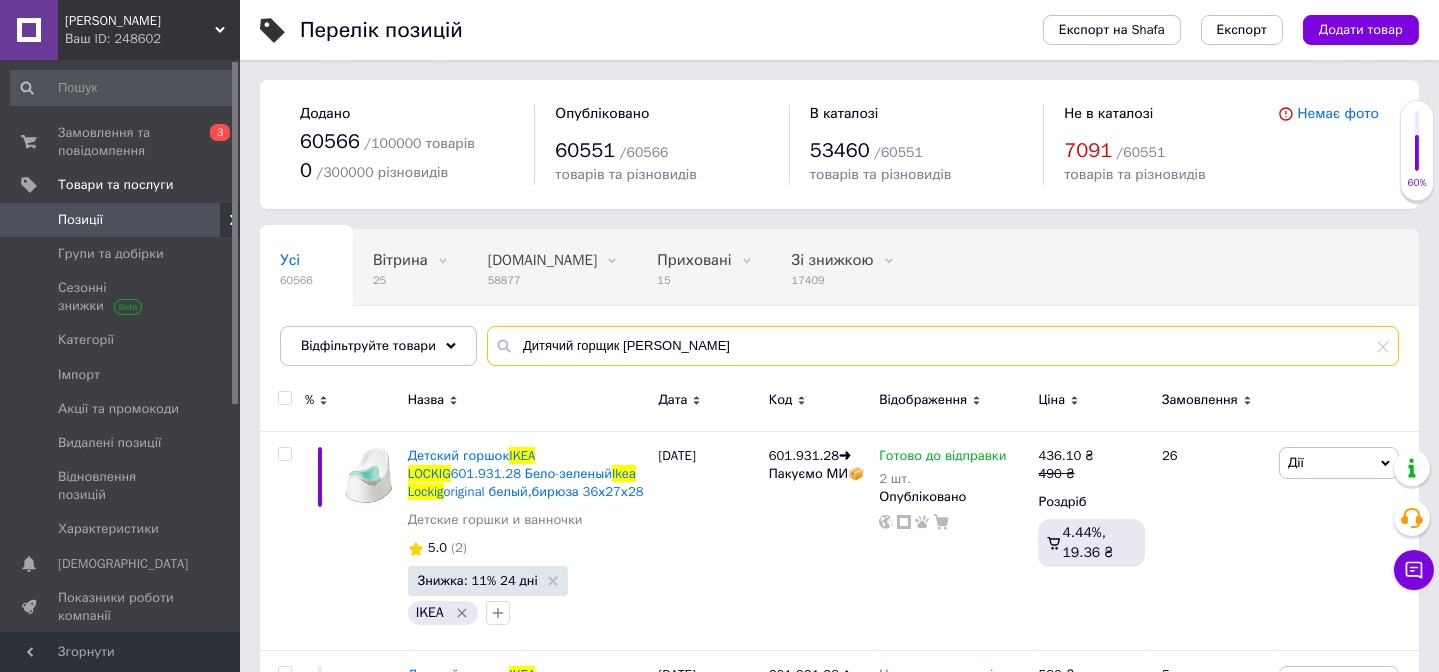 drag, startPoint x: 718, startPoint y: 339, endPoint x: 492, endPoint y: 340, distance: 226.00221 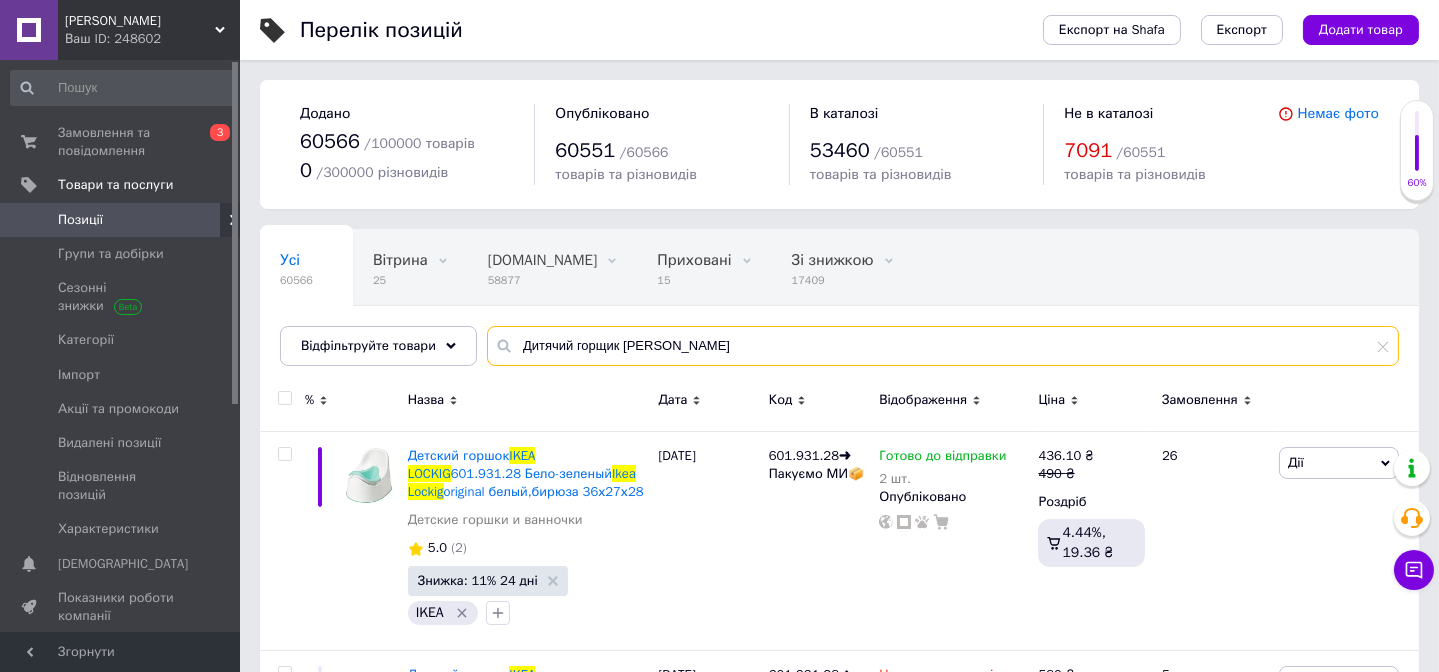 paste on "Набор из 3 предметов! Подставка FORSIKTIG + сиденье для унитаза TOSSIG + горшок LOCKIG ІКЕА (Икея)" 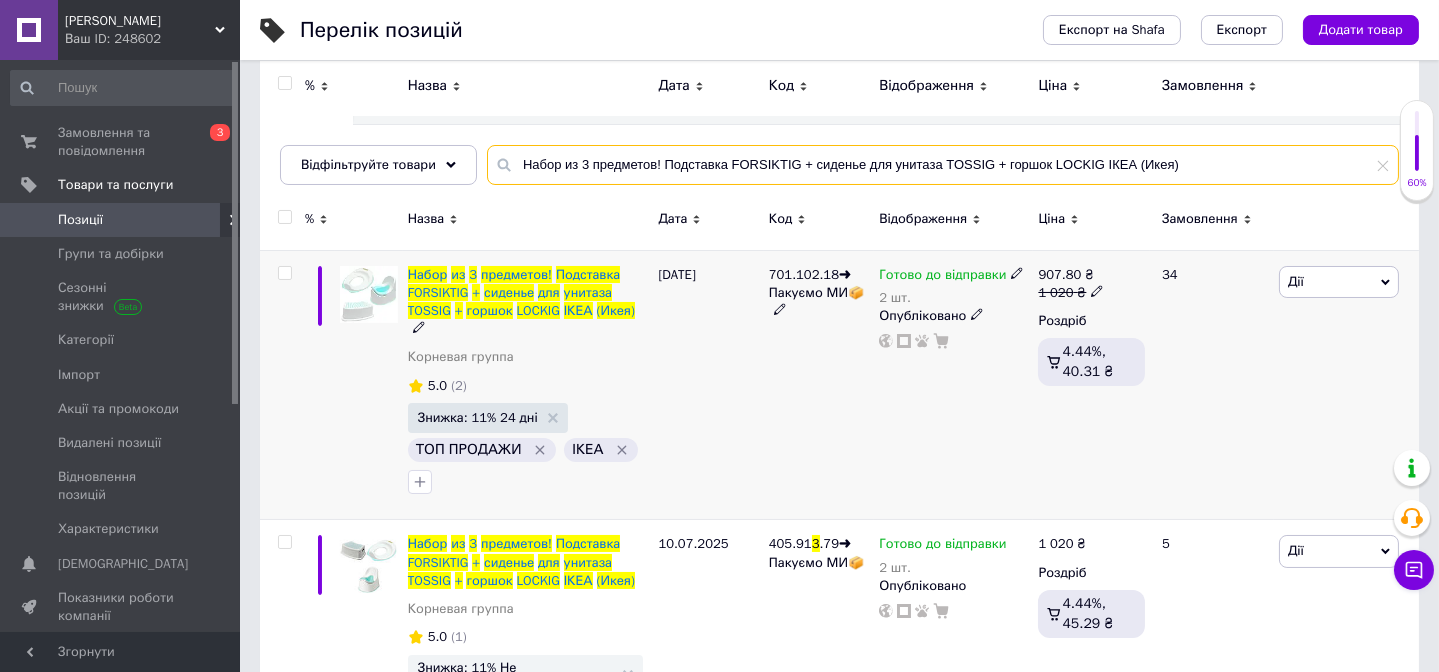 scroll, scrollTop: 272, scrollLeft: 0, axis: vertical 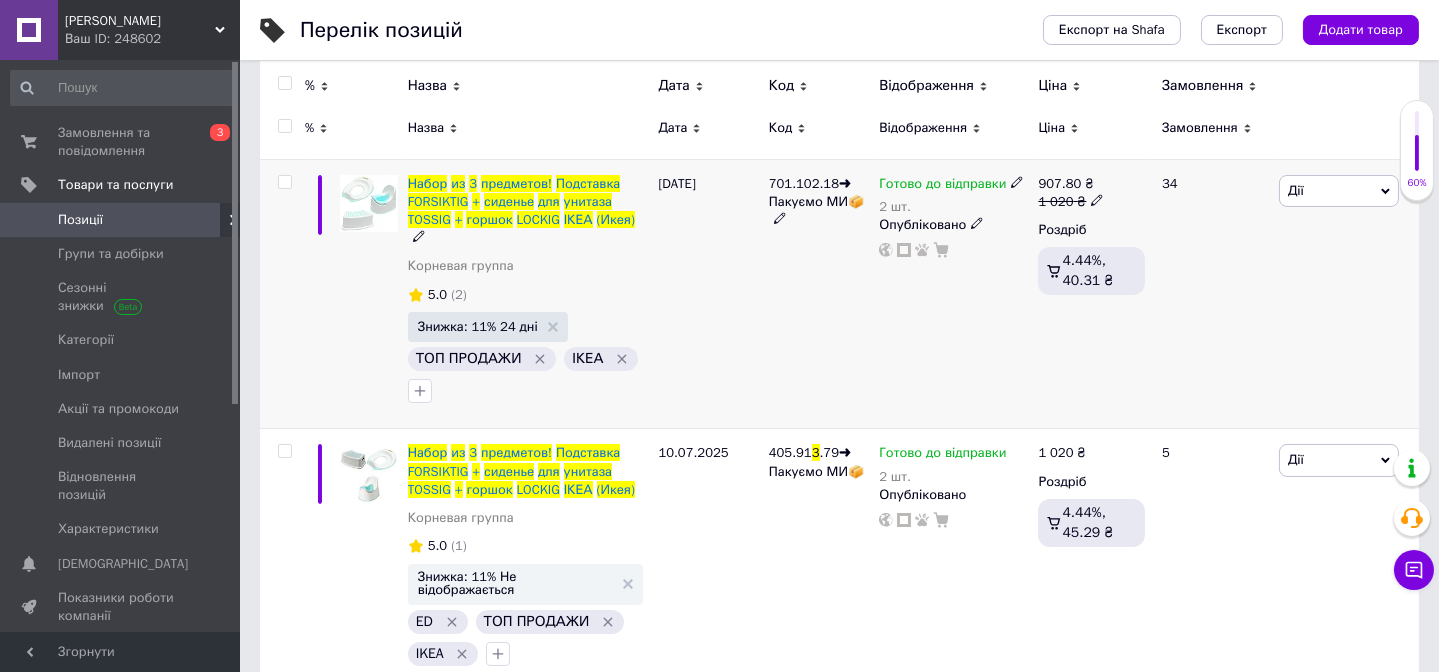 type on "Набор из 3 предметов! Подставка FORSIKTIG + сиденье для унитаза TOSSIG + горшок LOCKIG ІКЕА (Икея)" 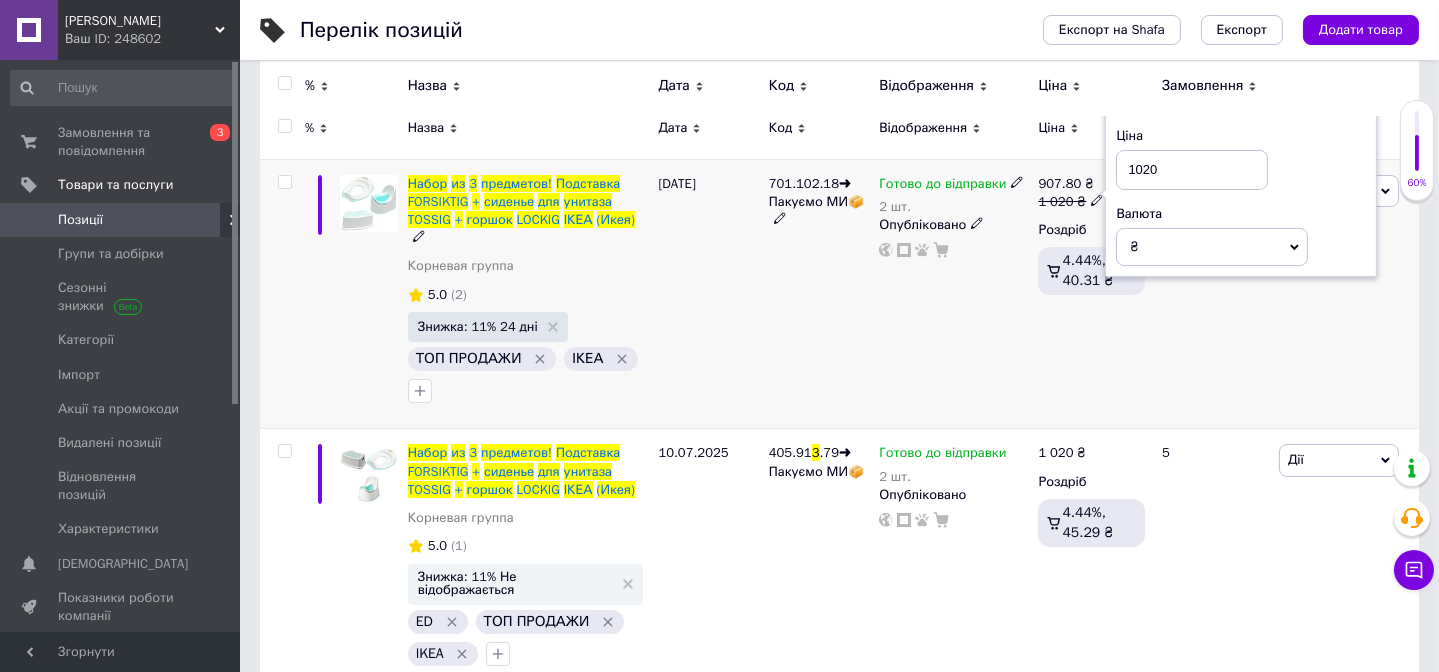 click on "1020" at bounding box center (1192, 170) 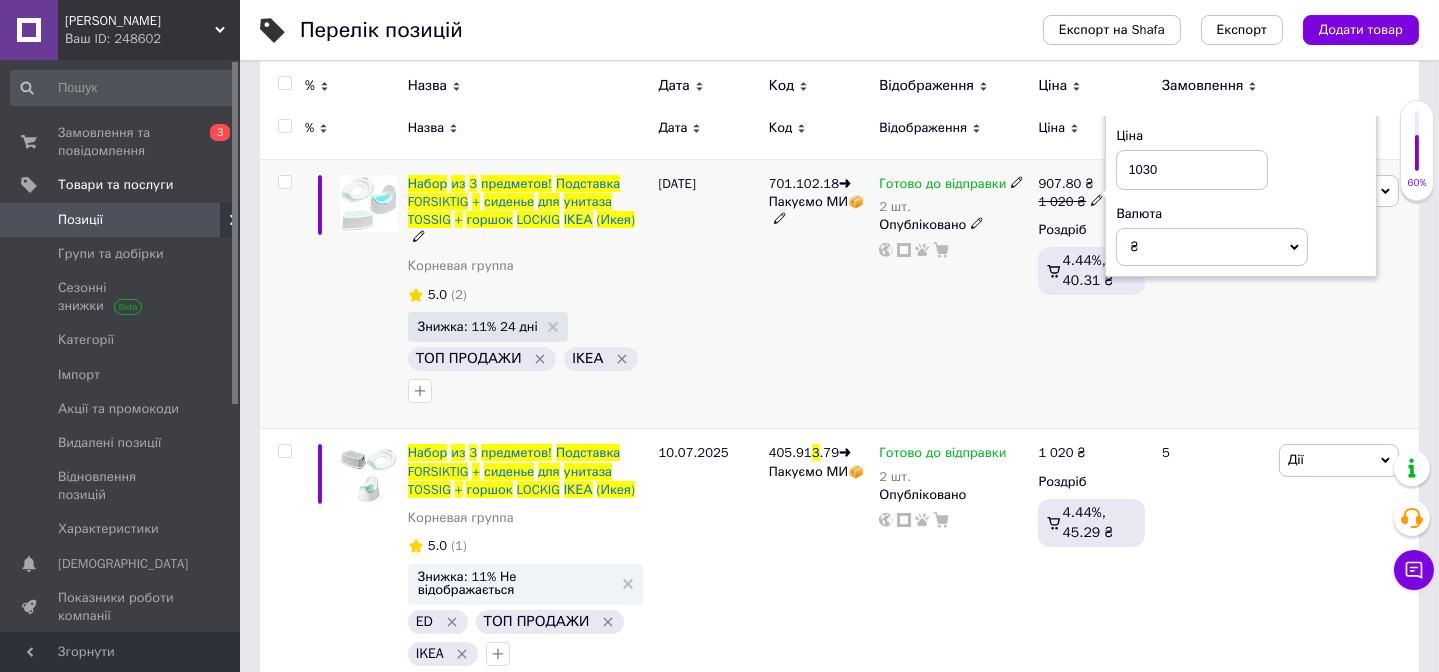 type on "1030" 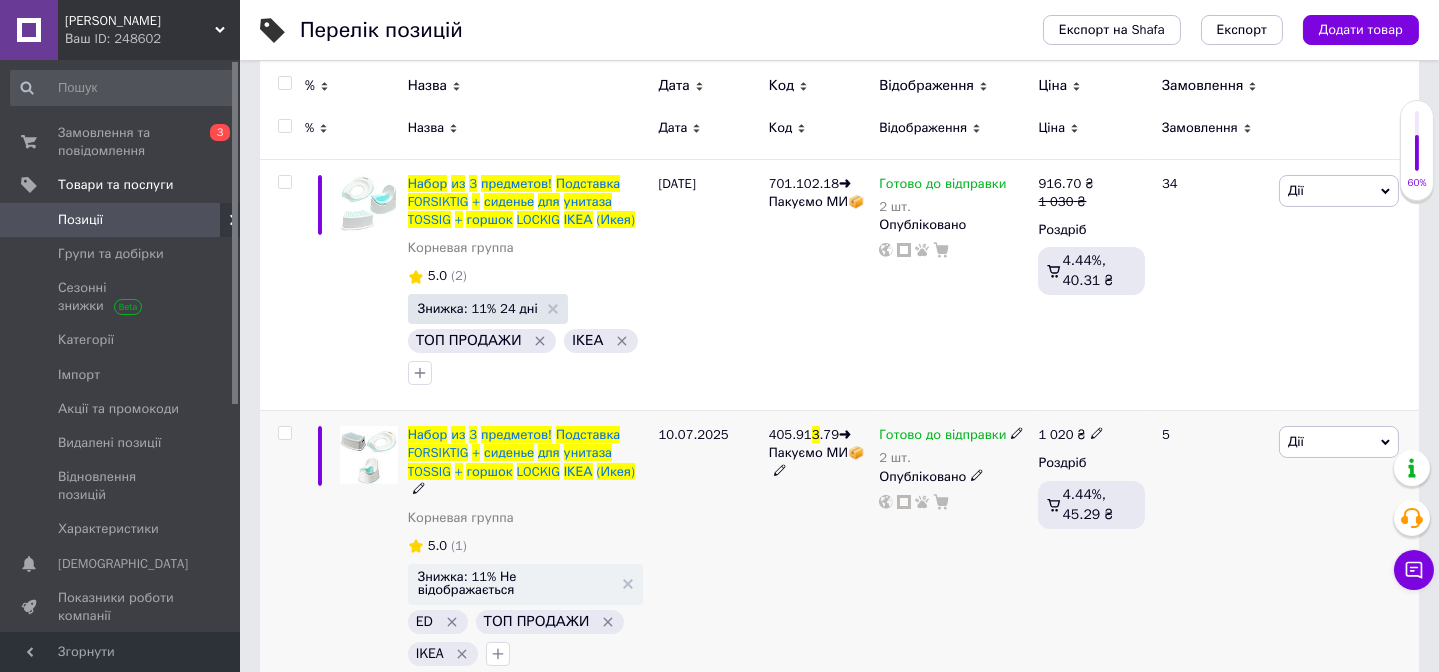 click 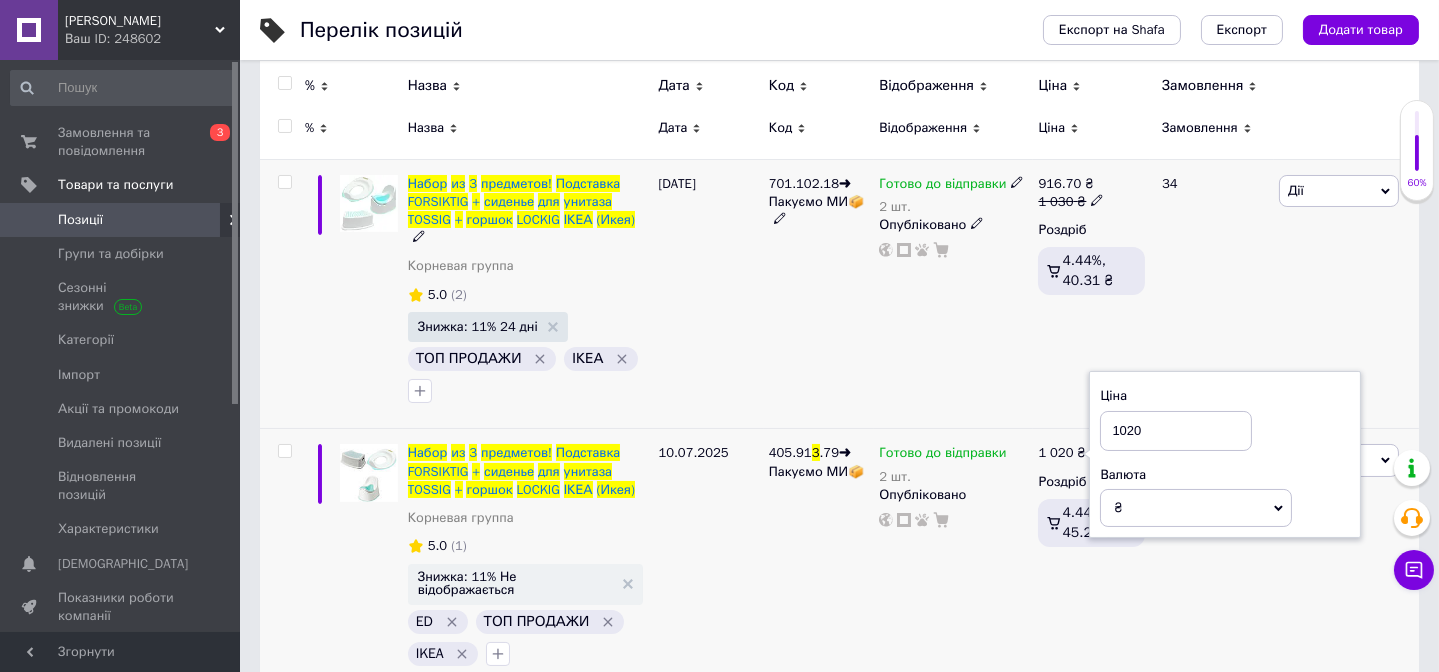 click 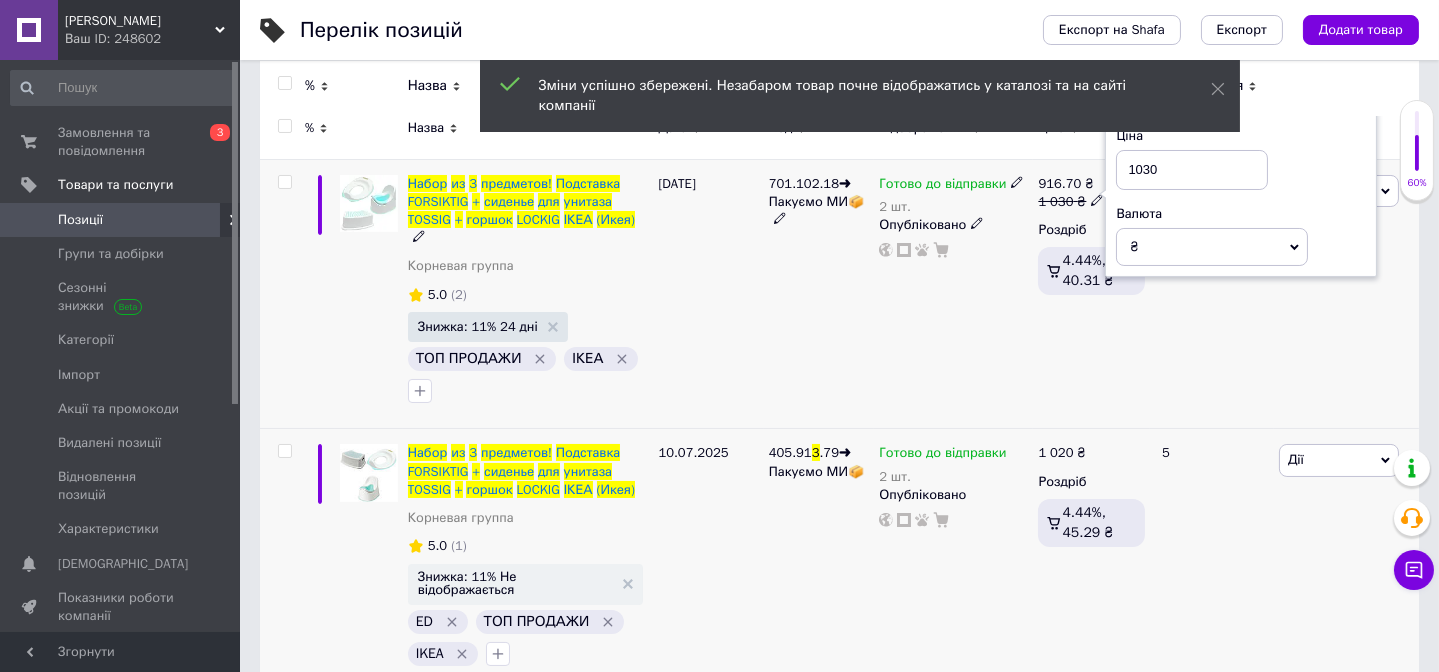 drag, startPoint x: 1142, startPoint y: 165, endPoint x: 1172, endPoint y: 166, distance: 30.016663 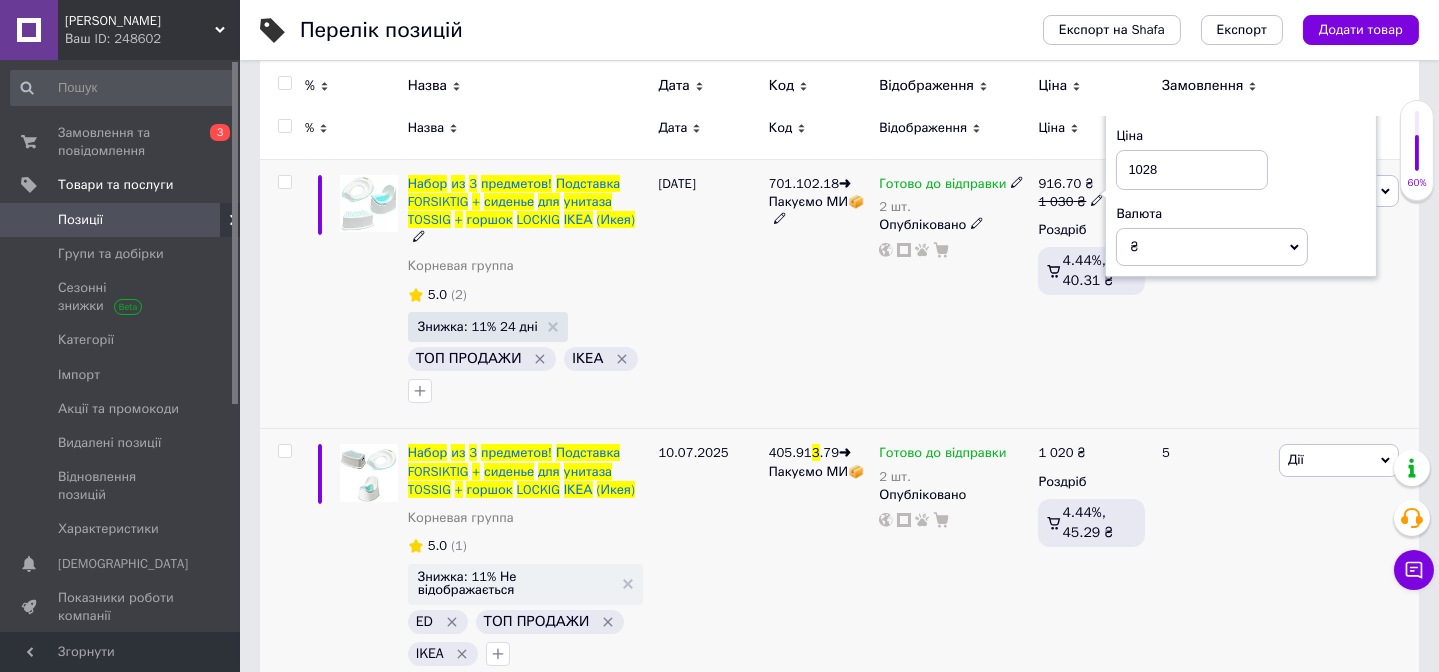 type on "1028" 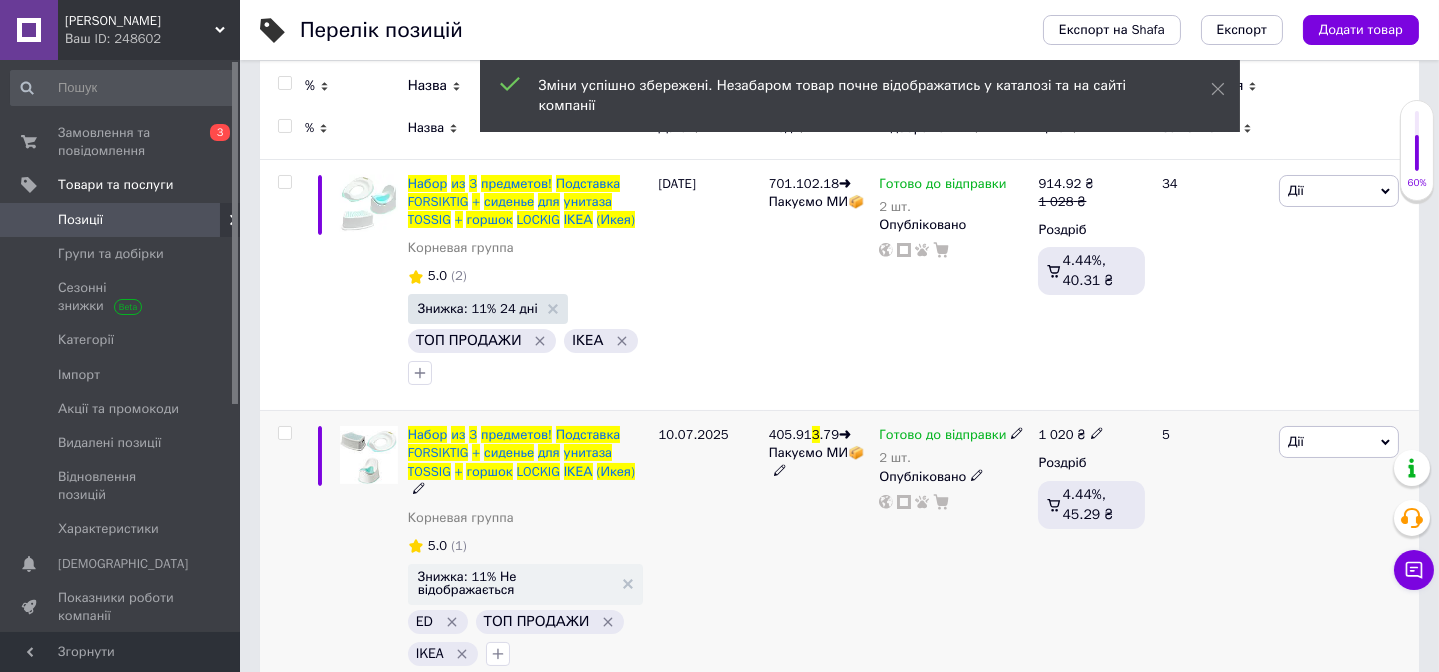 click 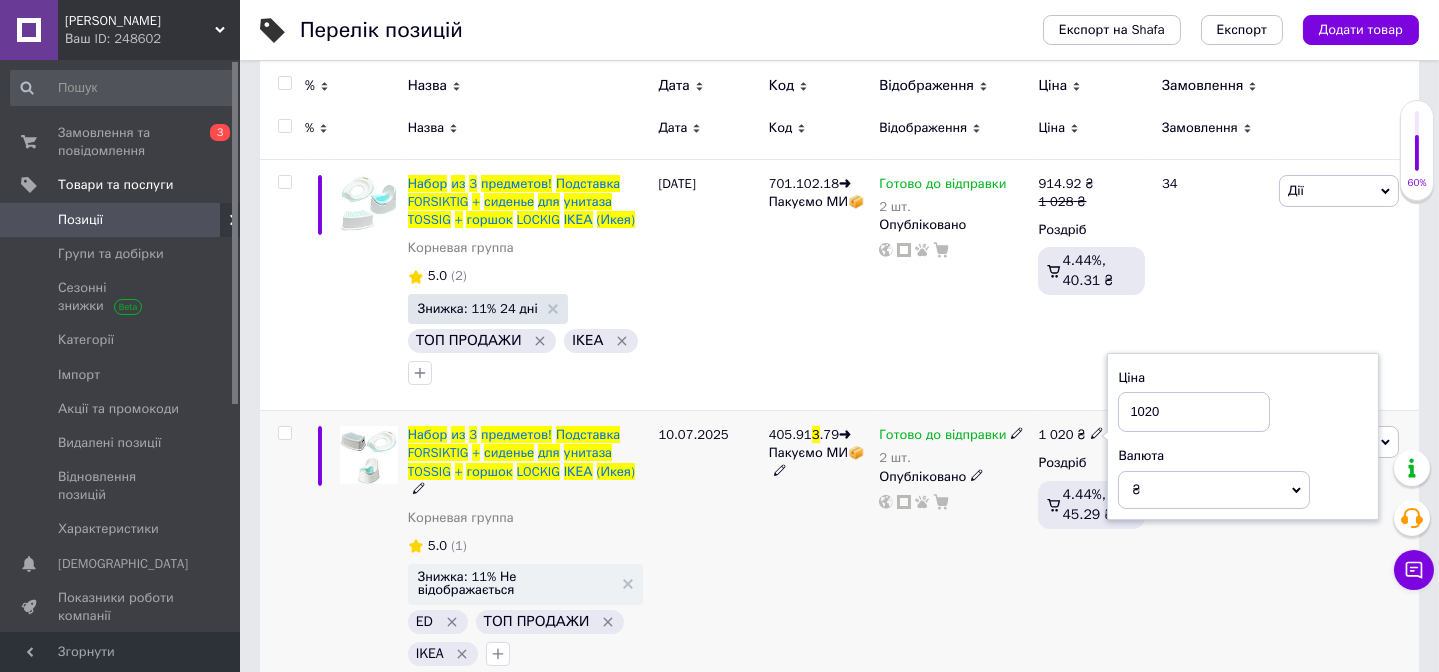 drag, startPoint x: 1130, startPoint y: 412, endPoint x: 1173, endPoint y: 412, distance: 43 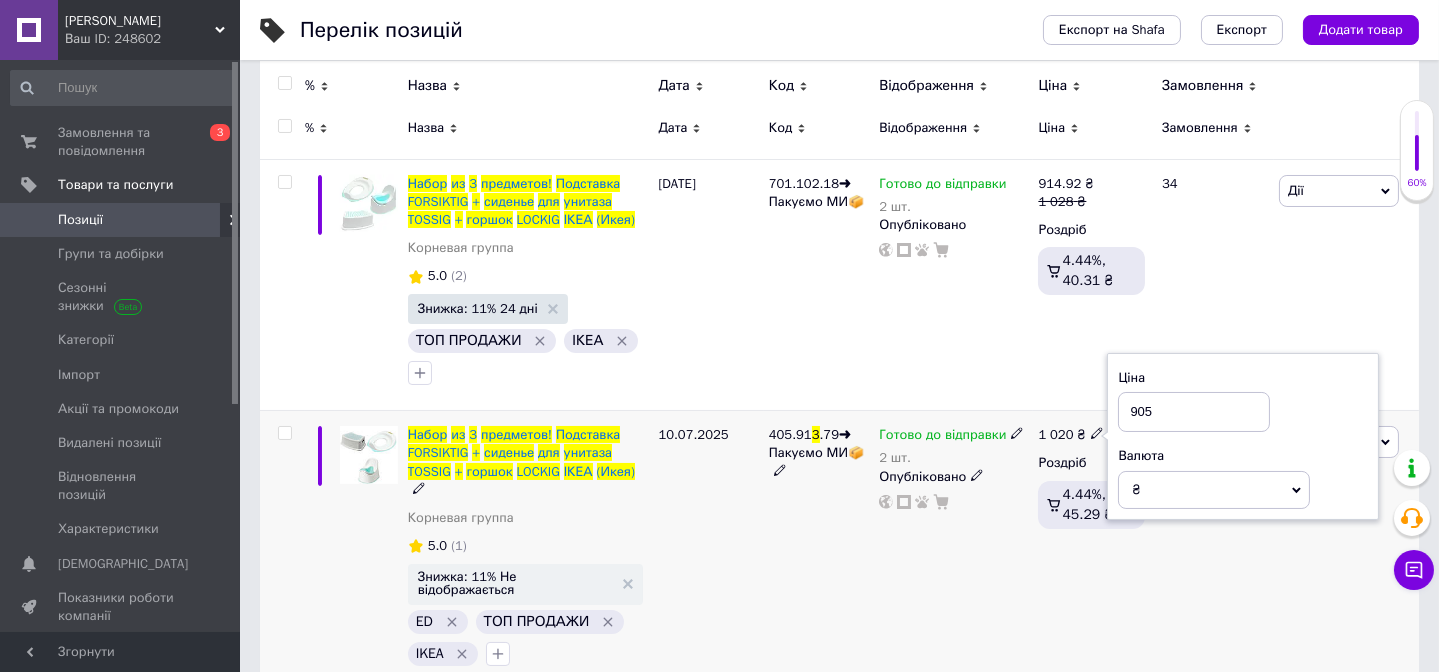 drag, startPoint x: 1137, startPoint y: 409, endPoint x: 1147, endPoint y: 402, distance: 12.206555 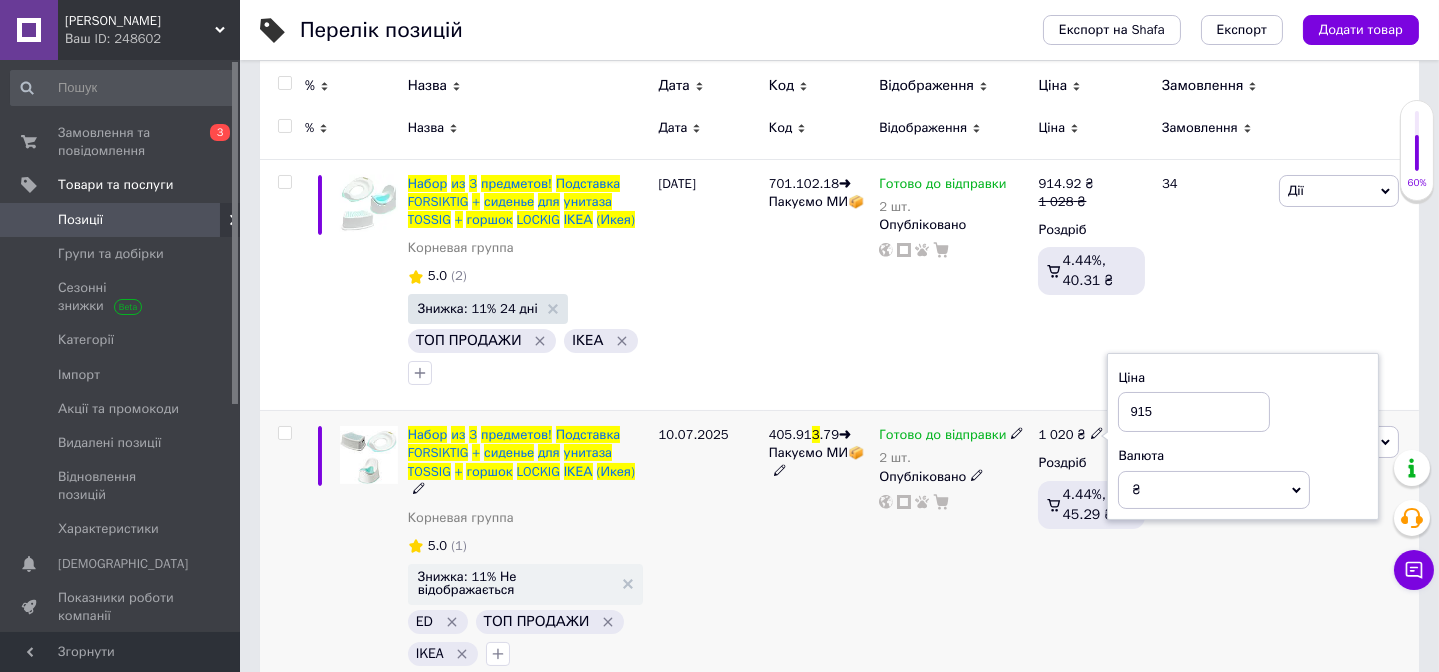 type on "915" 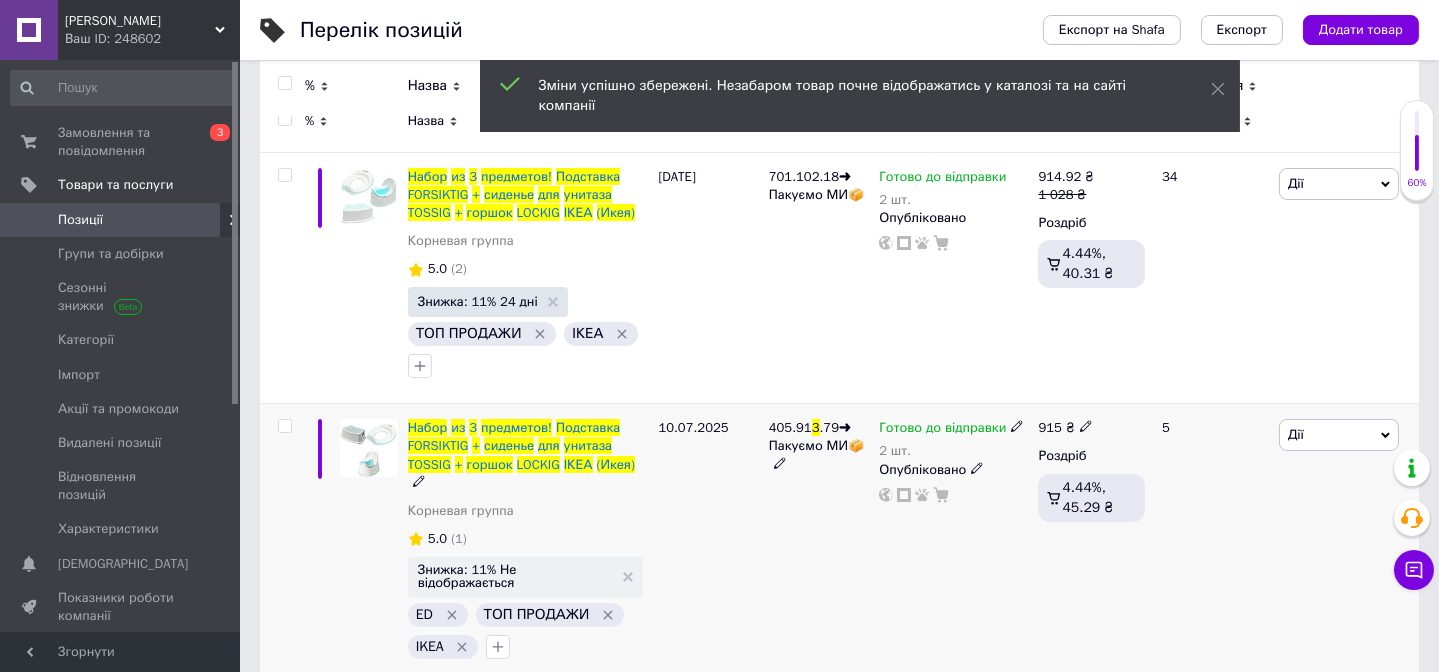 scroll, scrollTop: 280, scrollLeft: 0, axis: vertical 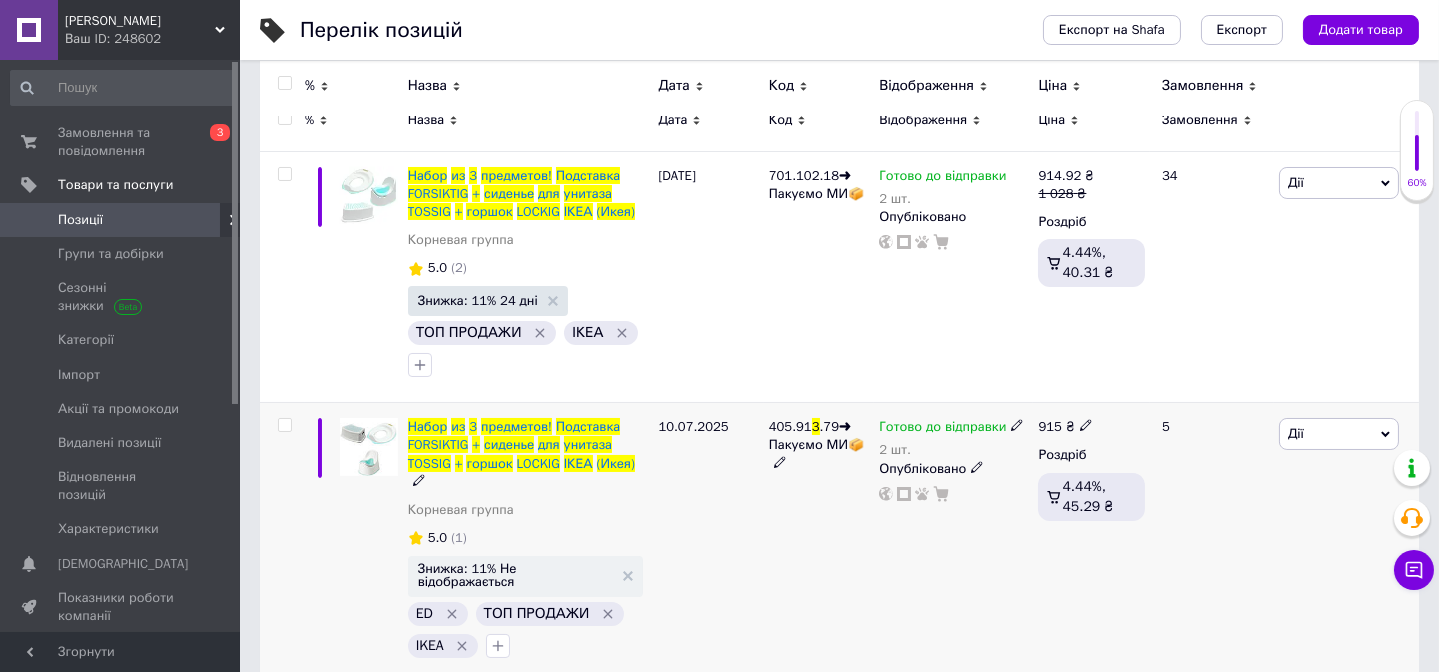 click at bounding box center (284, 425) 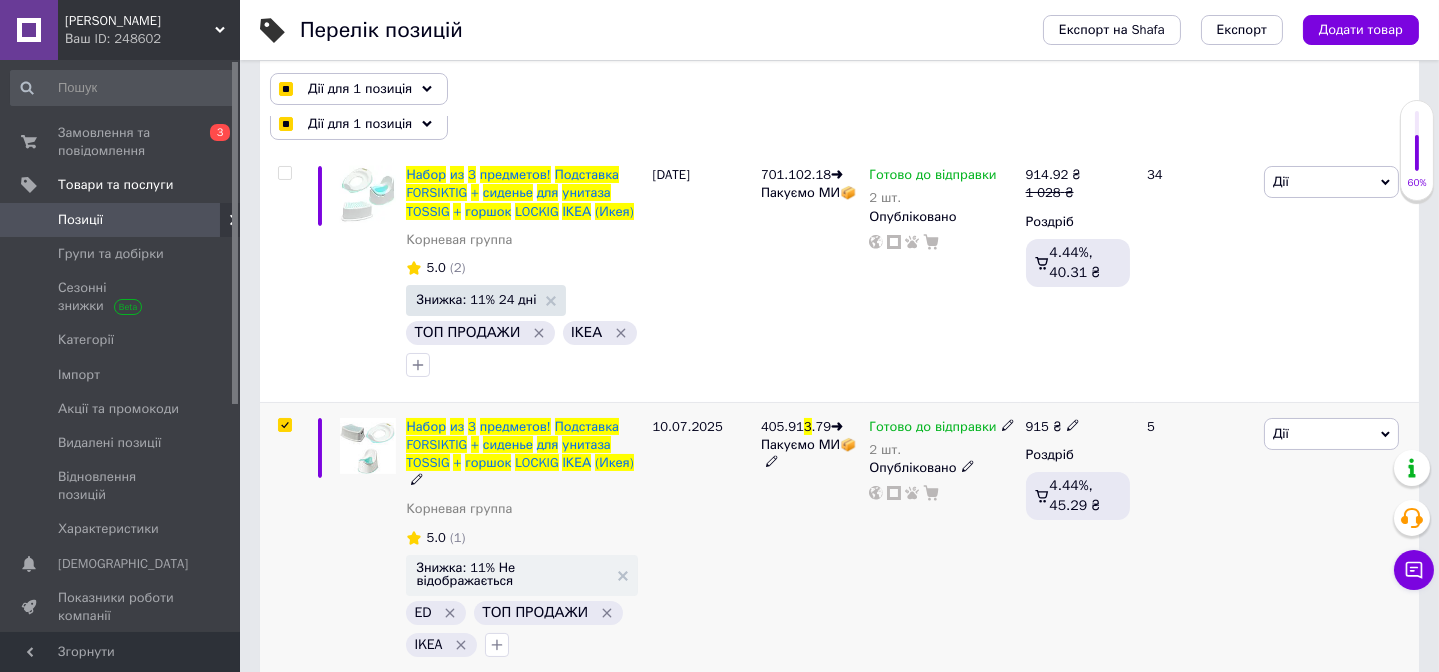 click at bounding box center [284, 425] 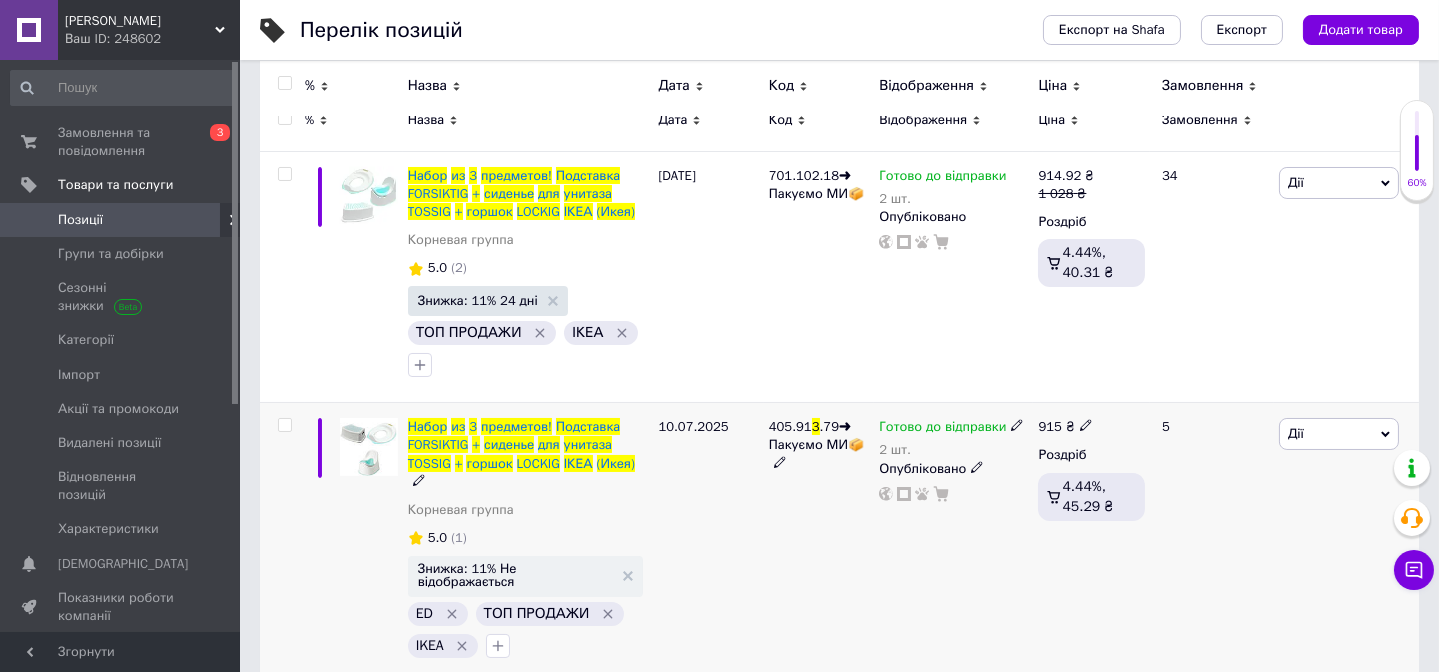 click at bounding box center [284, 425] 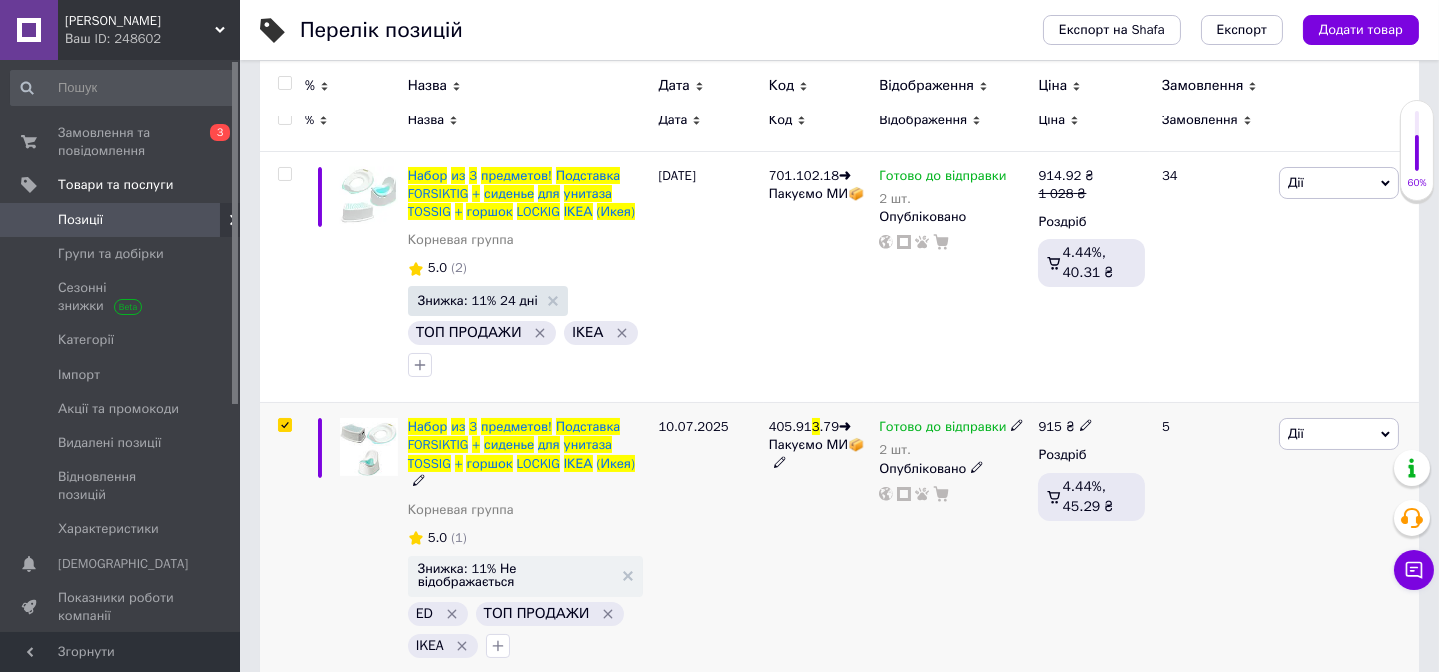checkbox on "true" 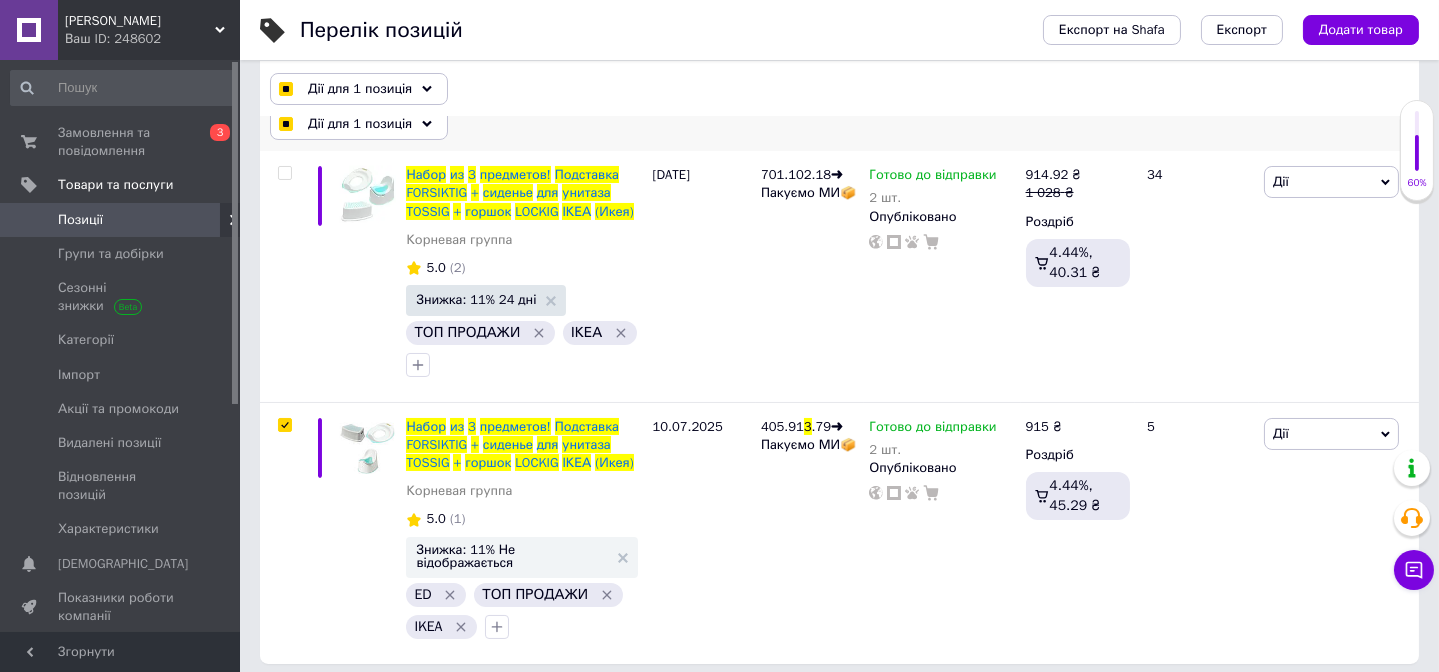 click on "Дії для 1 позиція" at bounding box center (360, 124) 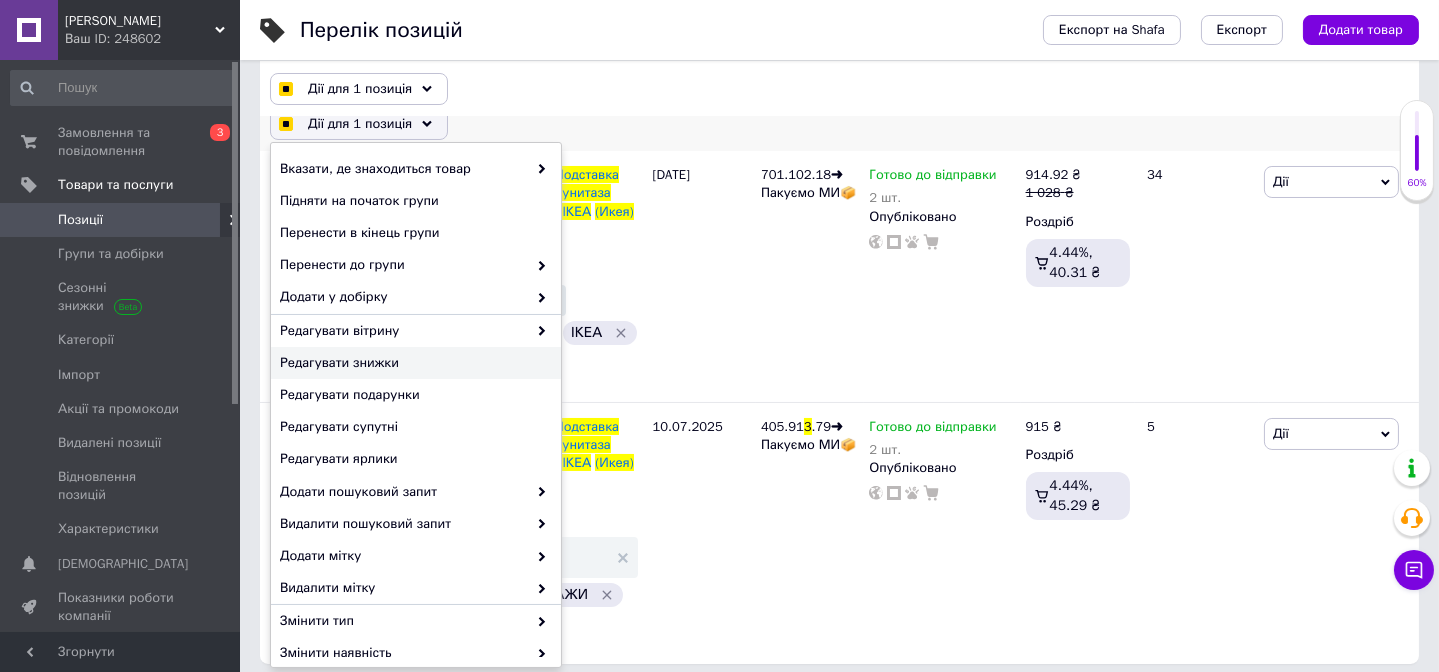 click on "Редагувати знижки" at bounding box center (413, 363) 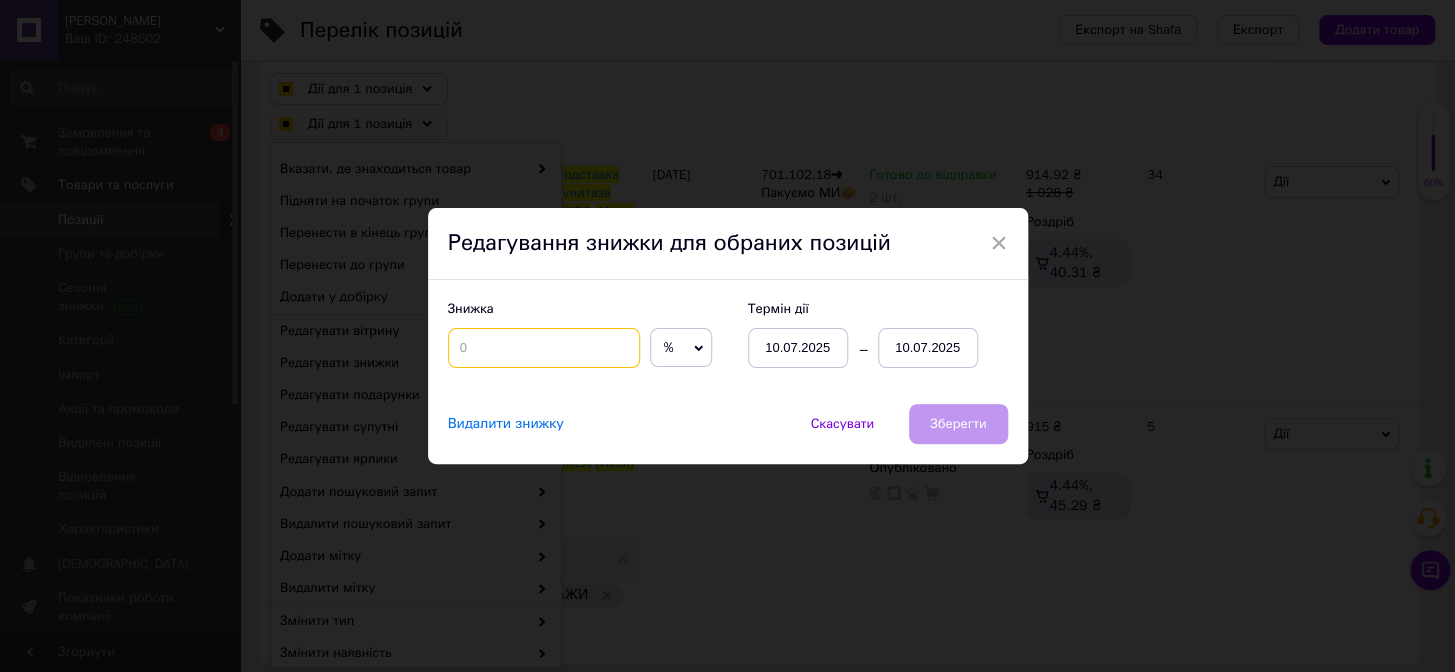 click at bounding box center (544, 348) 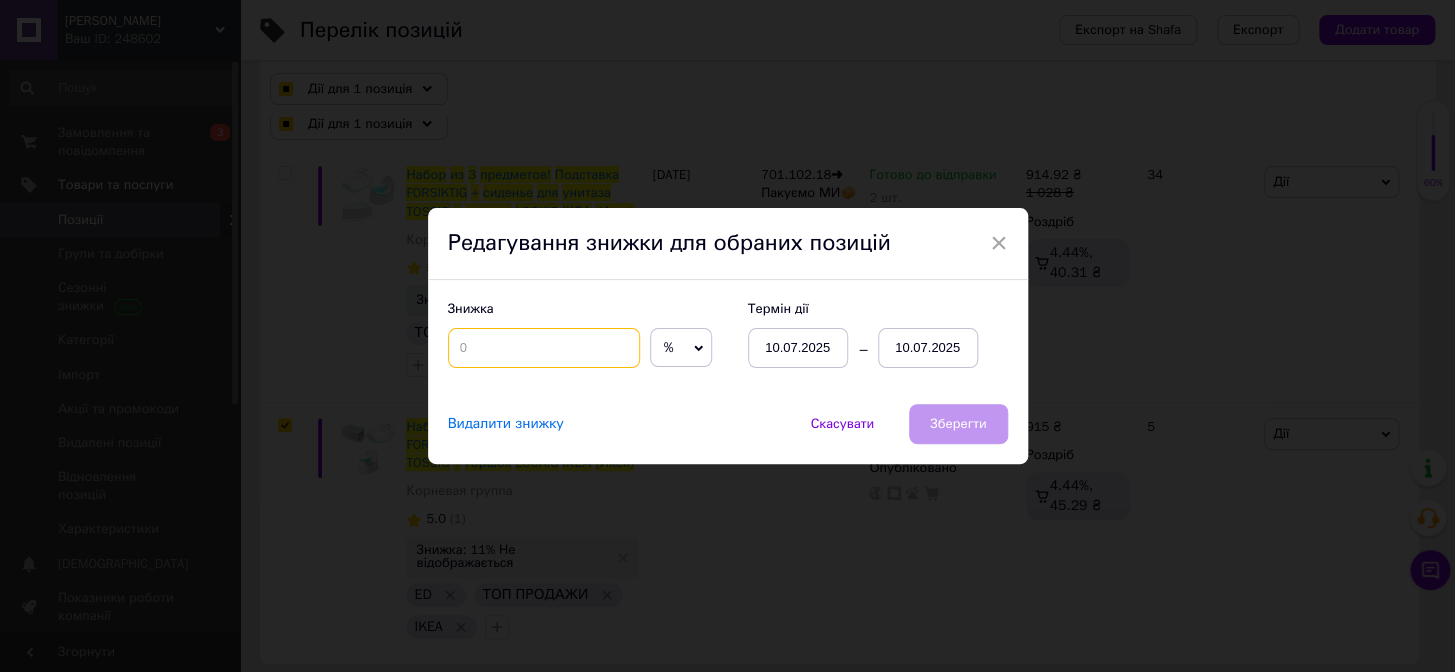checkbox on "true" 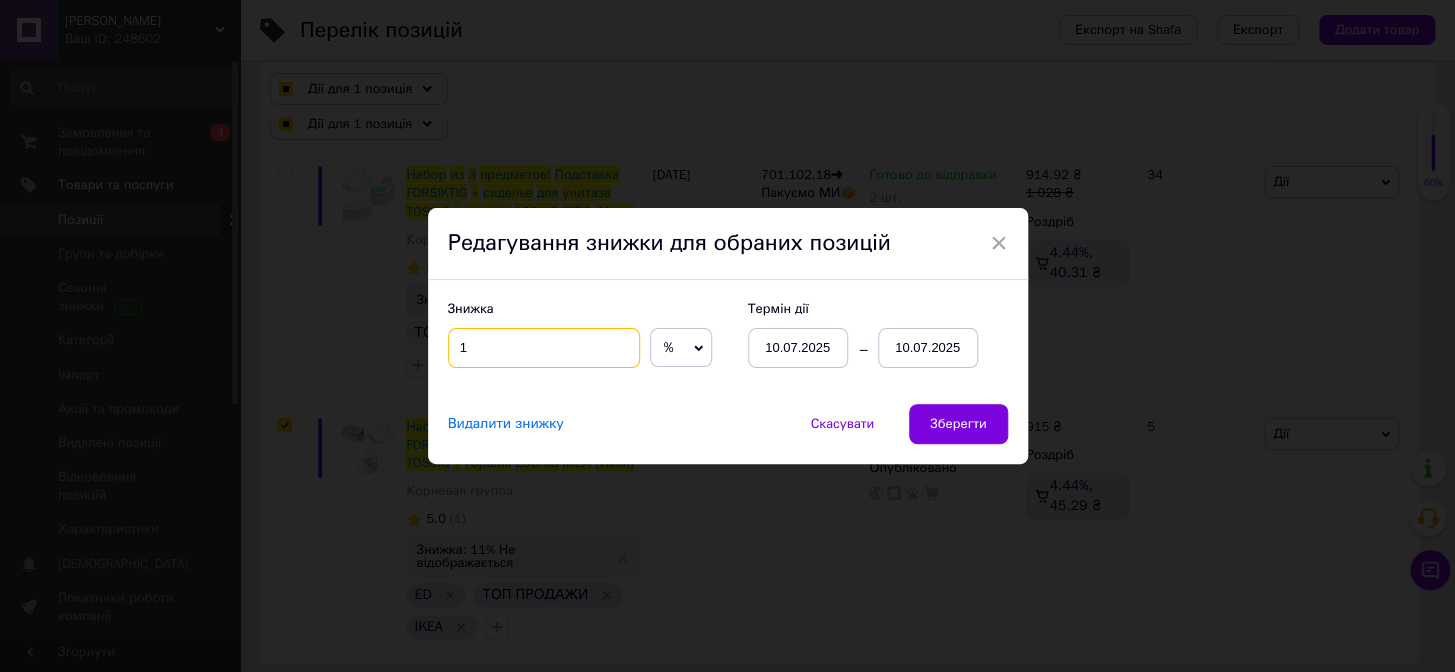 checkbox on "true" 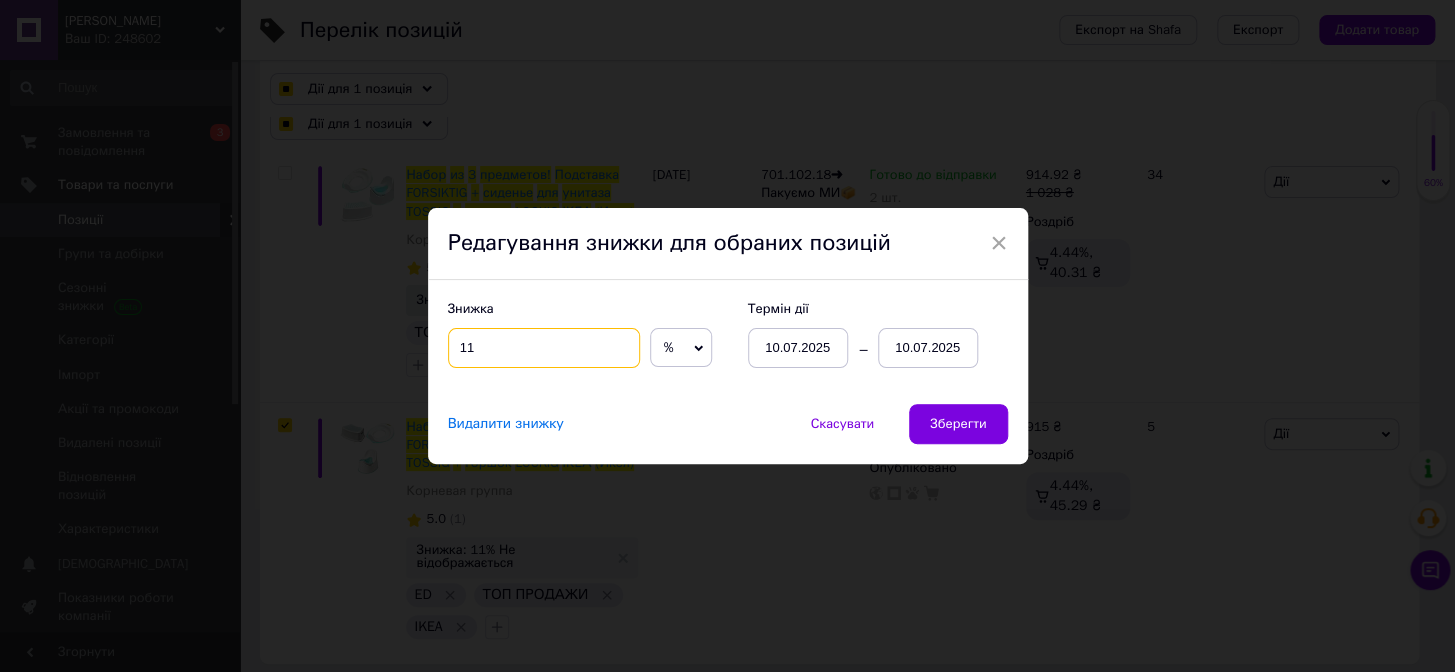 type on "11" 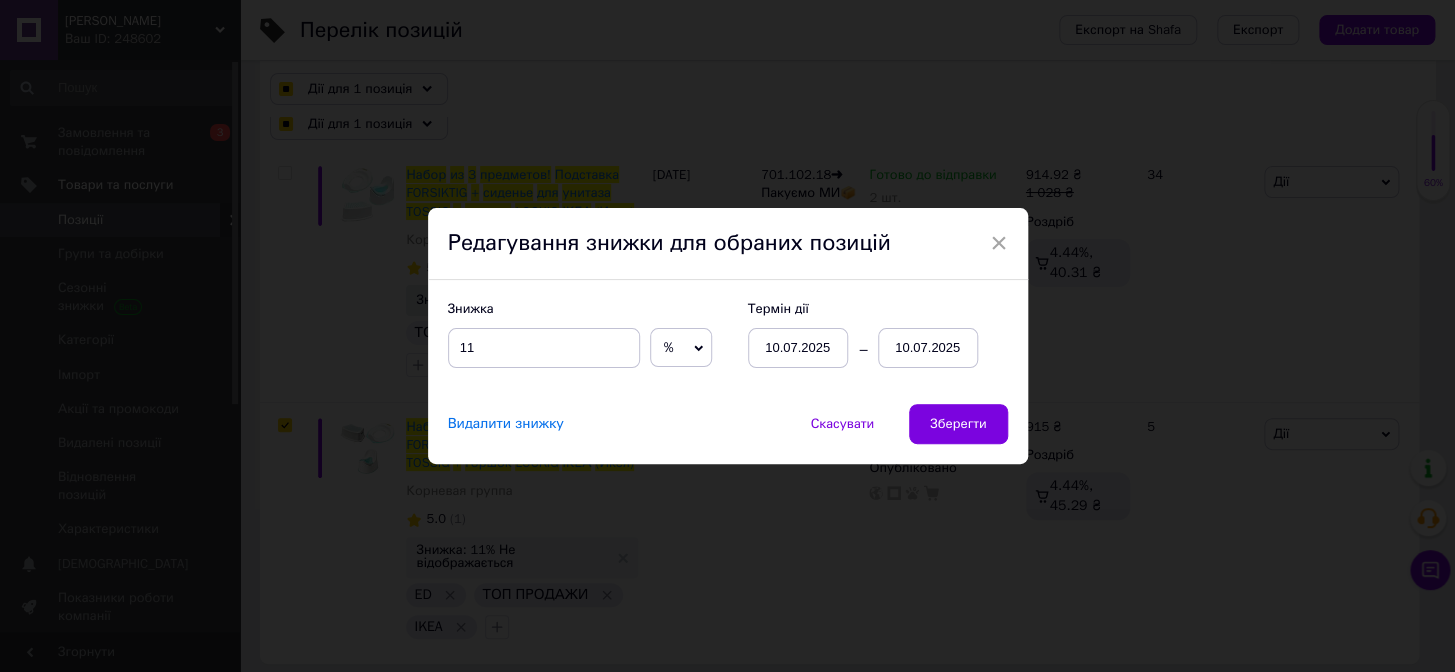click on "10.07.2025" at bounding box center [928, 348] 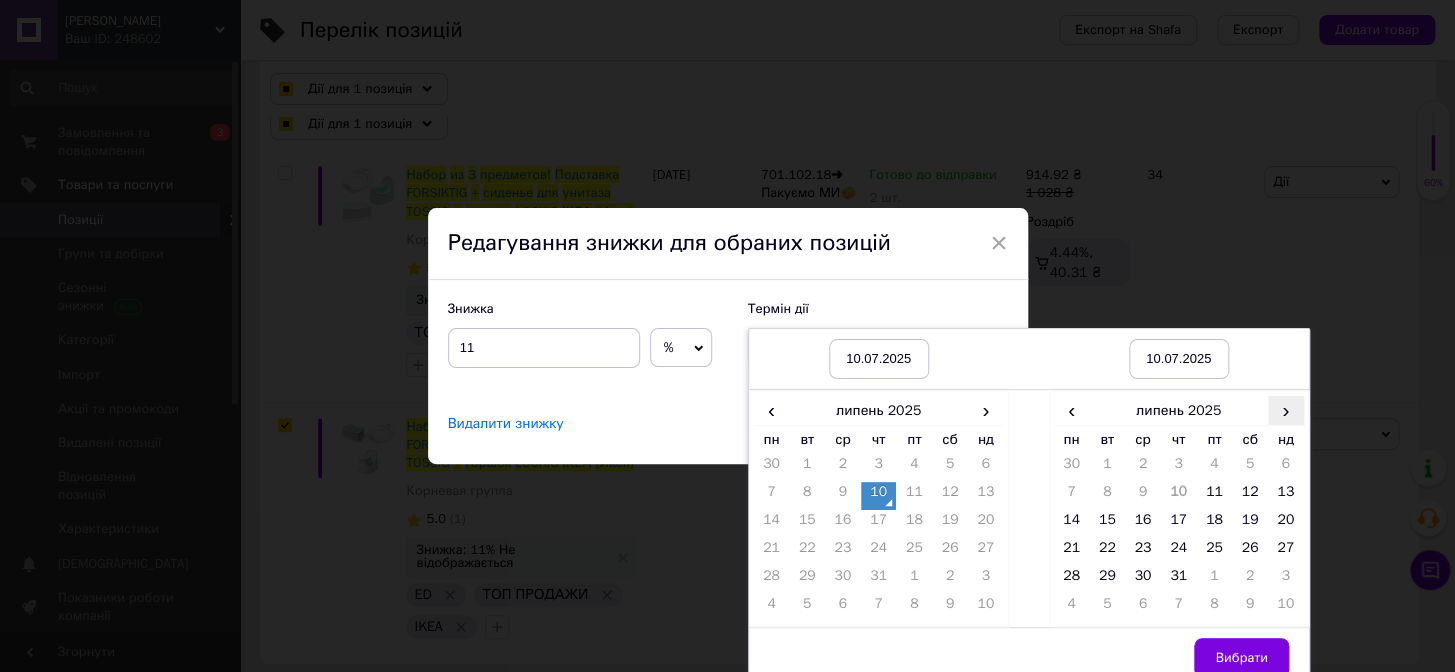 click on "›" at bounding box center (1286, 410) 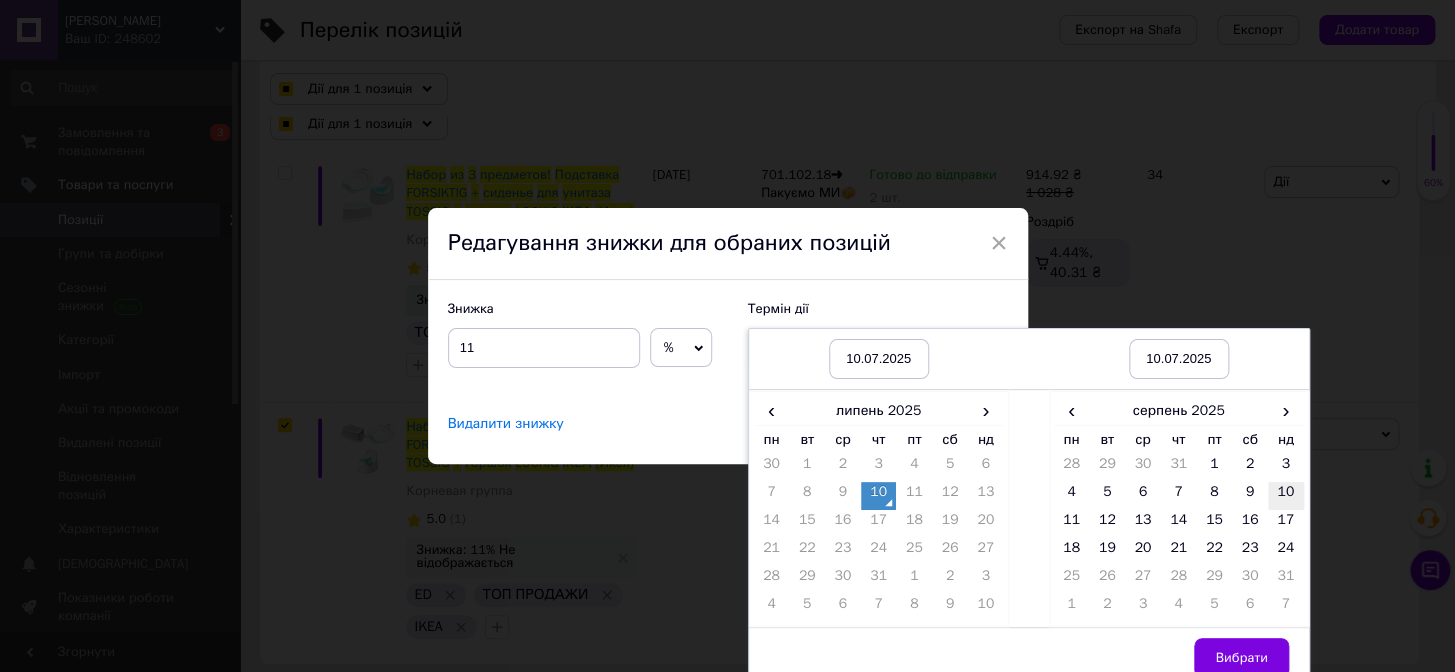 click on "10" at bounding box center [1286, 496] 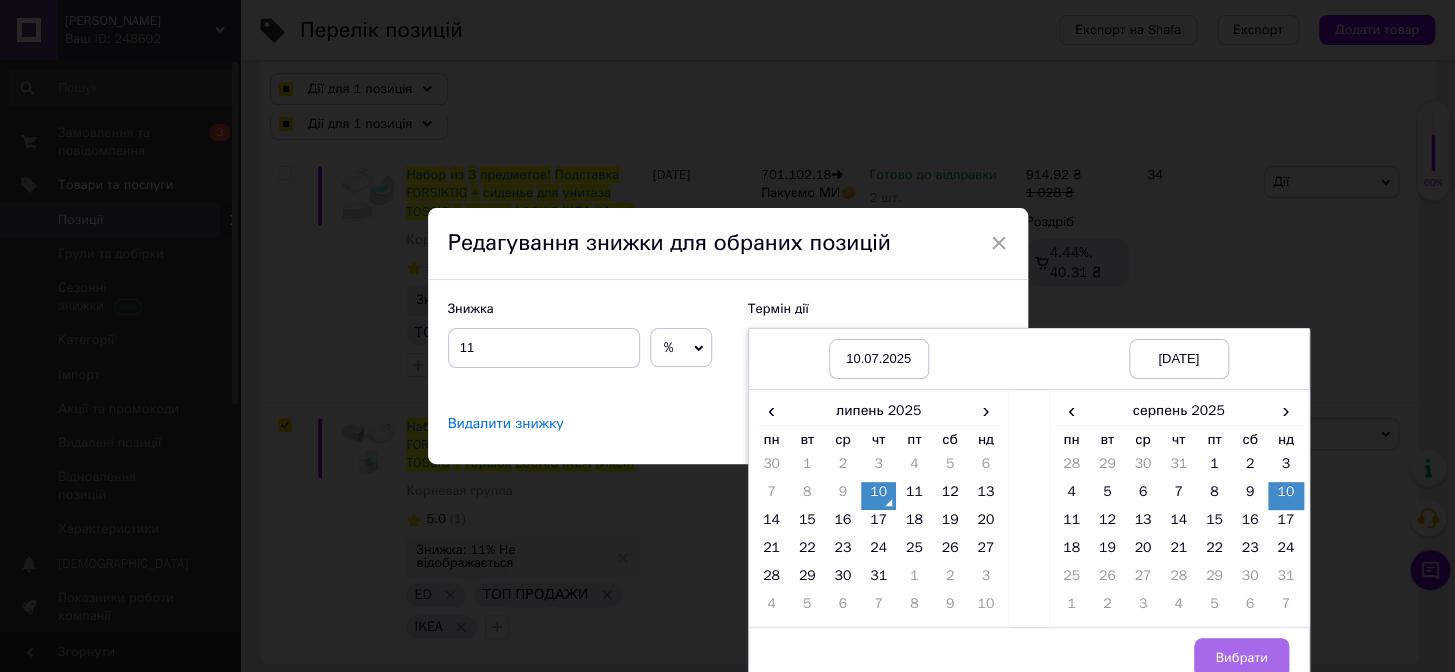 click on "Вибрати" at bounding box center (1241, 658) 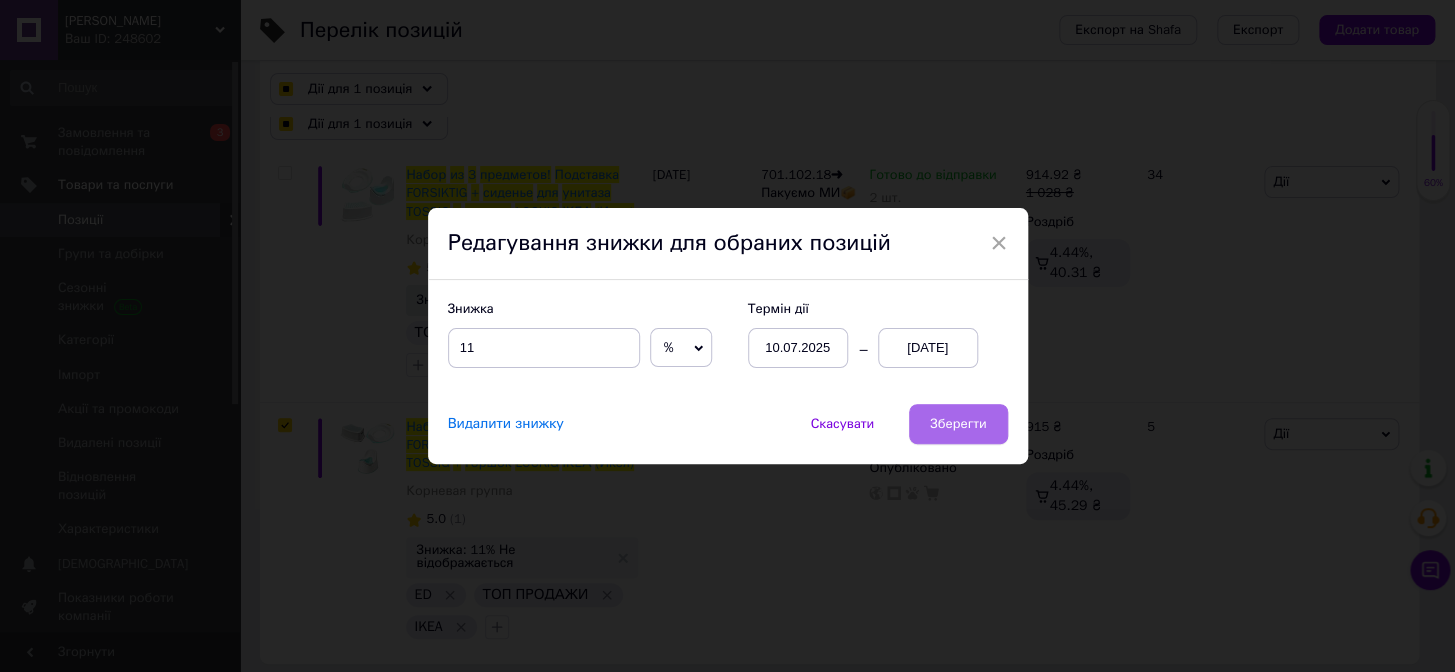 click on "Зберегти" at bounding box center (958, 424) 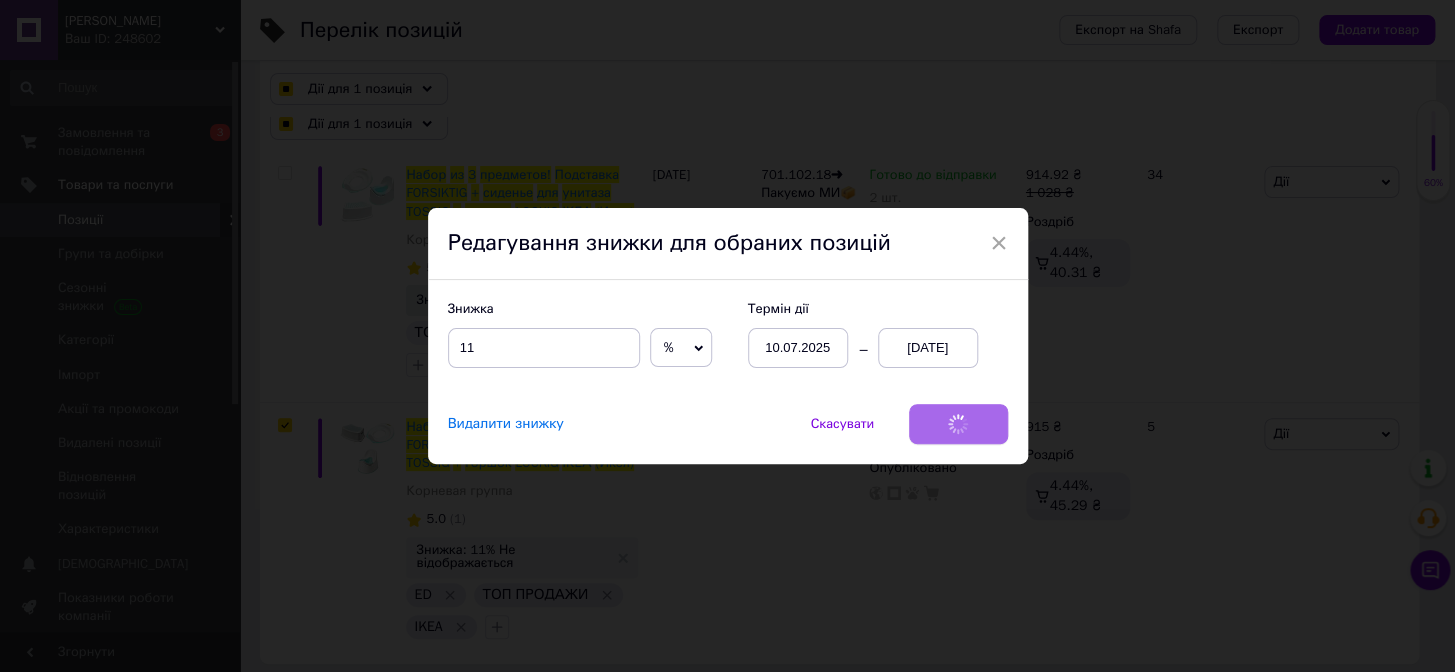 checkbox on "true" 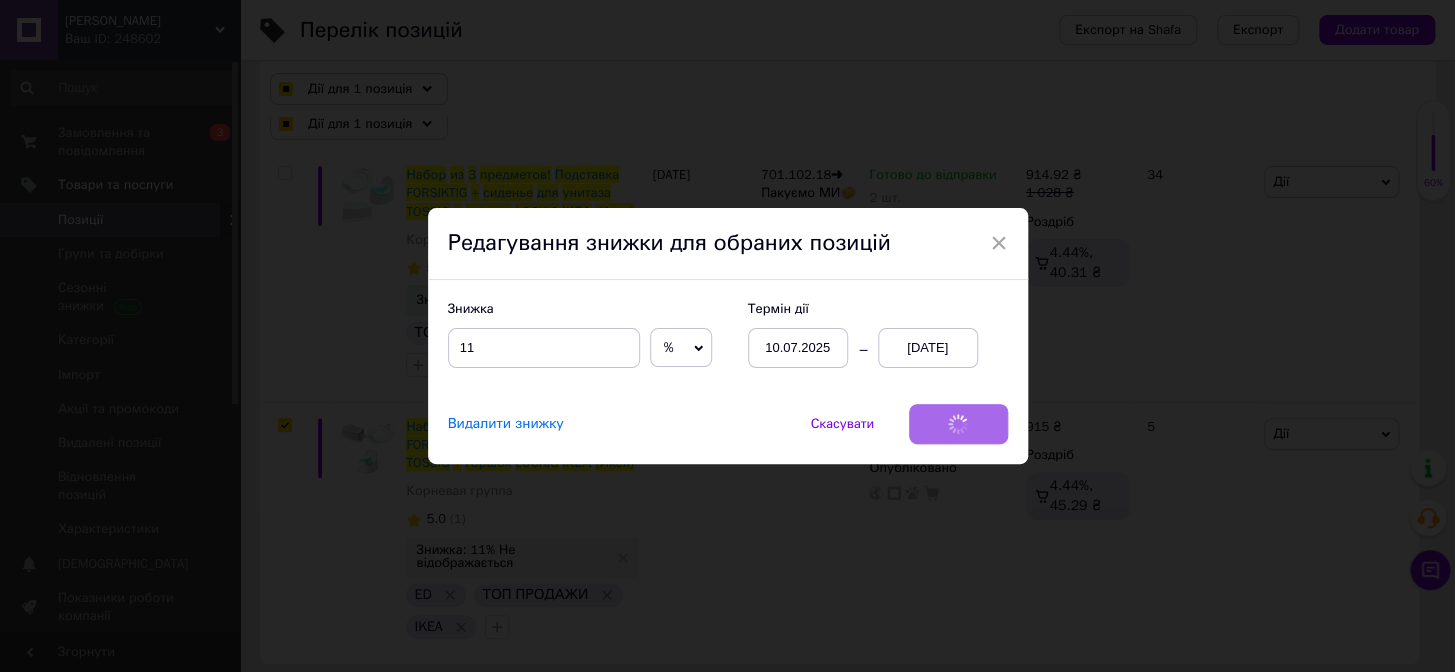 checkbox on "true" 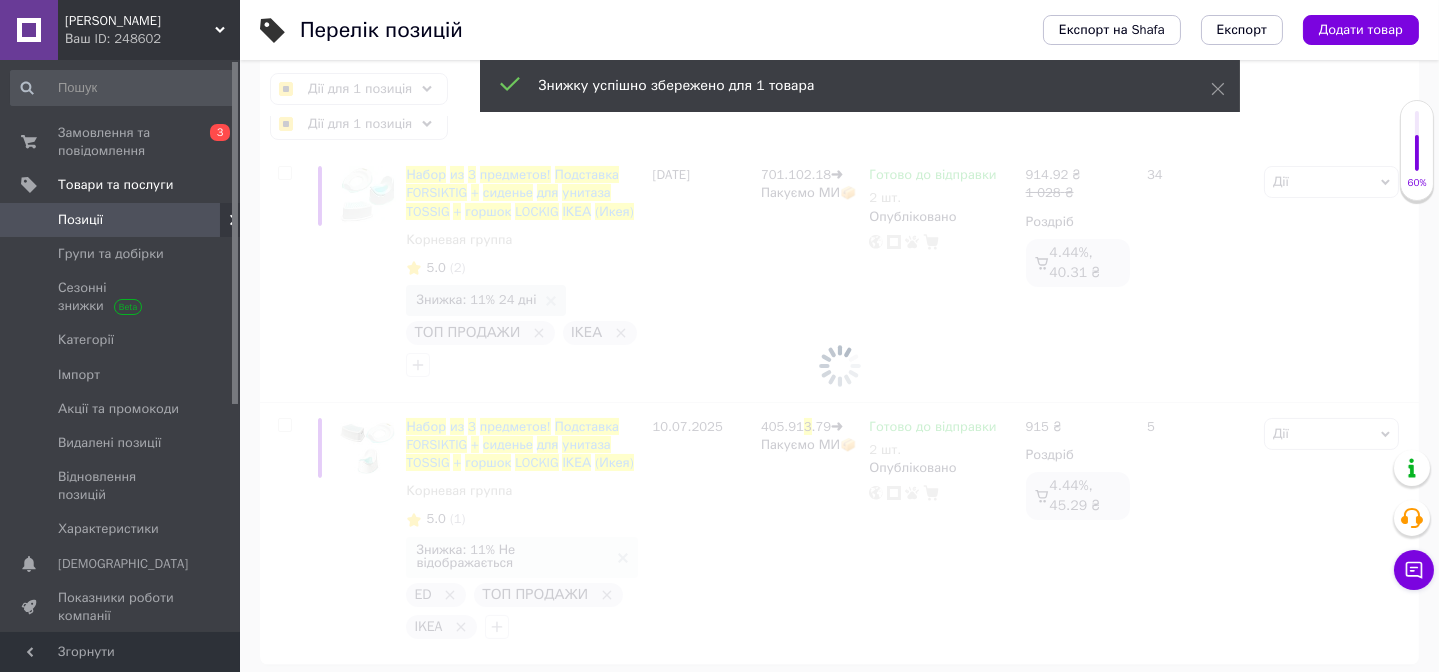 checkbox on "false" 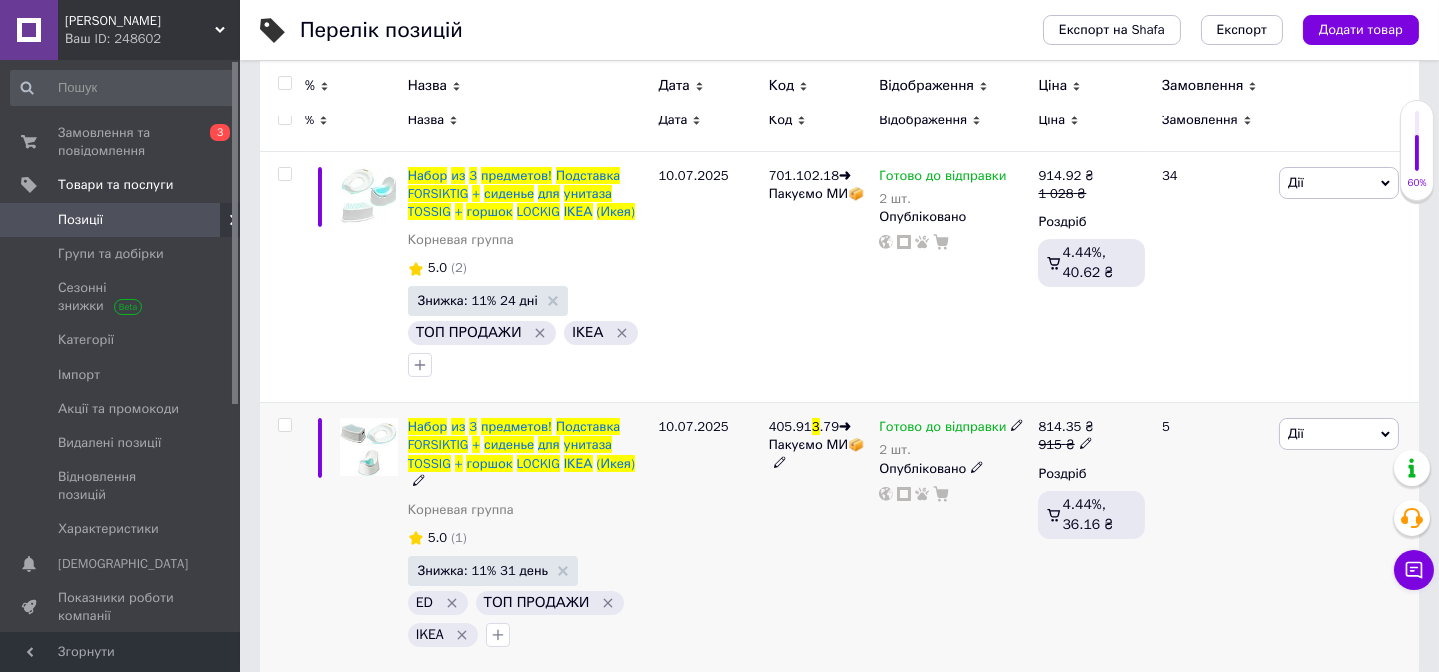 click on "915   ₴" at bounding box center [1066, 445] 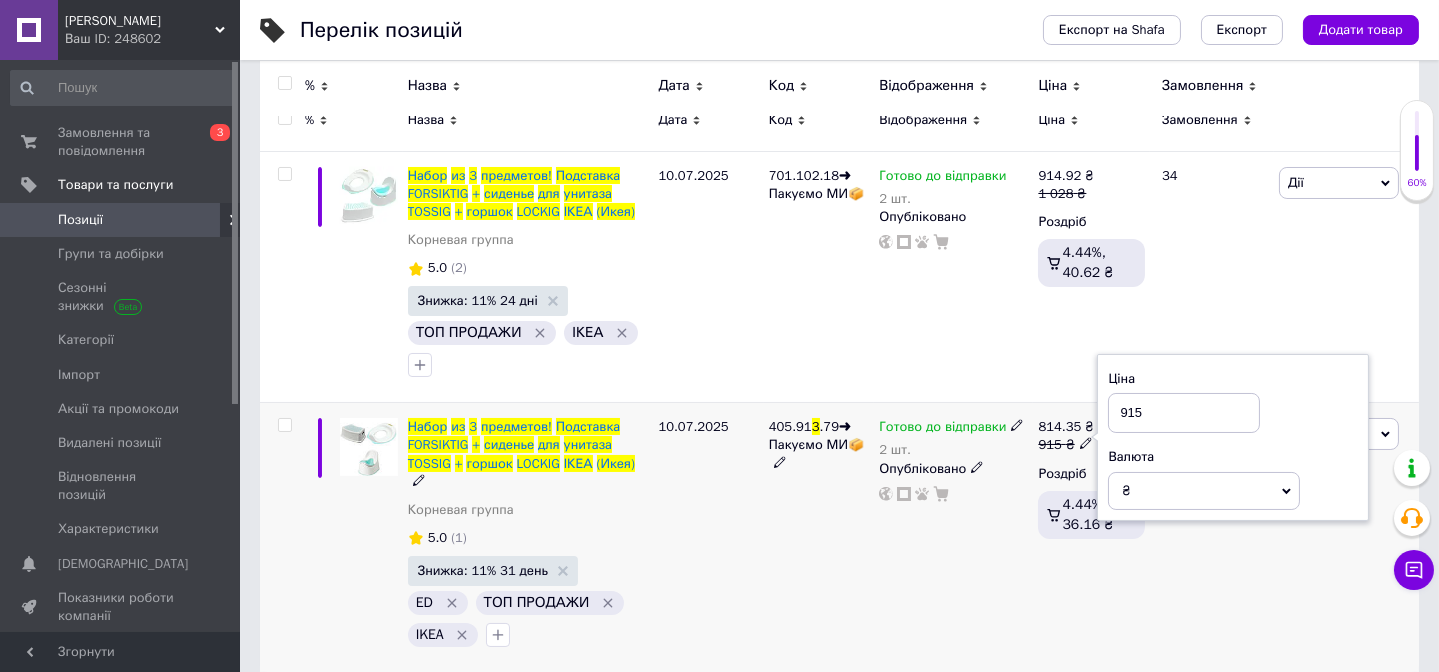 drag, startPoint x: 1120, startPoint y: 409, endPoint x: 1166, endPoint y: 409, distance: 46 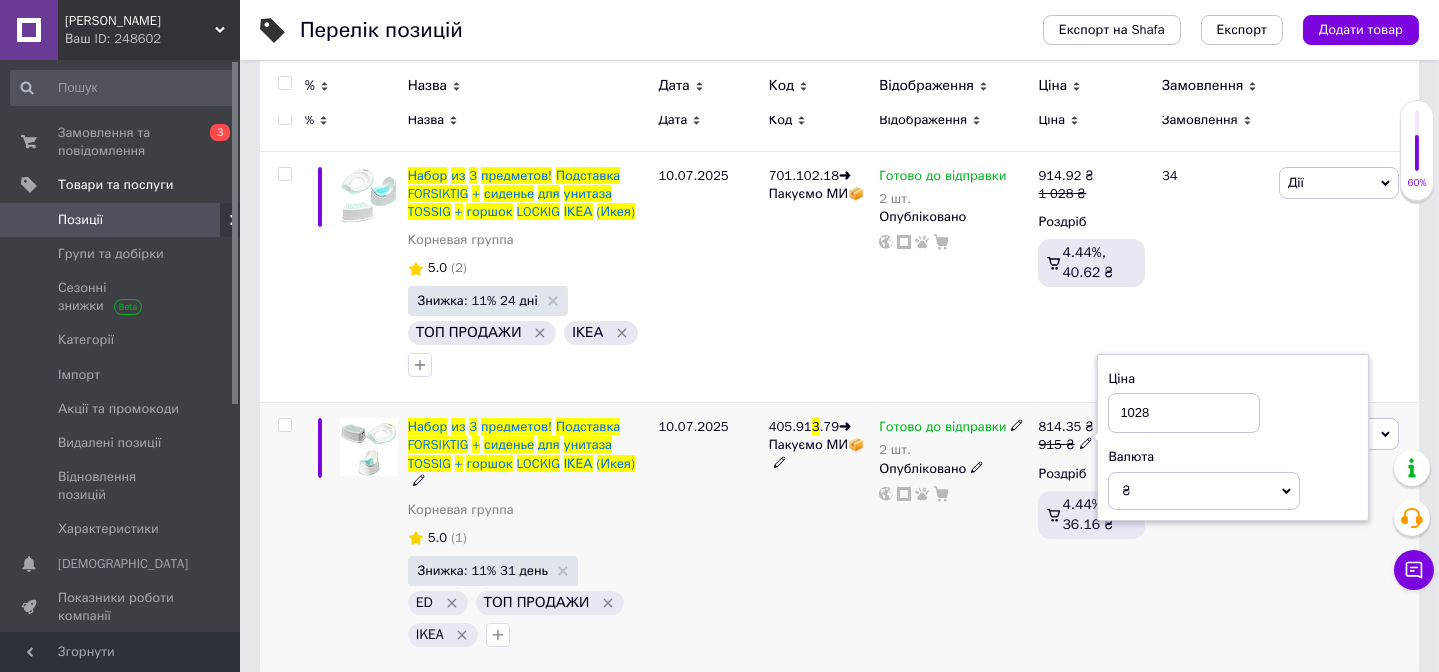 type on "1028" 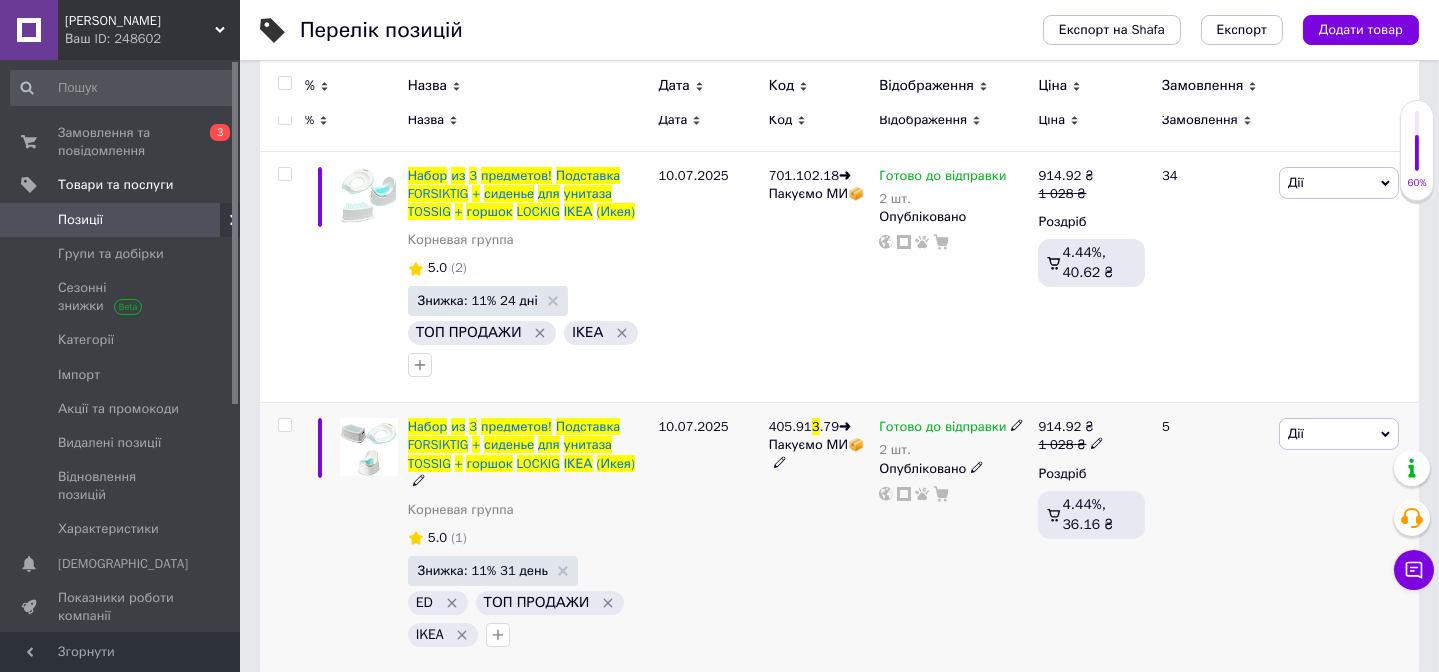 click 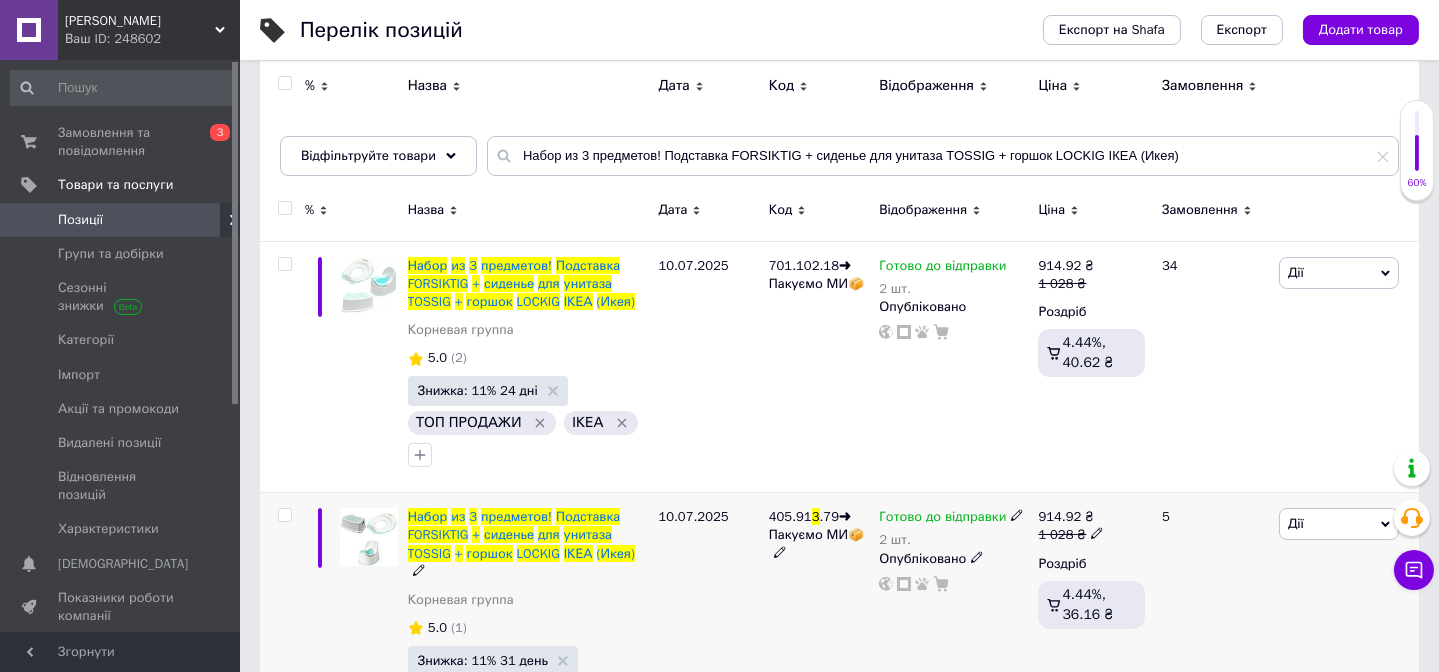 scroll, scrollTop: 280, scrollLeft: 0, axis: vertical 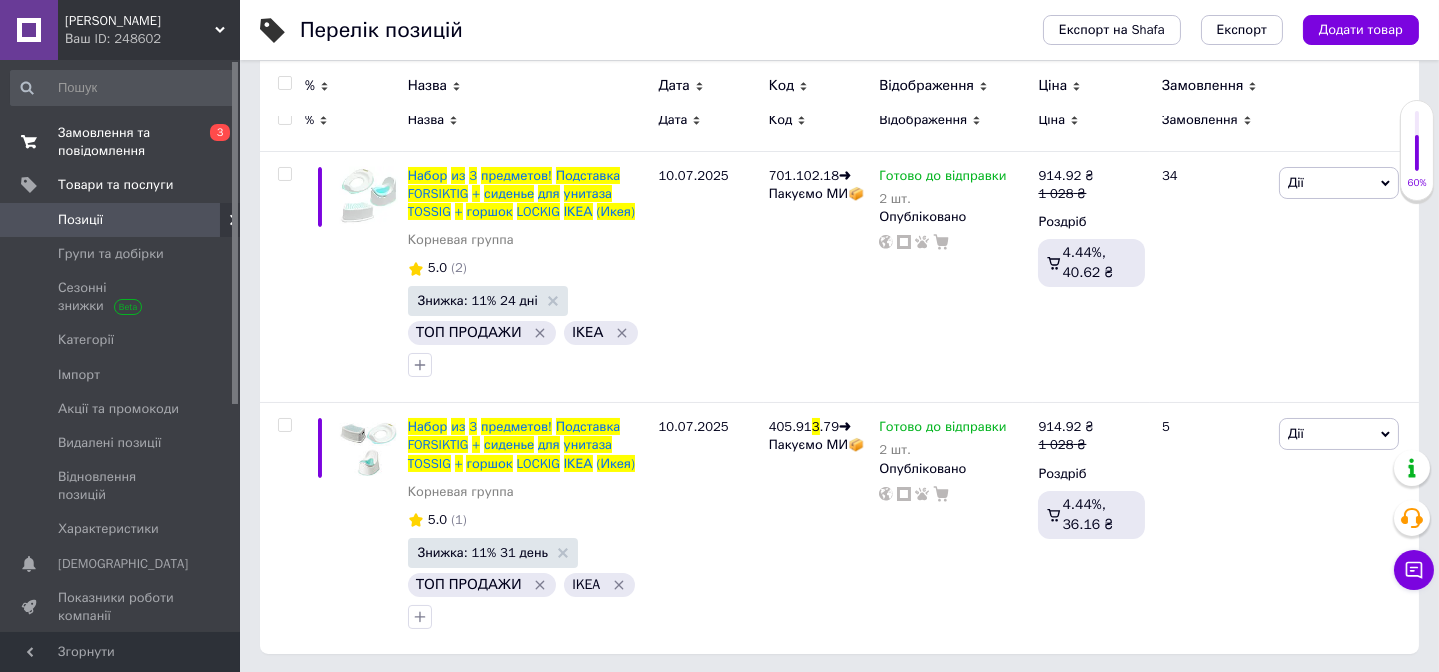 click on "Замовлення та повідомлення" at bounding box center [121, 142] 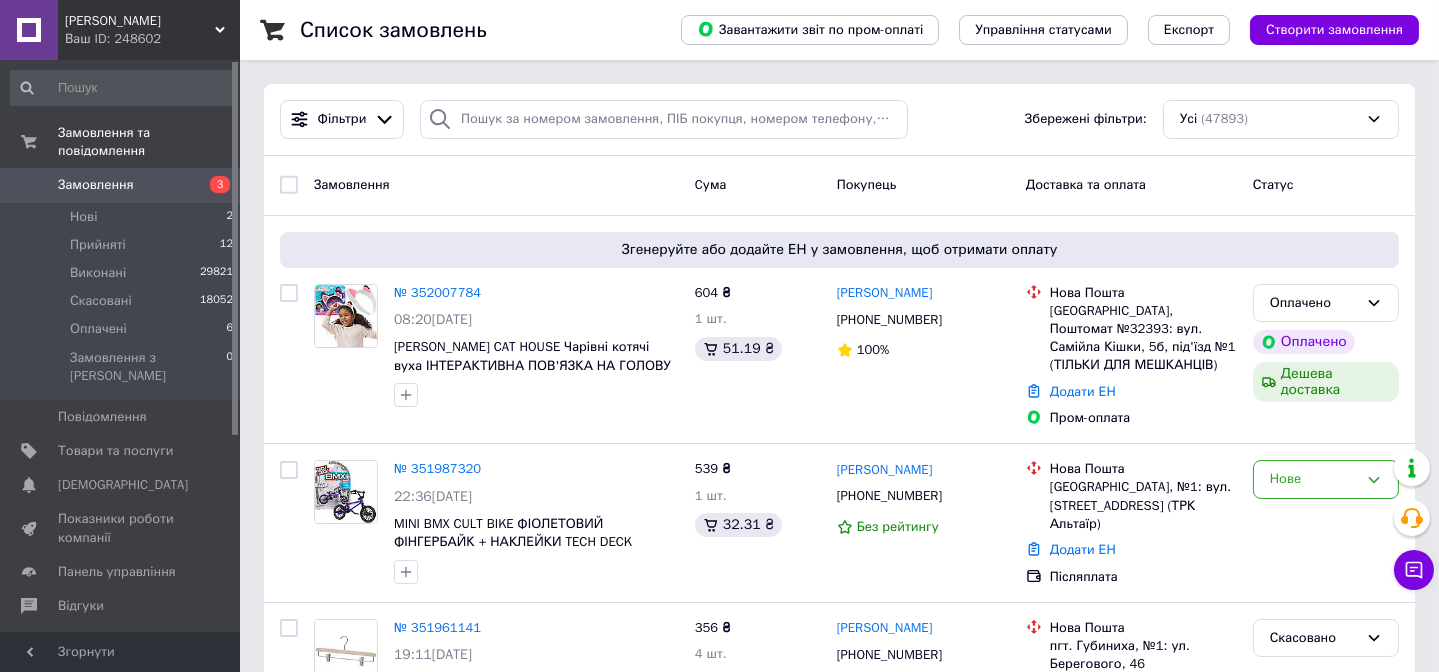 scroll, scrollTop: 90, scrollLeft: 0, axis: vertical 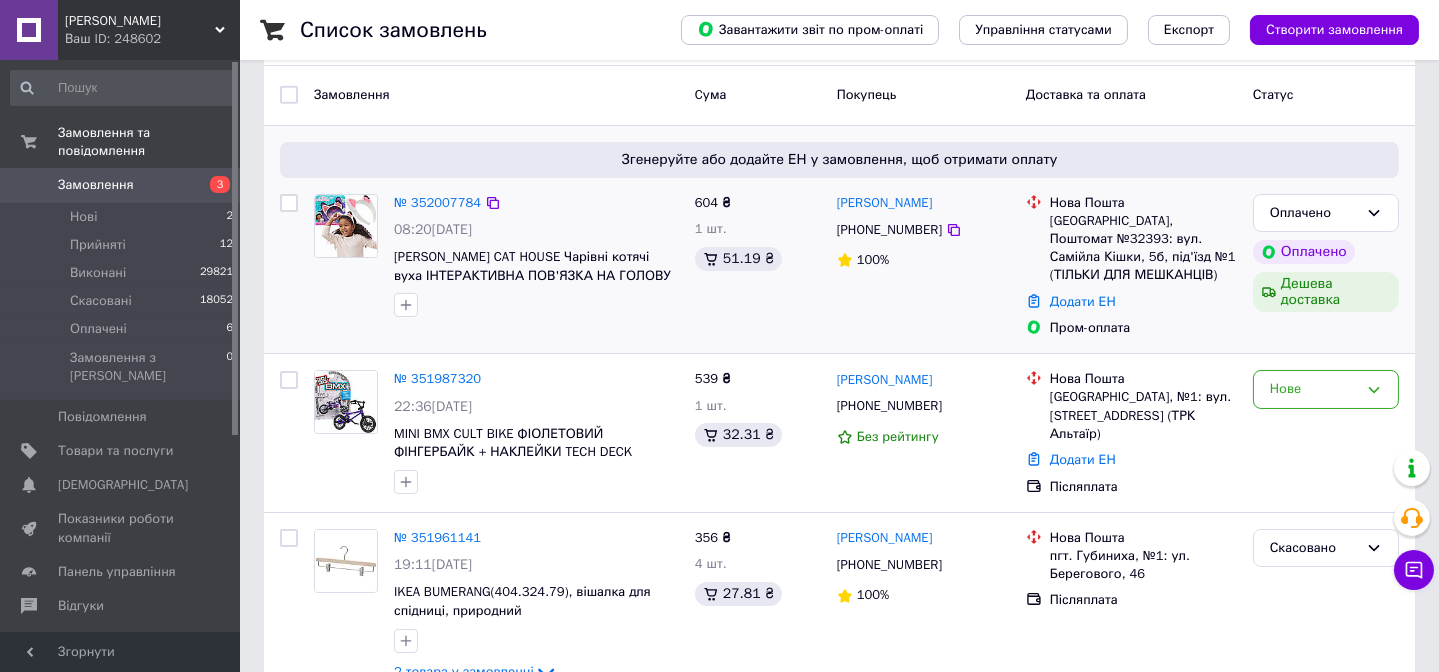 click at bounding box center (346, 226) 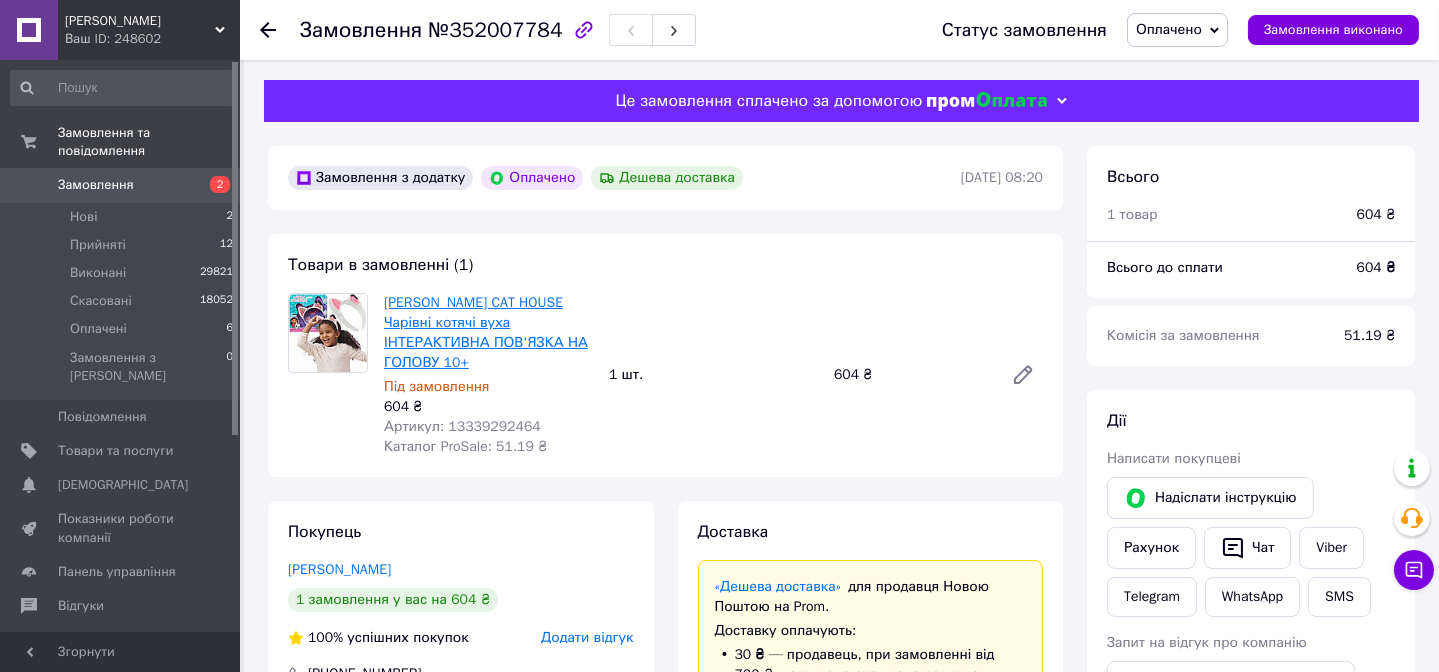 scroll, scrollTop: 181, scrollLeft: 0, axis: vertical 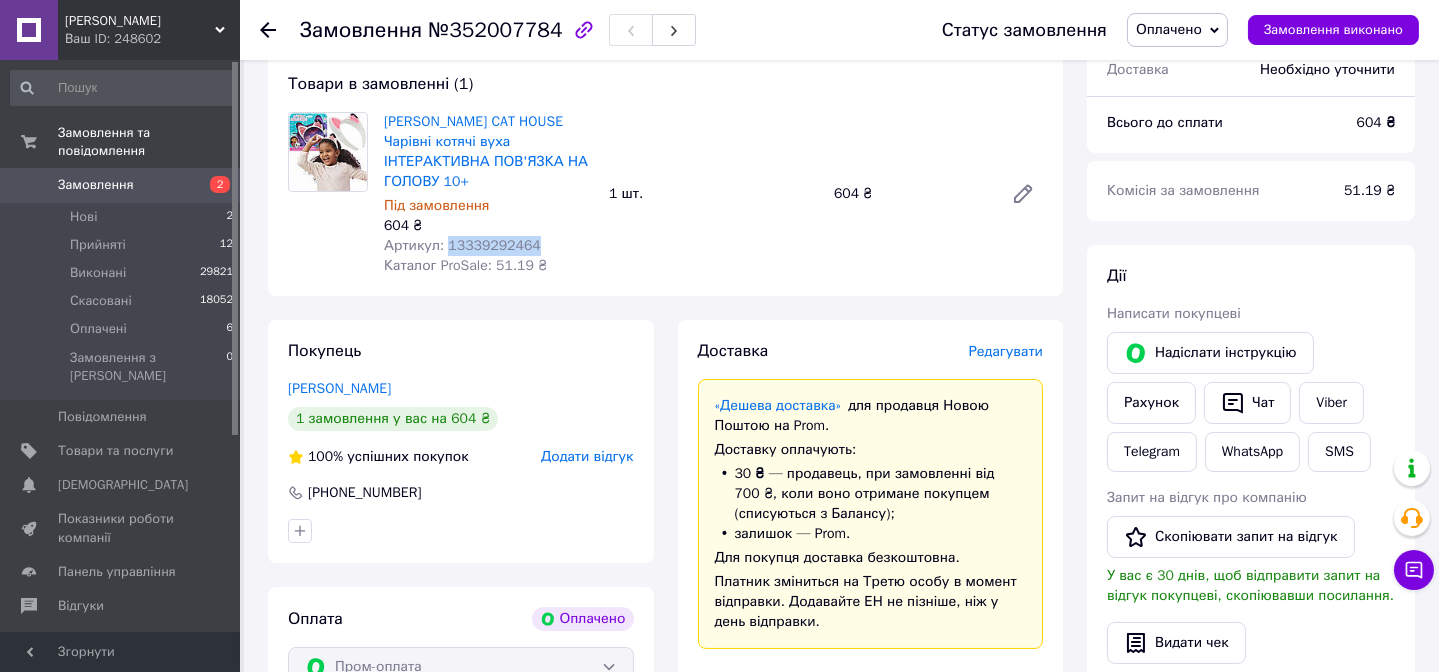 drag, startPoint x: 528, startPoint y: 218, endPoint x: 445, endPoint y: 222, distance: 83.09633 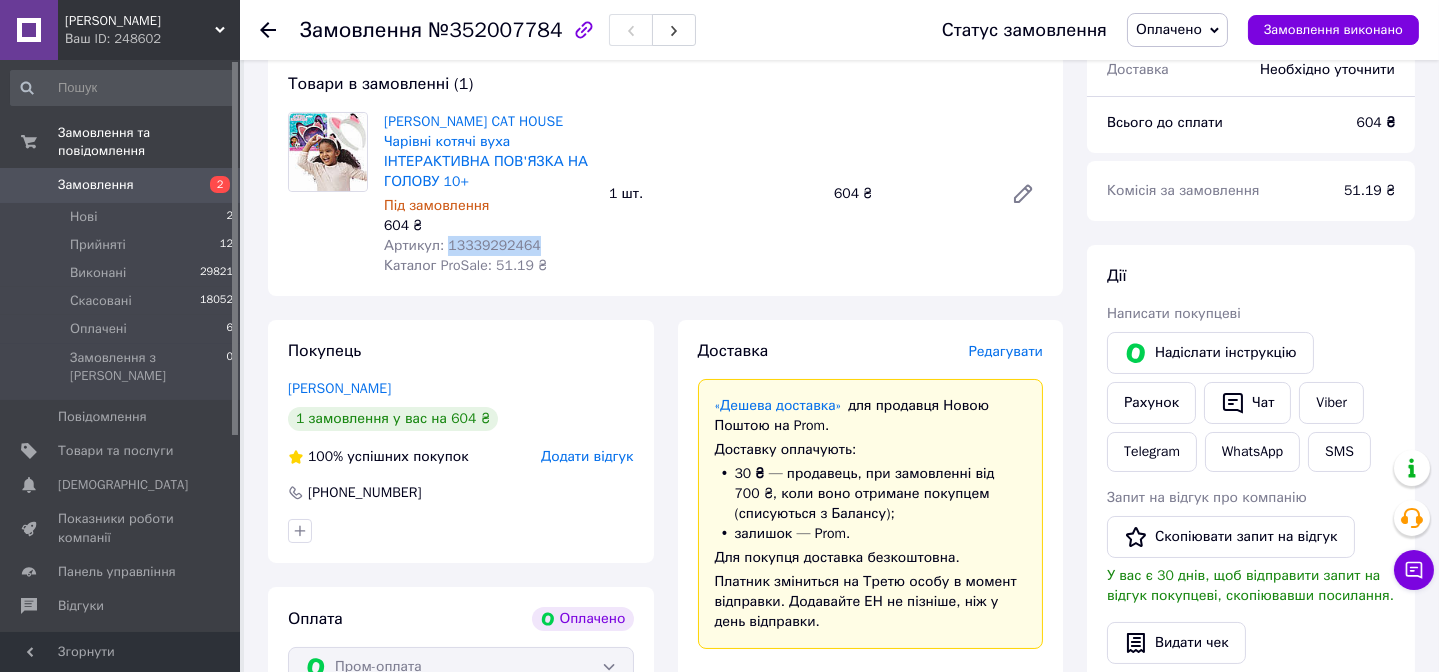 copy on "13339292464" 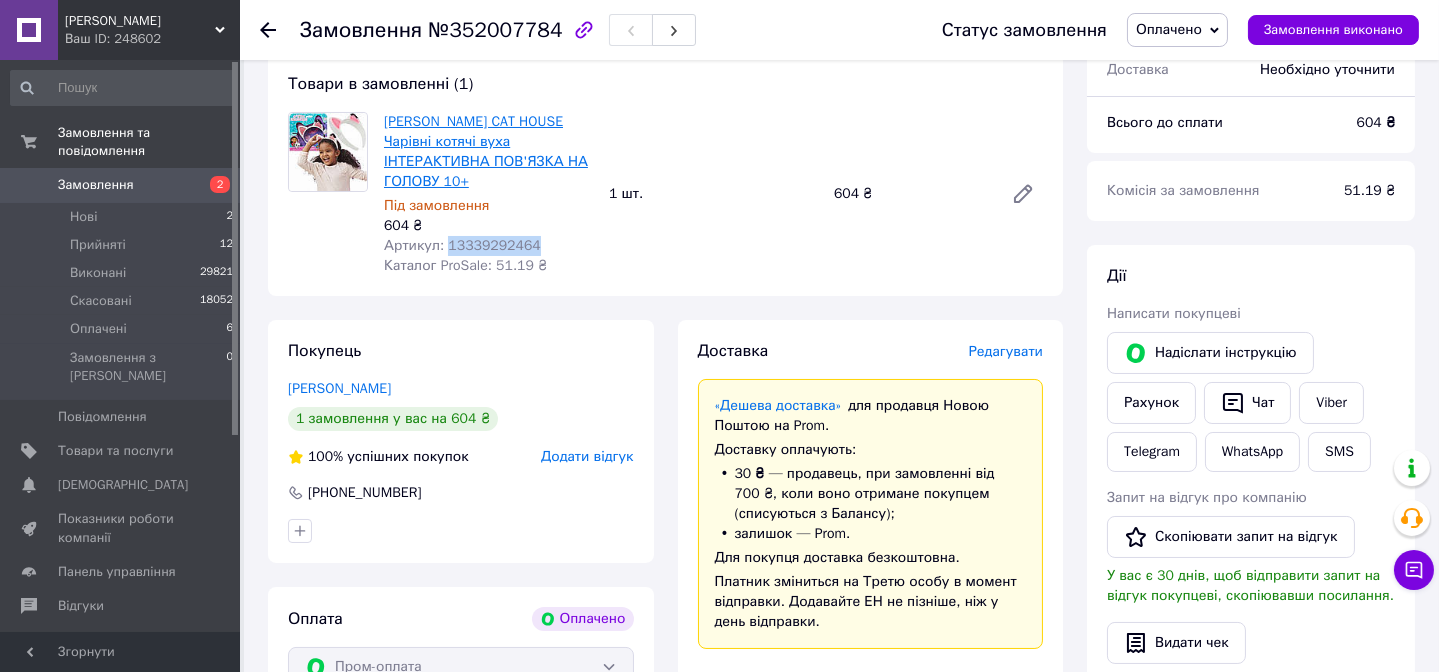click on "[PERSON_NAME] CAT HOUSE Чарівні котячі вуха ІНТЕРАКТИВНА ПОВ'ЯЗКА НА ГОЛОВУ 10+" at bounding box center (486, 151) 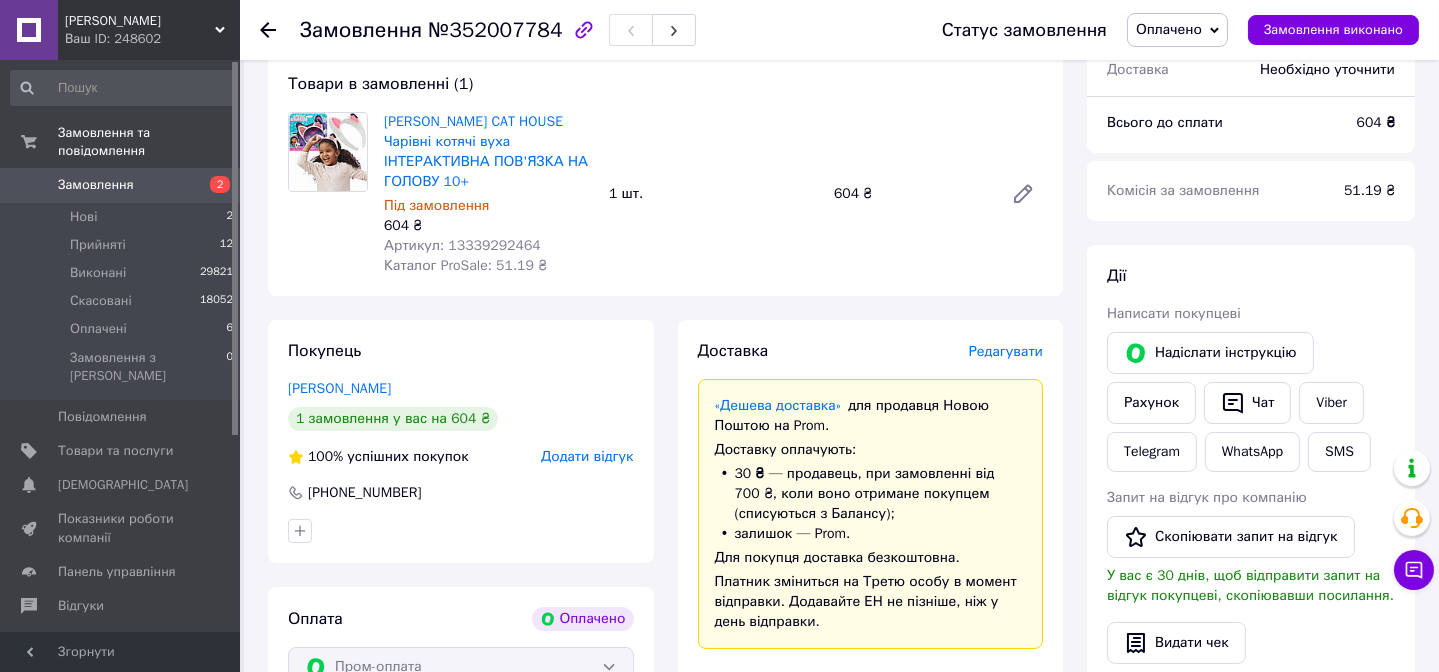 drag, startPoint x: 482, startPoint y: 235, endPoint x: 530, endPoint y: 223, distance: 49.47727 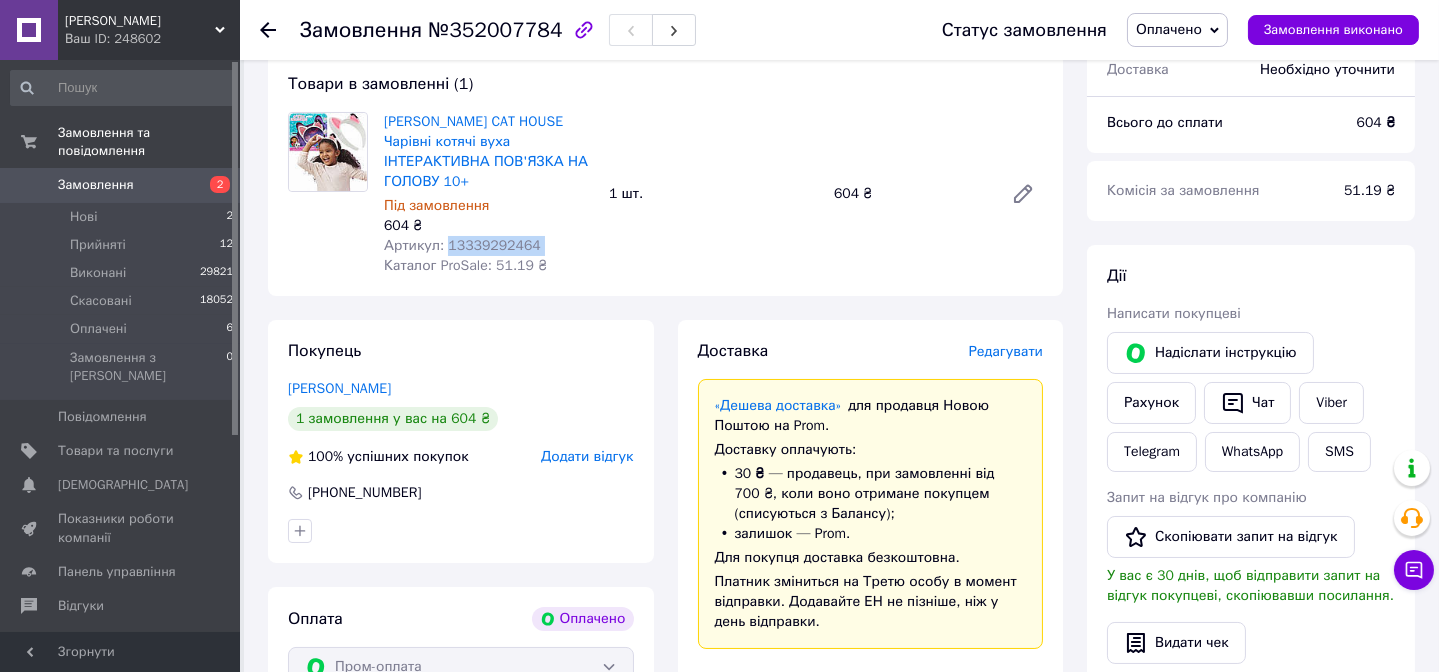 drag, startPoint x: 530, startPoint y: 223, endPoint x: 469, endPoint y: 223, distance: 61 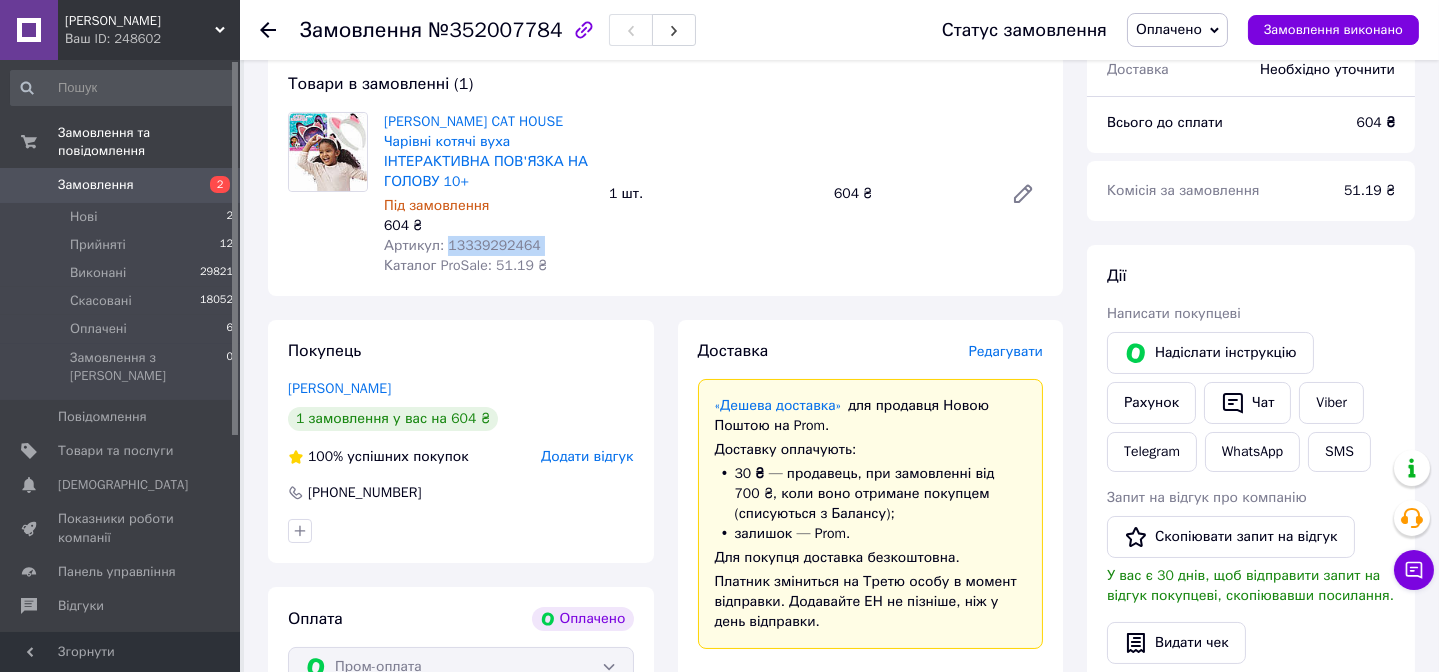 click at bounding box center [328, 152] 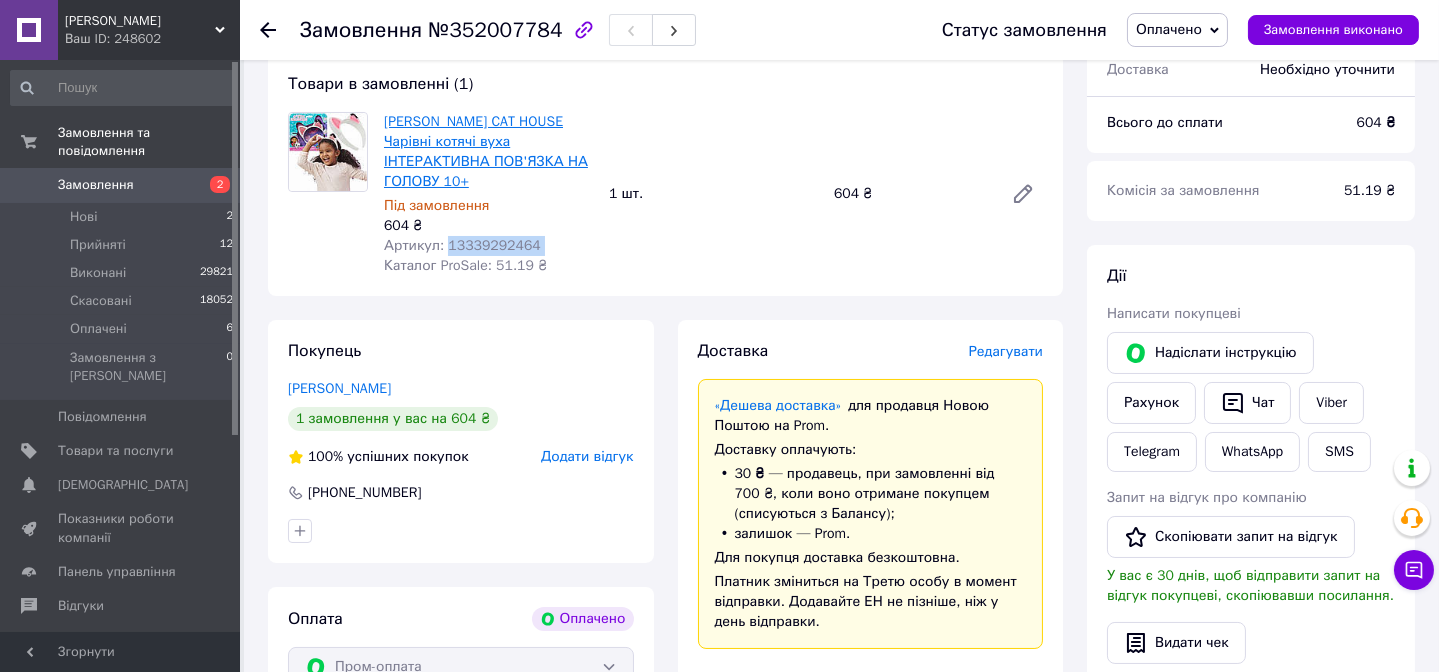 click on "[PERSON_NAME] CAT HOUSE Чарівні котячі вуха ІНТЕРАКТИВНА ПОВ'ЯЗКА НА ГОЛОВУ 10+" at bounding box center (486, 151) 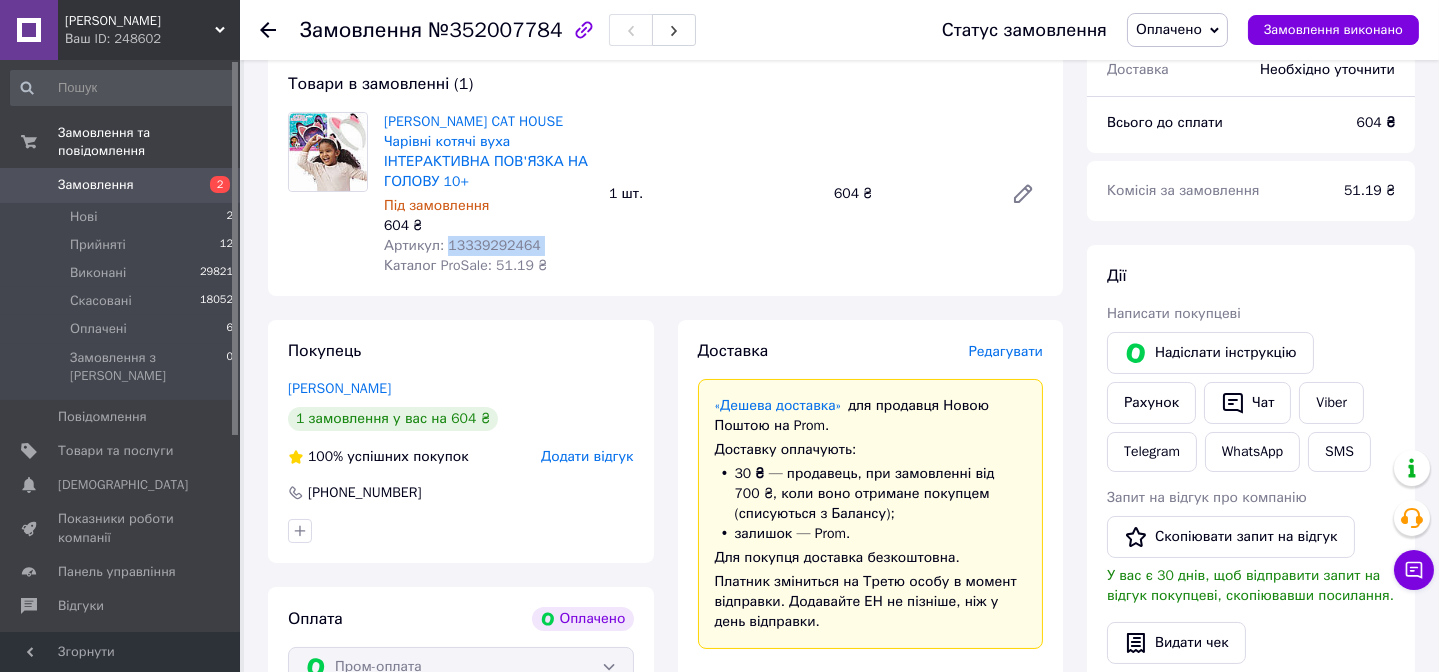 click on "Замовлення" at bounding box center (96, 185) 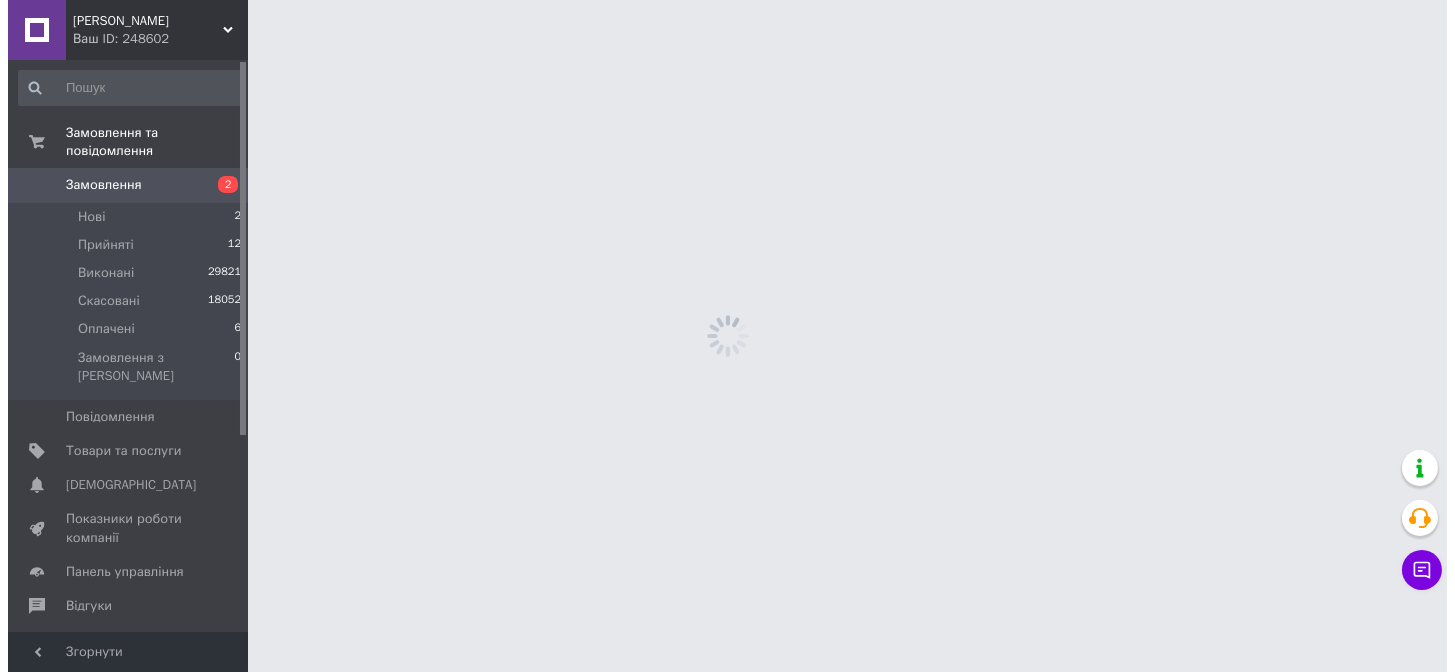 scroll, scrollTop: 0, scrollLeft: 0, axis: both 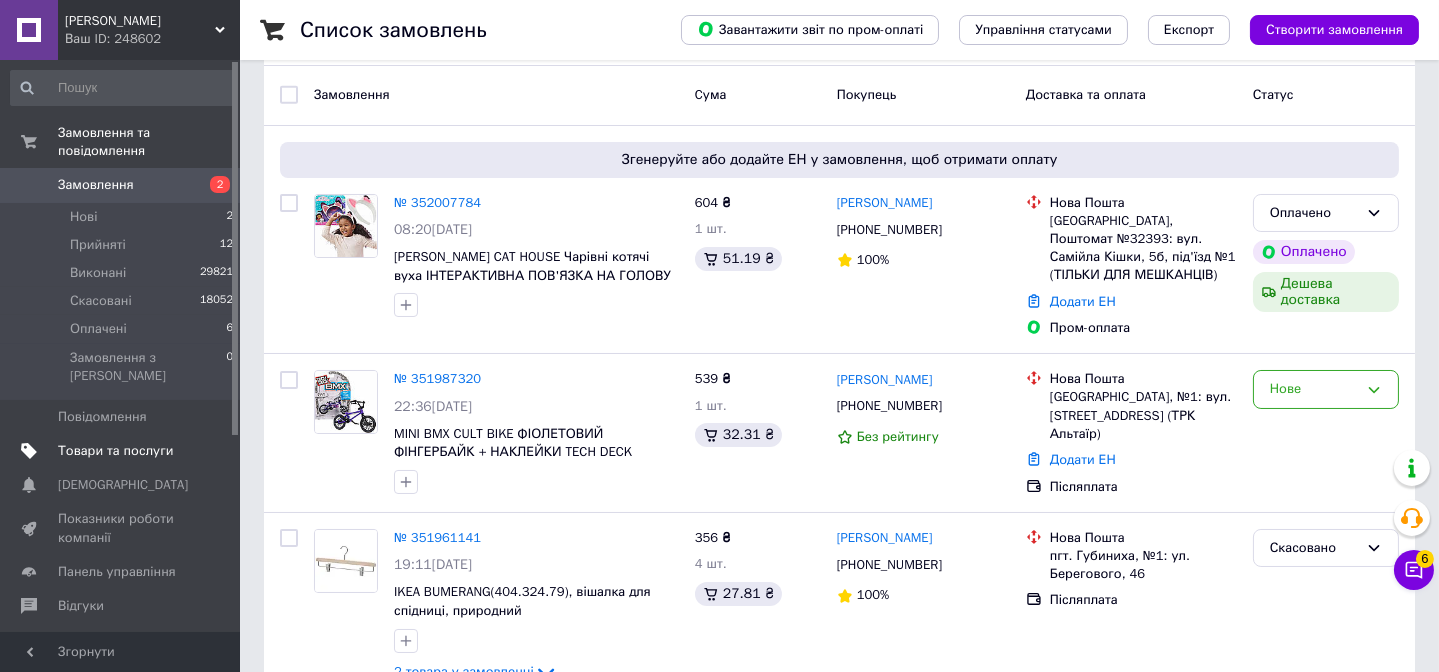 click on "Товари та послуги" at bounding box center [115, 451] 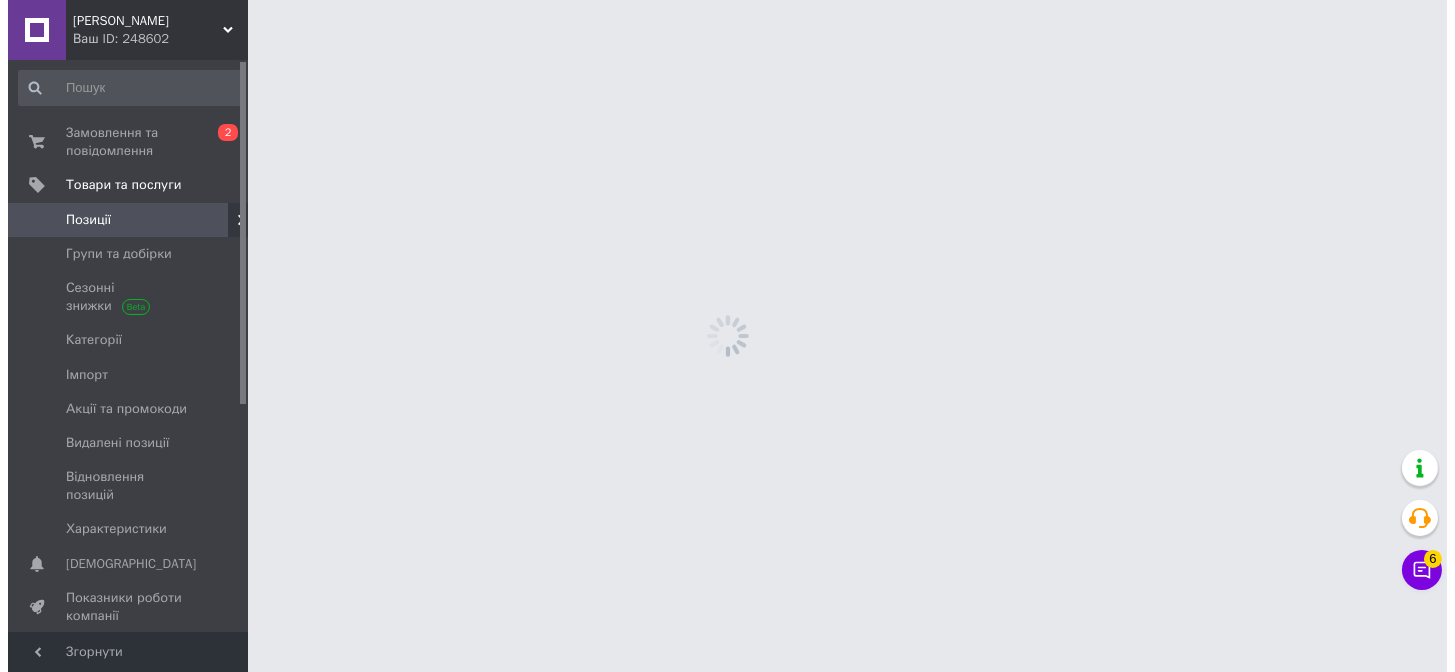scroll, scrollTop: 0, scrollLeft: 0, axis: both 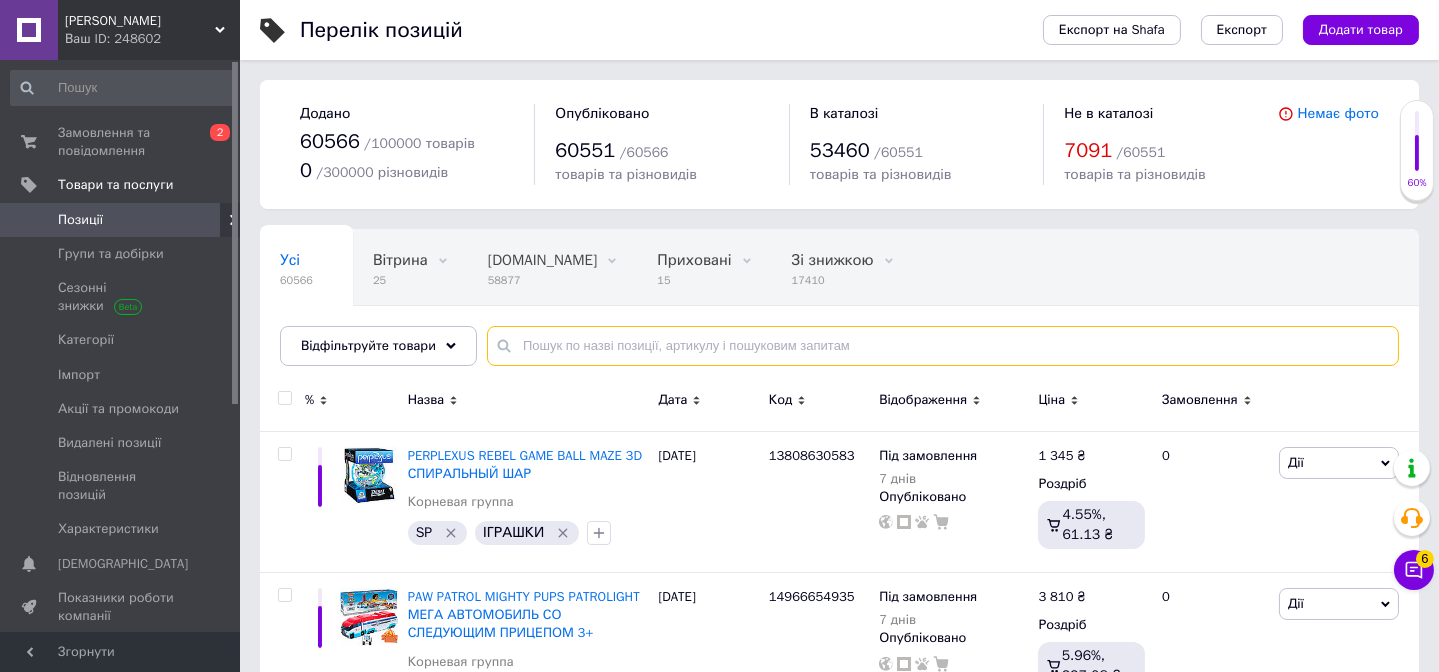paste on "15236298465" 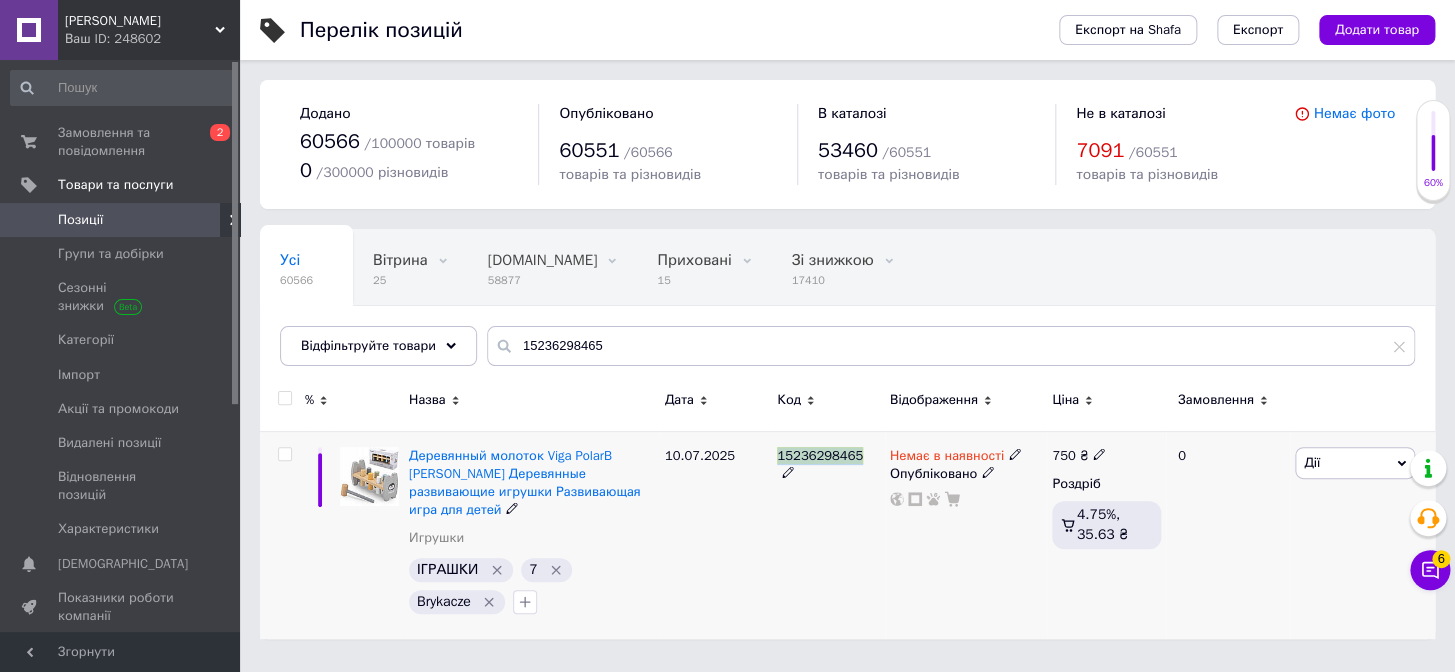 drag, startPoint x: 771, startPoint y: 450, endPoint x: 862, endPoint y: 450, distance: 91 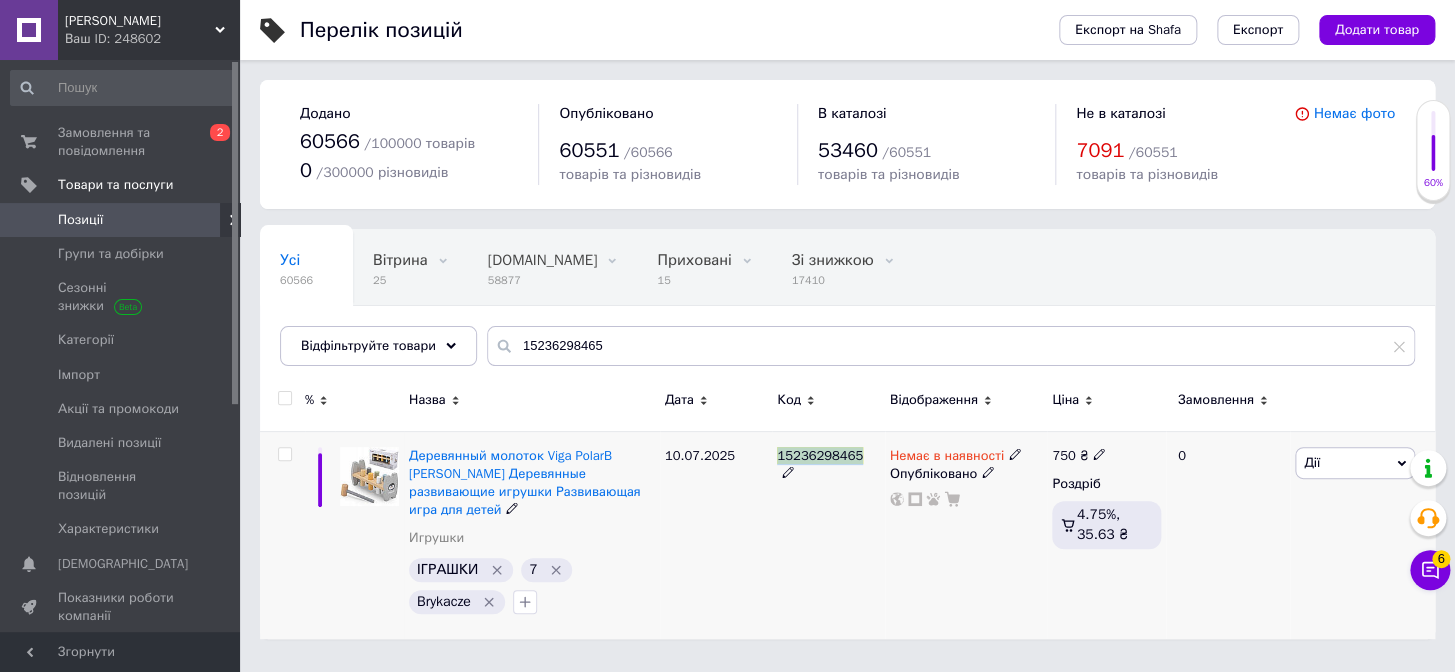 copy on "15236298465" 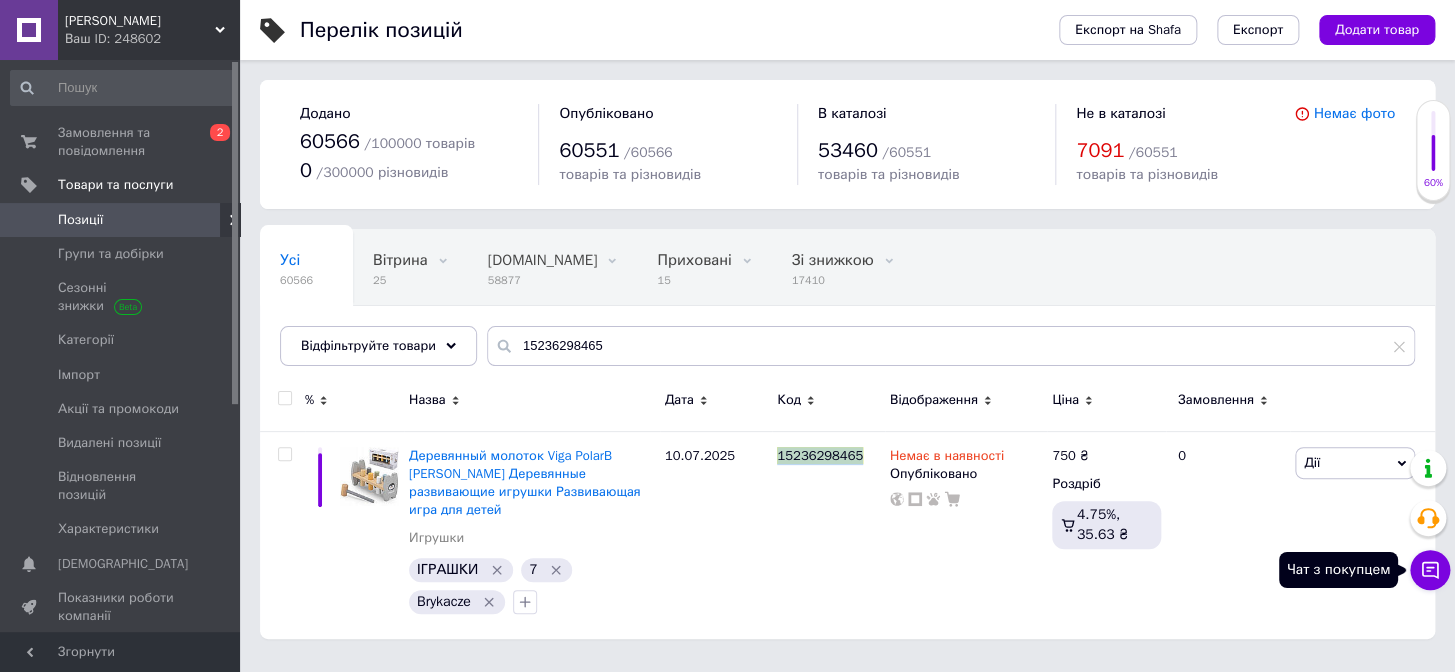 click 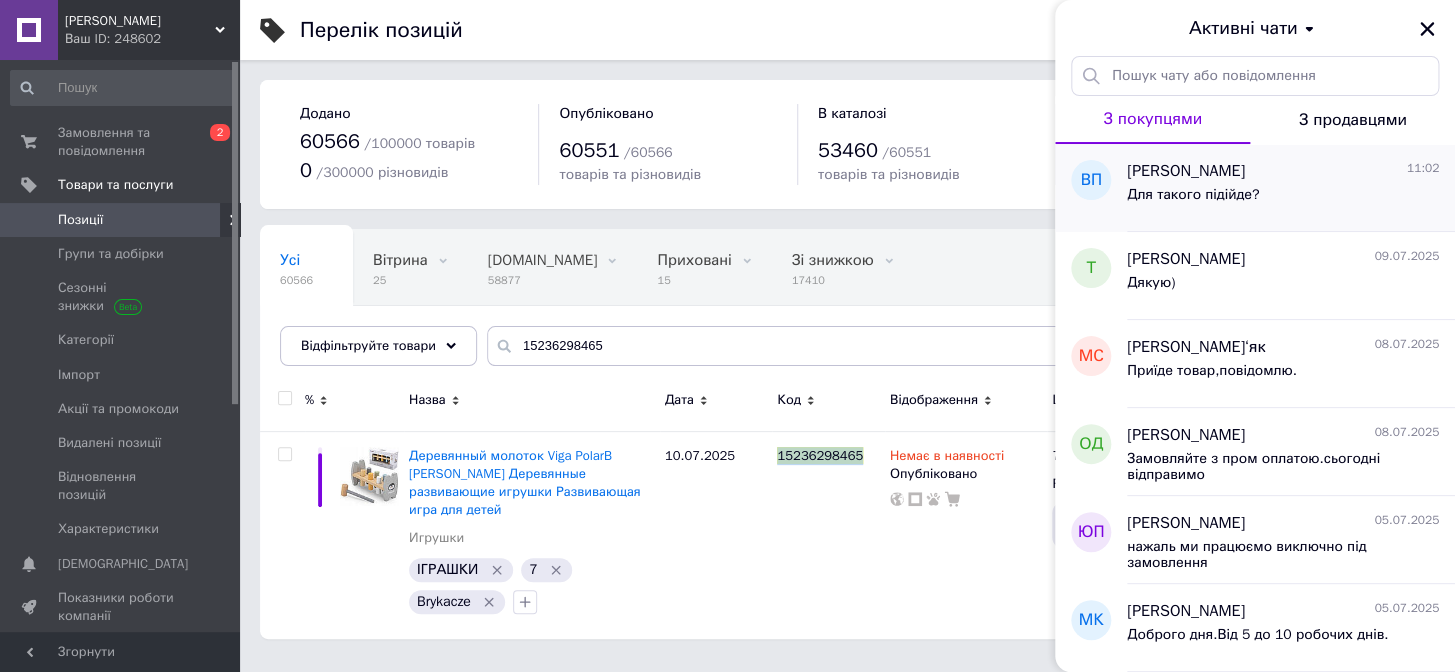 click on "Для такого підійде?" at bounding box center (1193, 201) 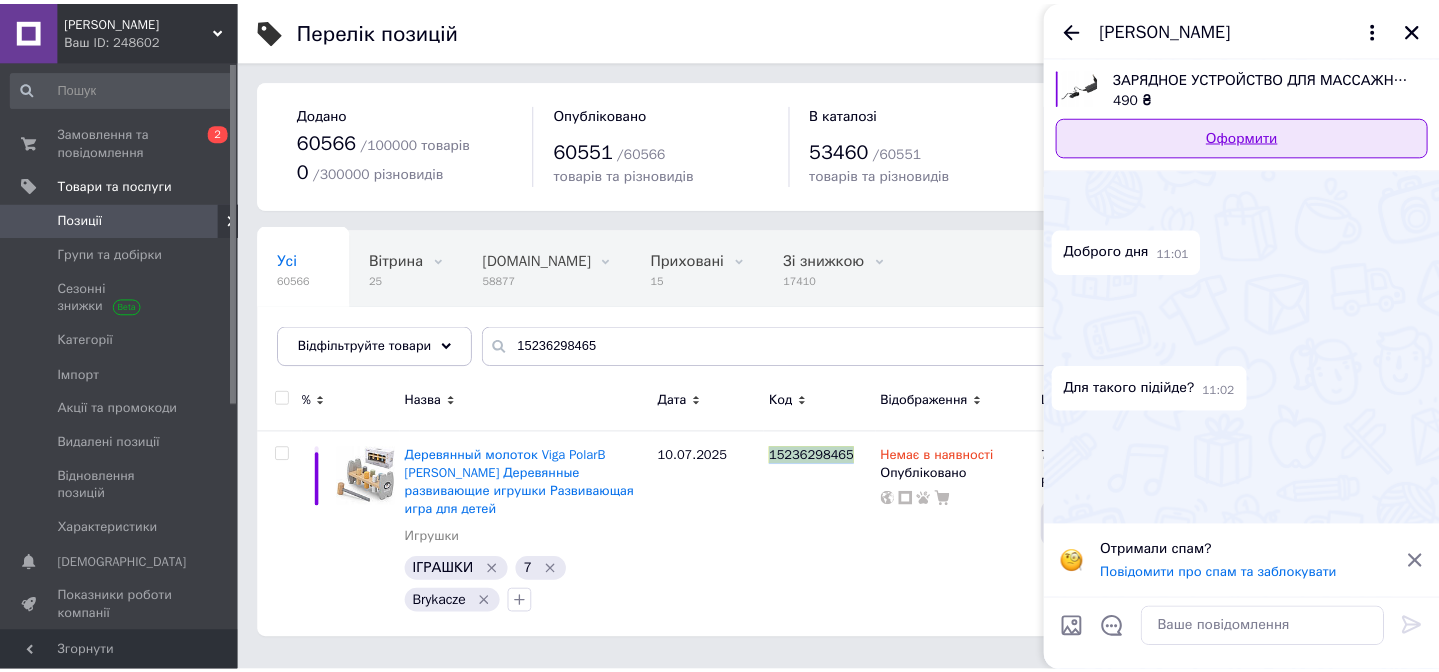 scroll, scrollTop: 189, scrollLeft: 0, axis: vertical 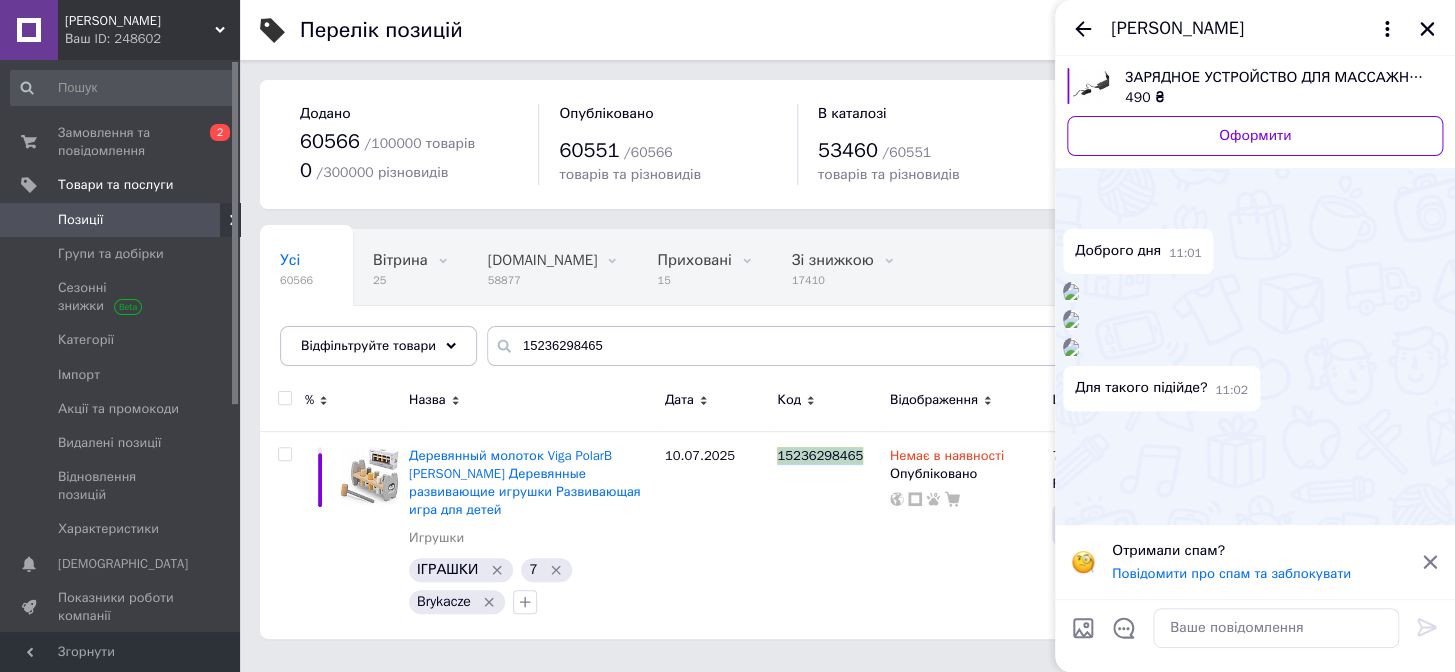 click on "ЗАРЯДНОЕ УСТРОЙСТВО ДЛЯ МАССАЖНОГО ПИСТОЛЕТА МОДЕЛЬ AMG-01" at bounding box center (1276, 78) 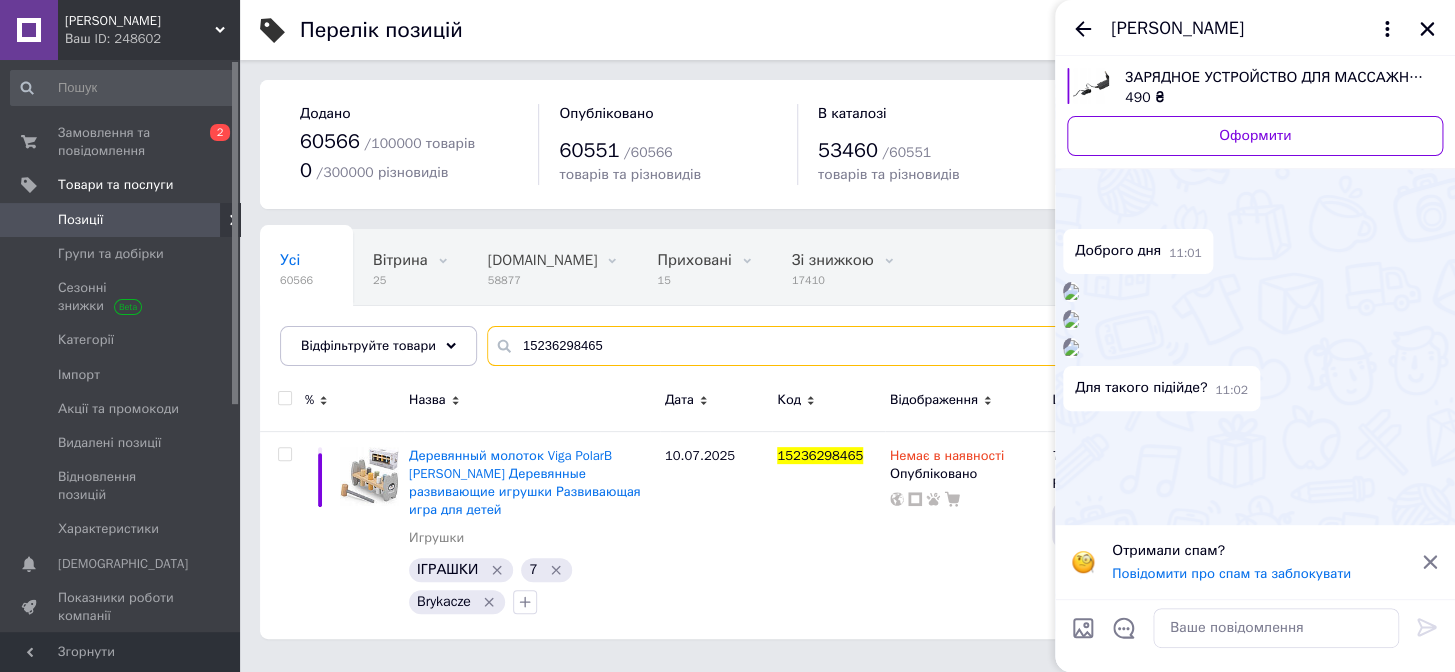 click on "15236298465" at bounding box center (951, 346) 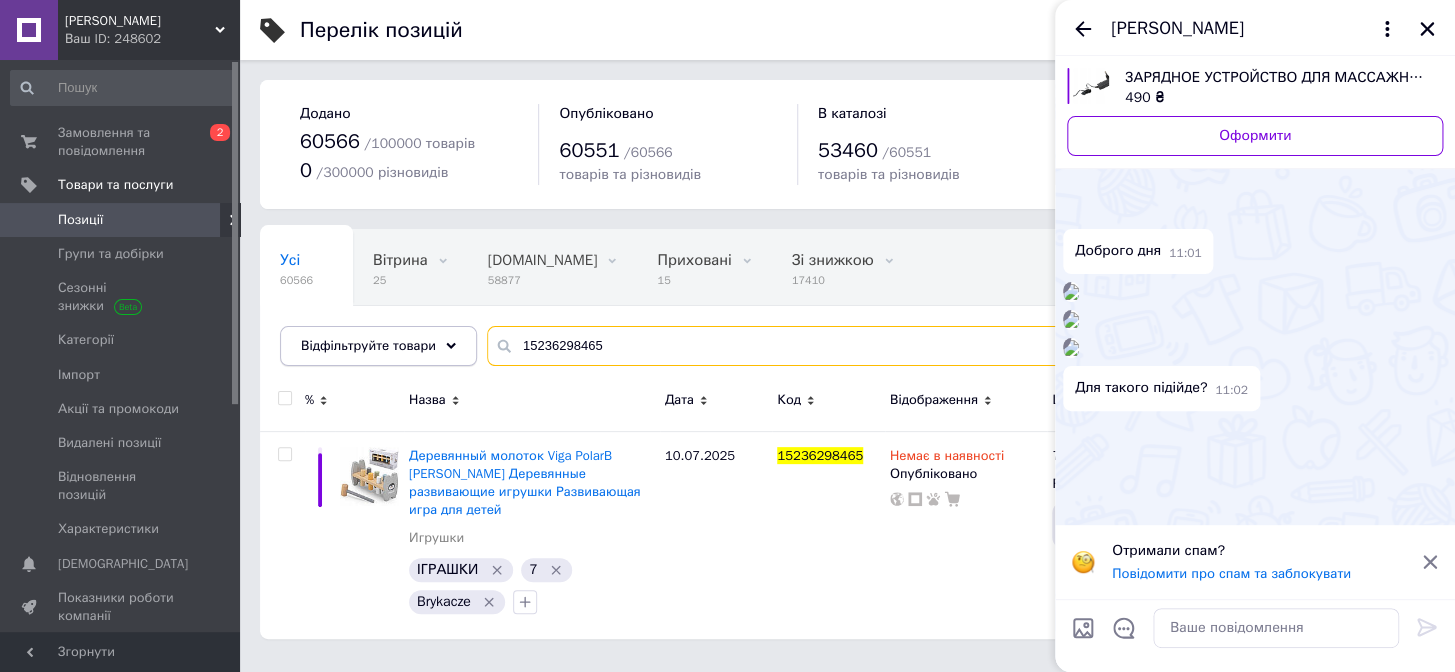 drag, startPoint x: 605, startPoint y: 341, endPoint x: 468, endPoint y: 335, distance: 137.13132 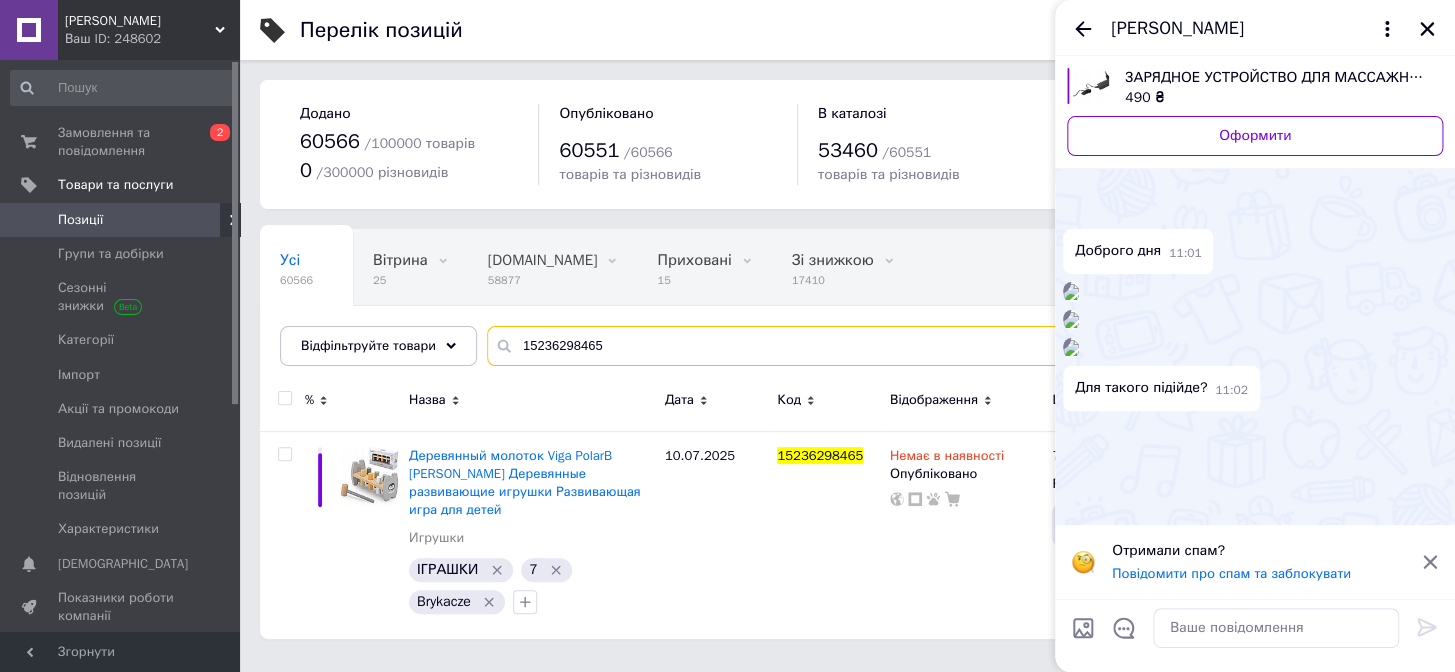 paste on "421382954" 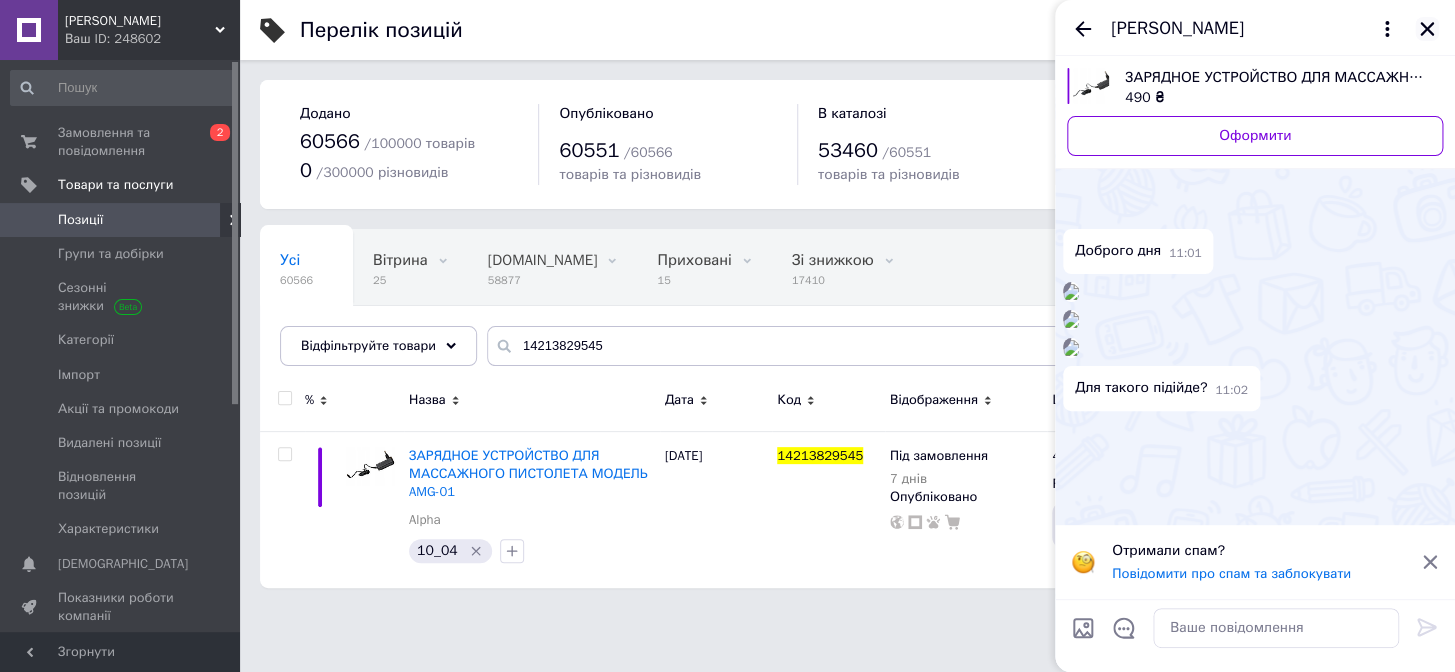 click 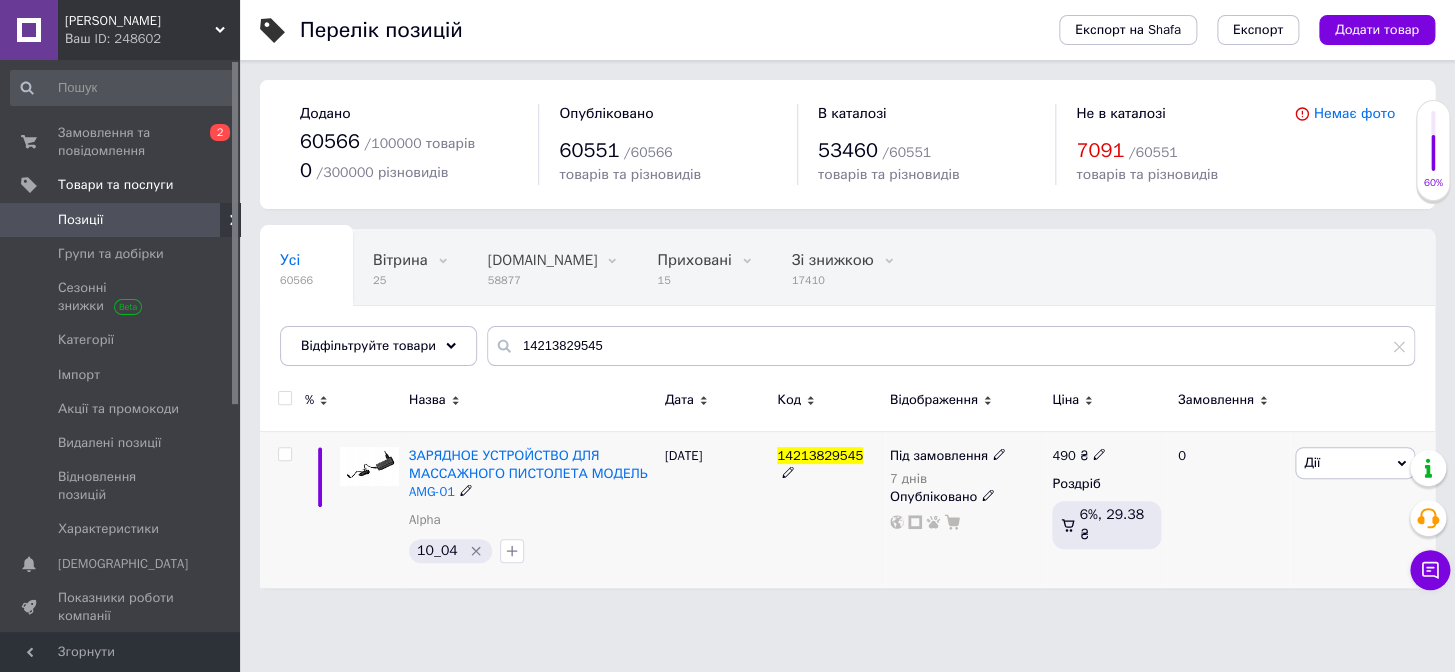 click 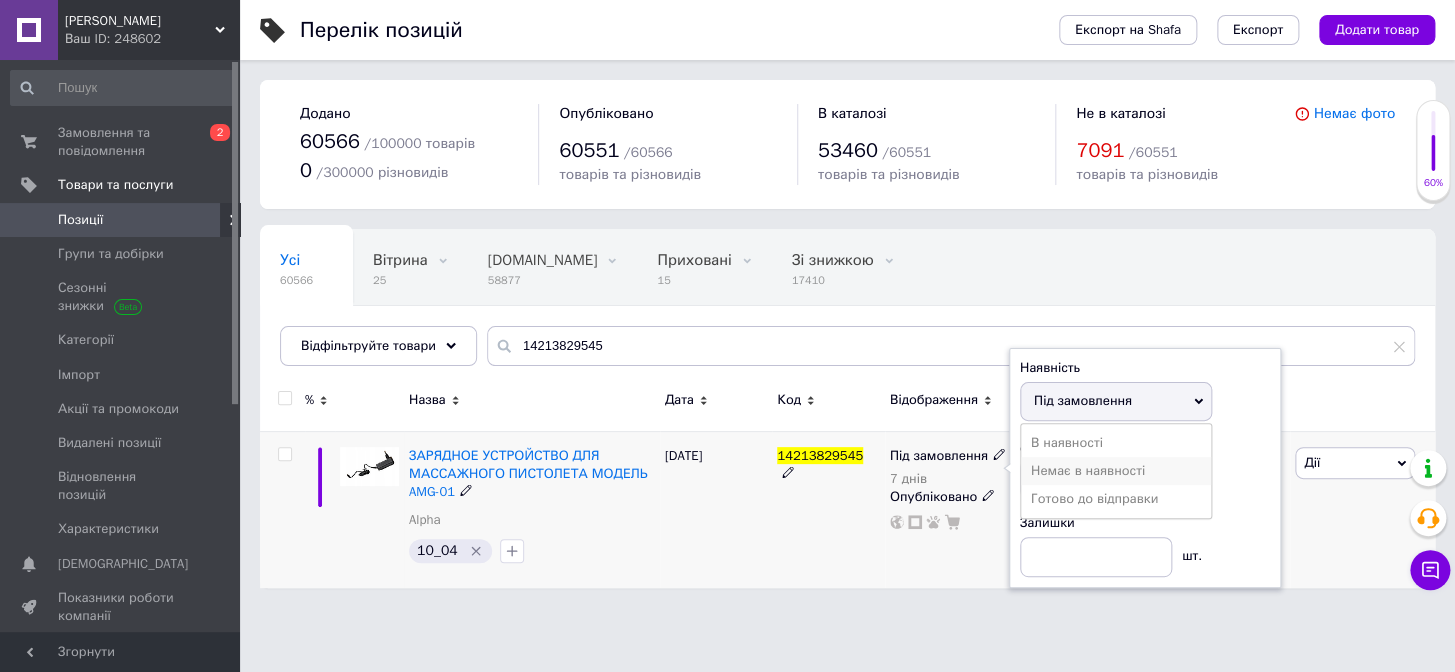 click on "Немає в наявності" at bounding box center (1116, 471) 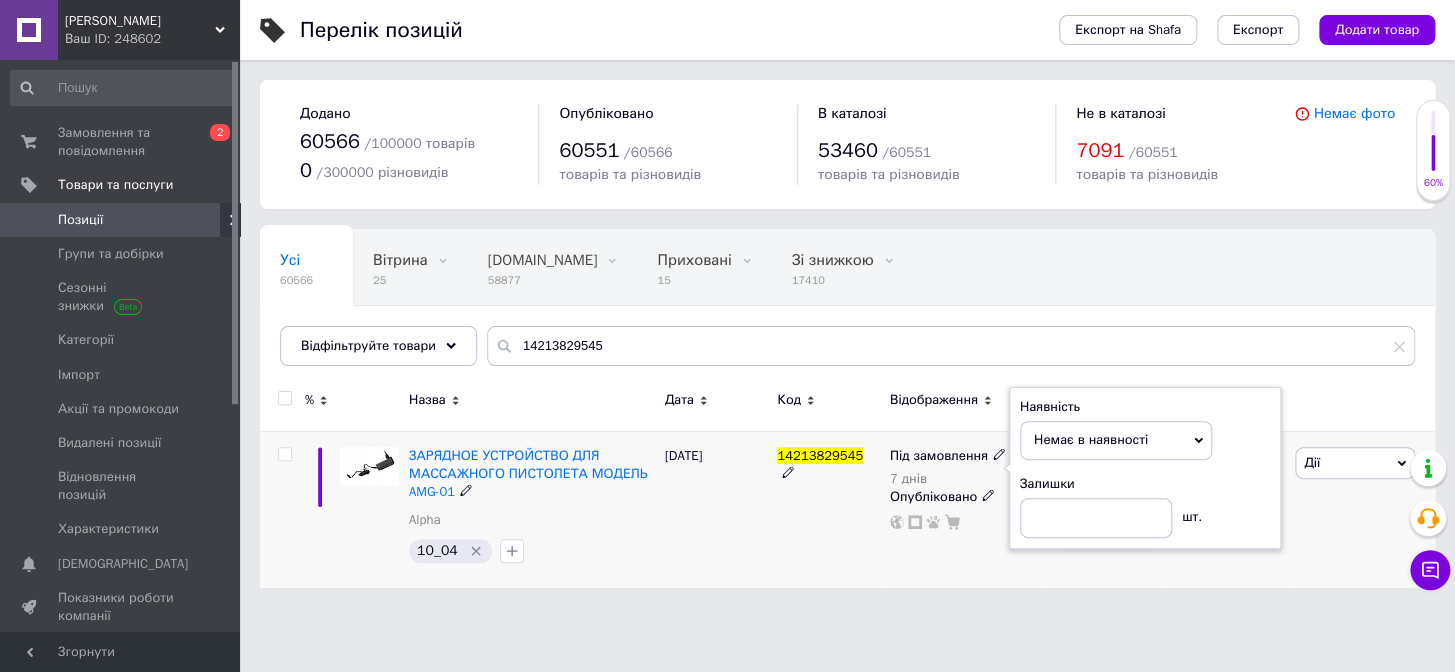 click on "14213829545" at bounding box center [828, 509] 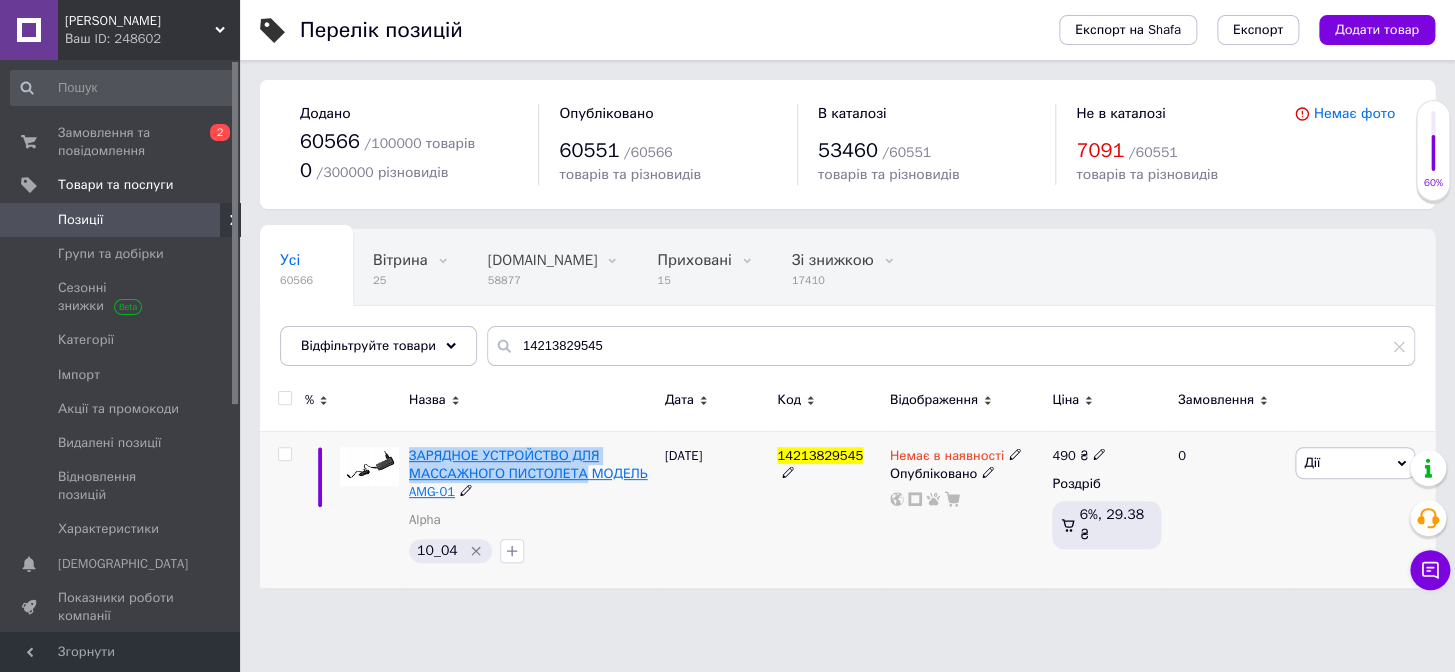 drag, startPoint x: 407, startPoint y: 443, endPoint x: 578, endPoint y: 475, distance: 173.96838 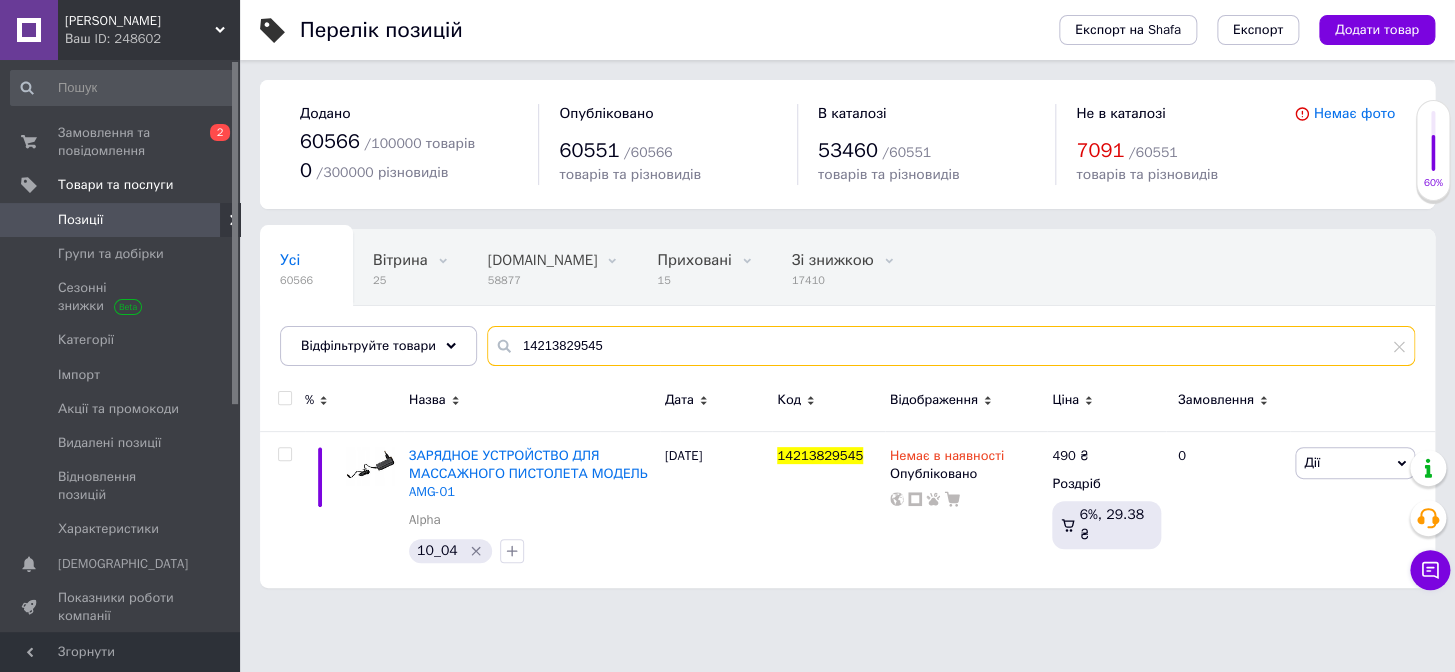 drag, startPoint x: 599, startPoint y: 342, endPoint x: 503, endPoint y: 342, distance: 96 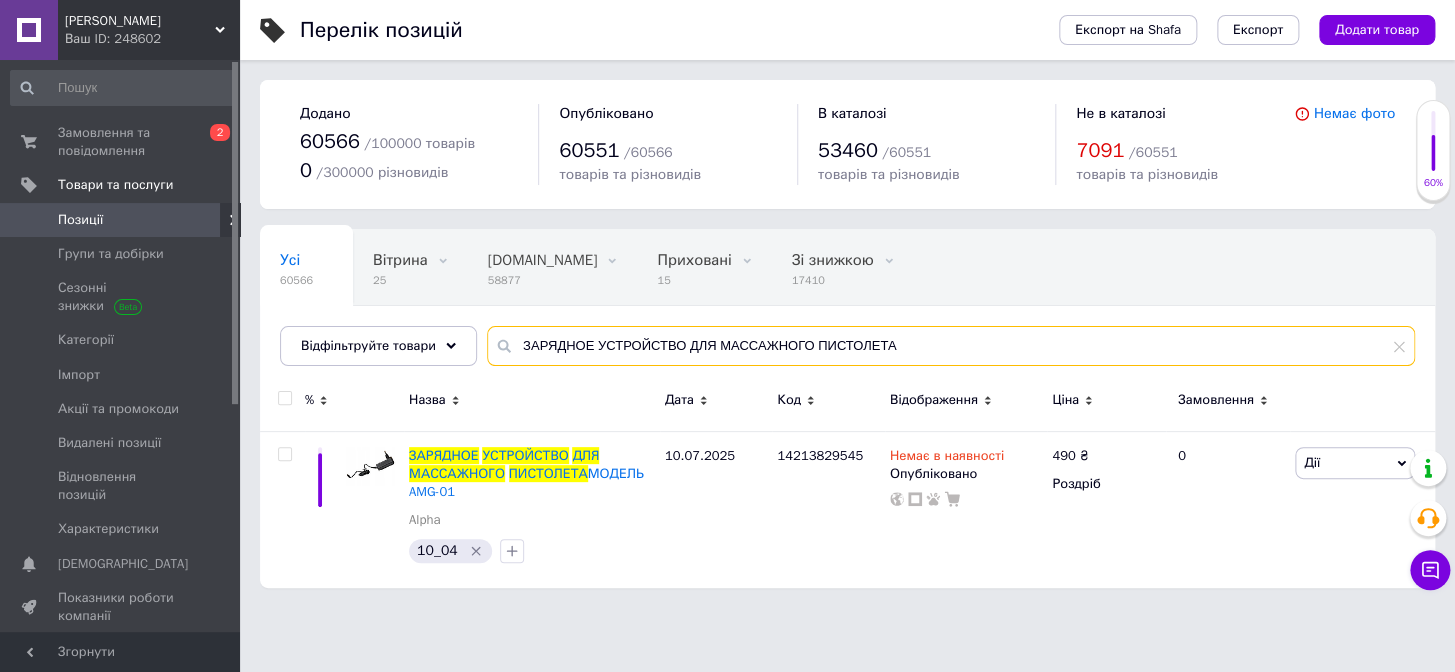 type on "ЗАРЯДНОЕ УСТРОЙСТВО ДЛЯ МАССАЖНОГО ПИСТОЛЕТА" 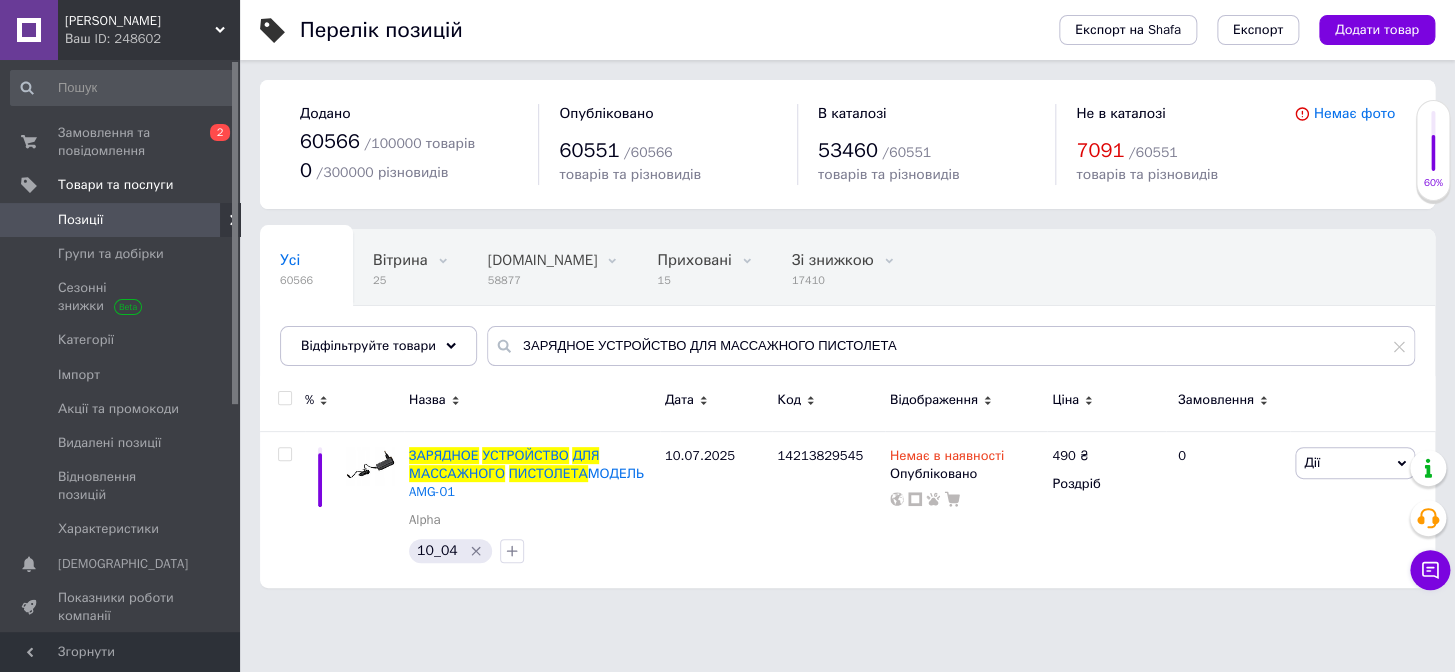 click at bounding box center [284, 398] 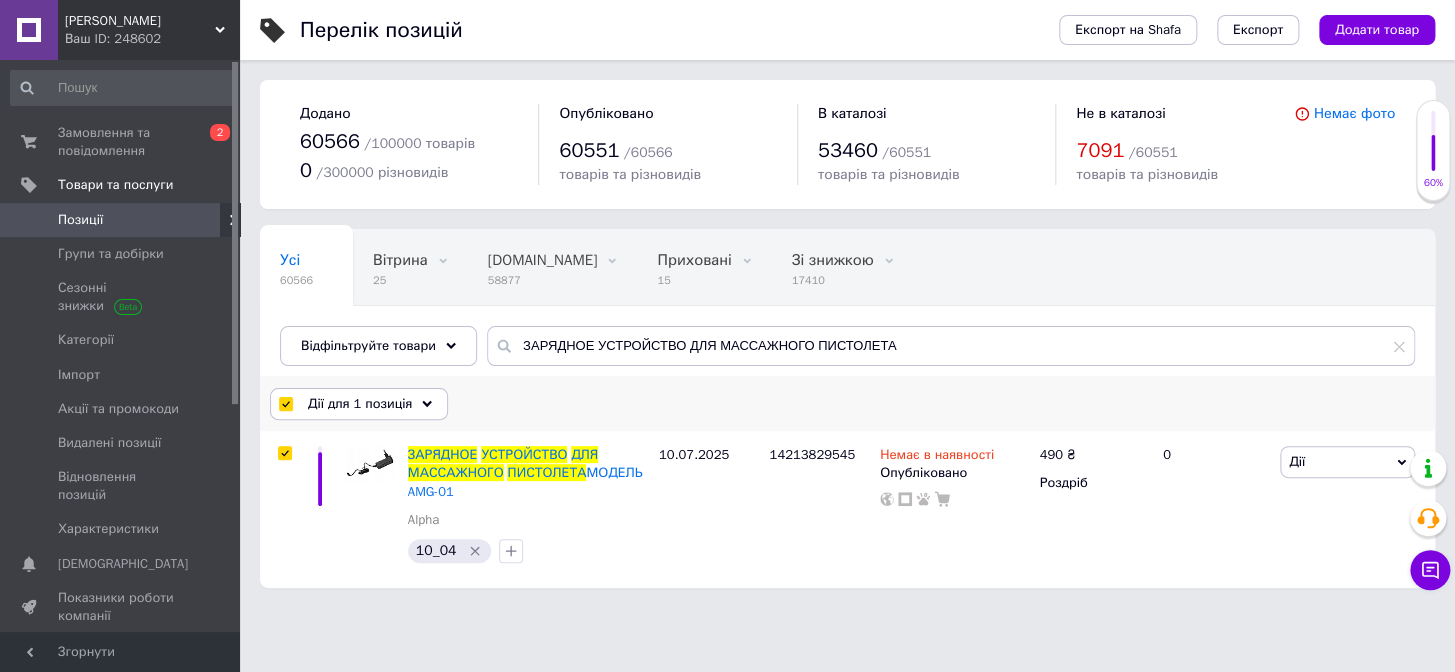 click on "Дії для 1 позиція" at bounding box center (360, 404) 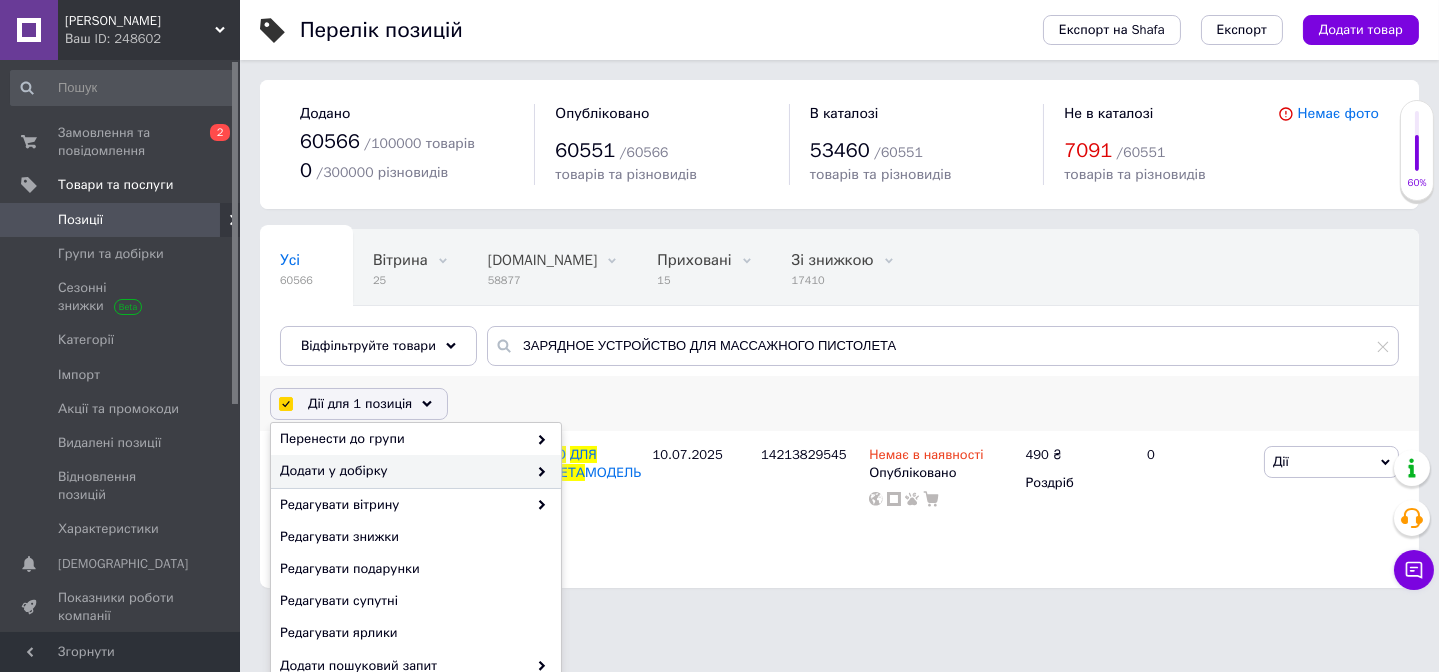 scroll, scrollTop: 175, scrollLeft: 0, axis: vertical 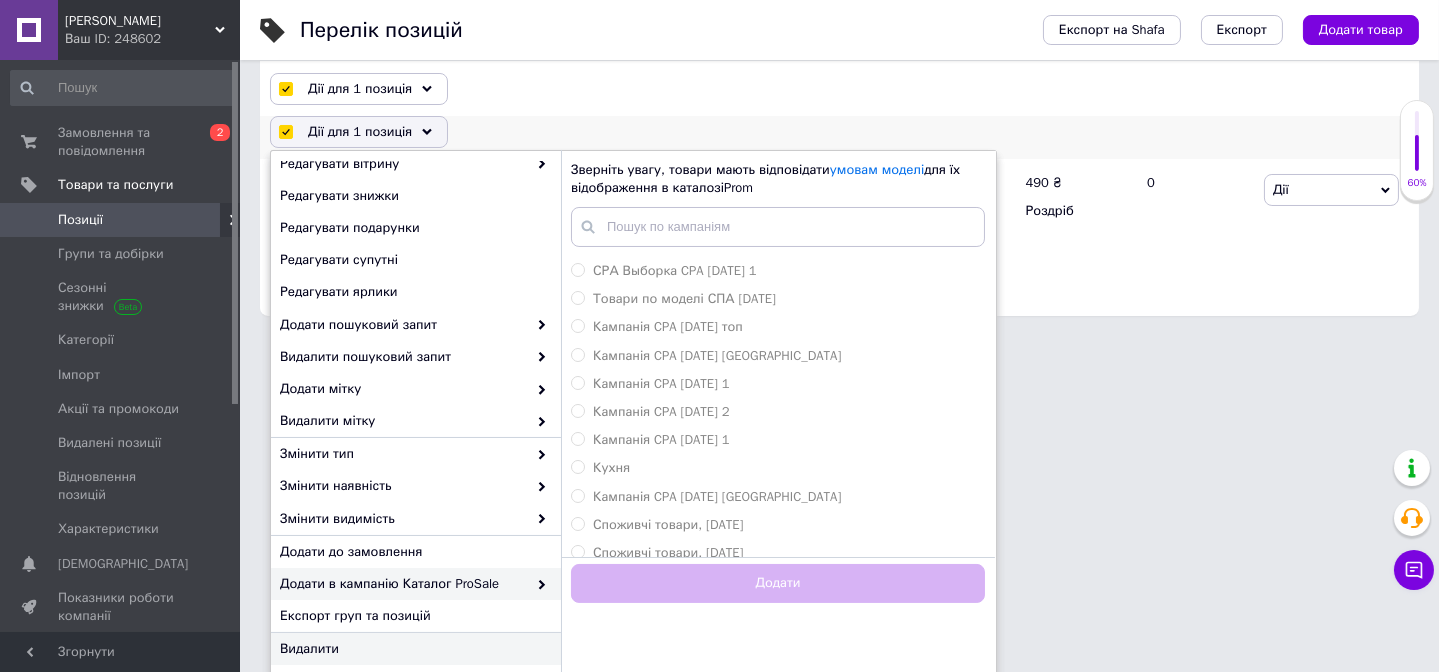 click on "Видалити" at bounding box center (413, 649) 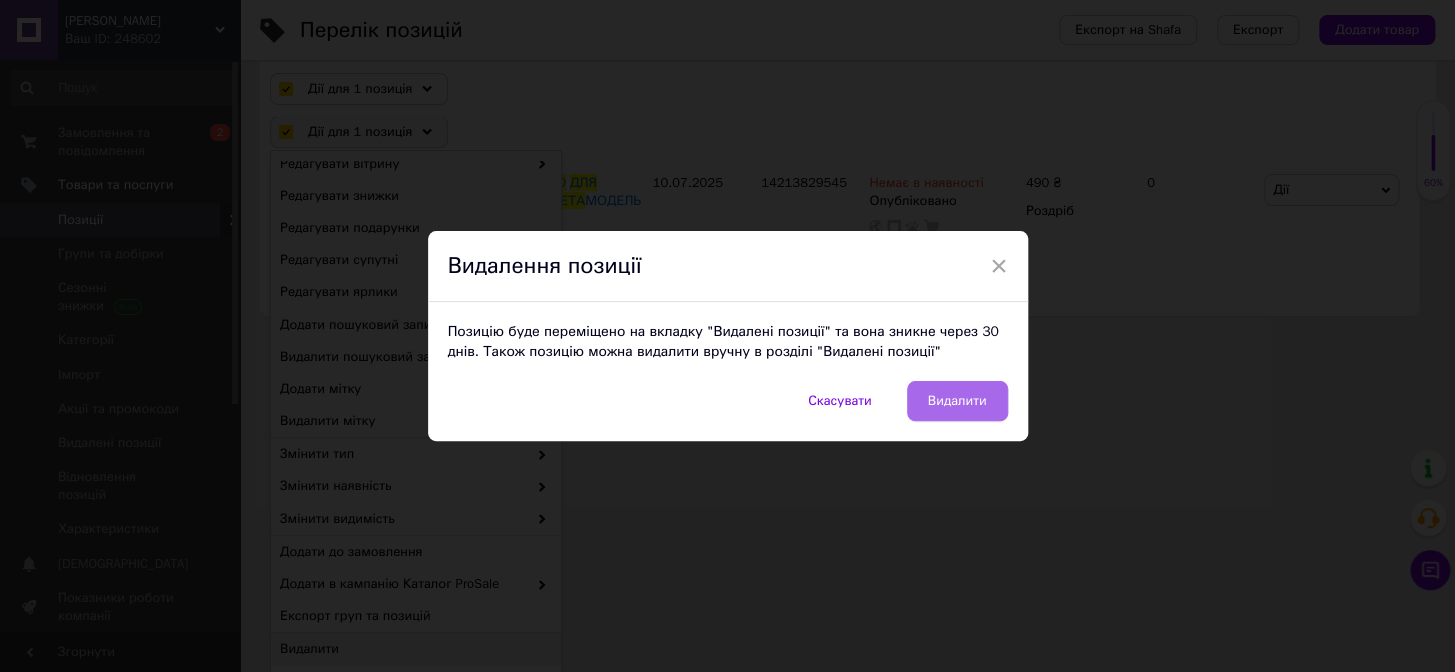 click on "Видалити" at bounding box center (957, 401) 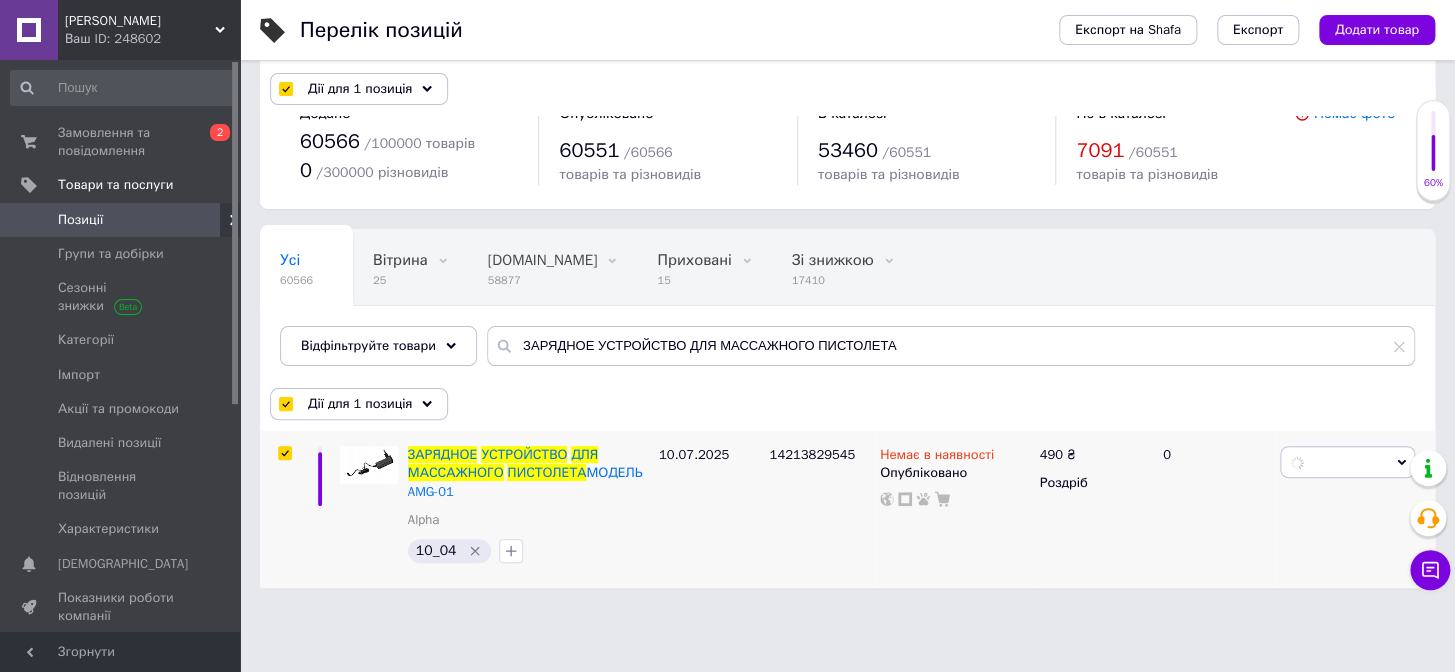 scroll, scrollTop: 0, scrollLeft: 0, axis: both 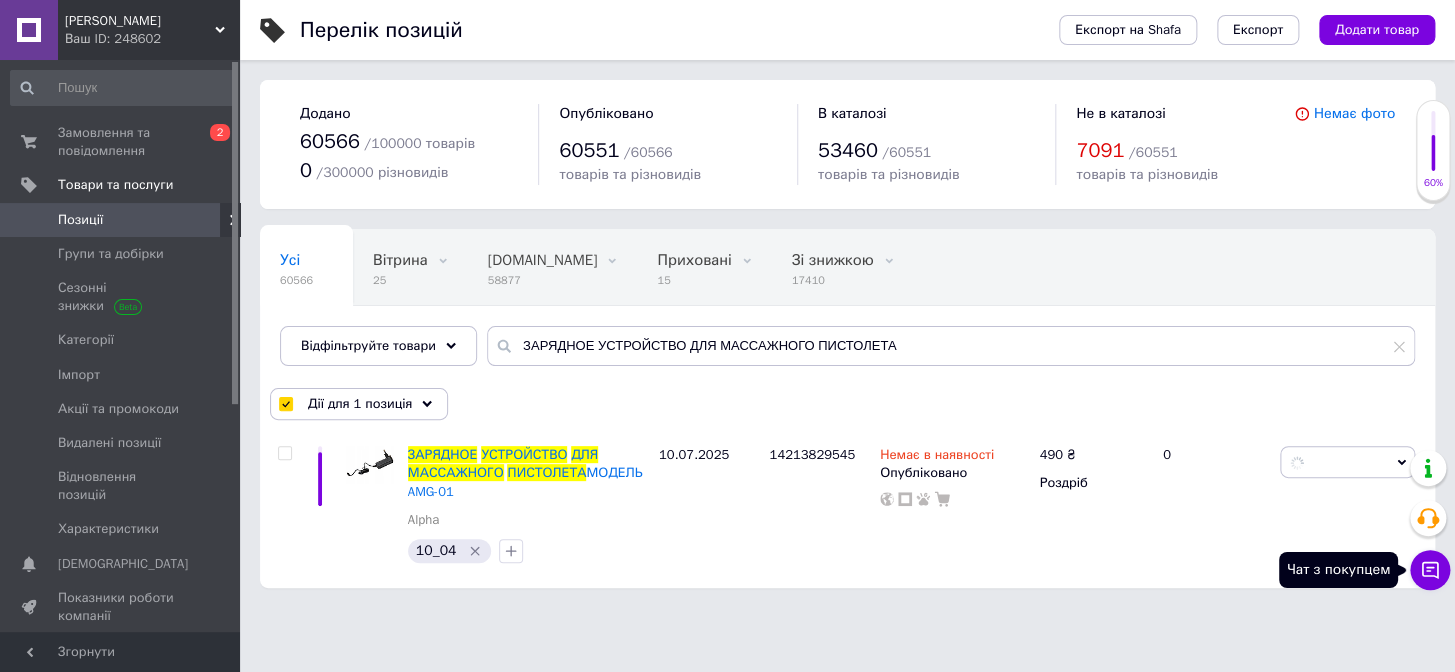 click 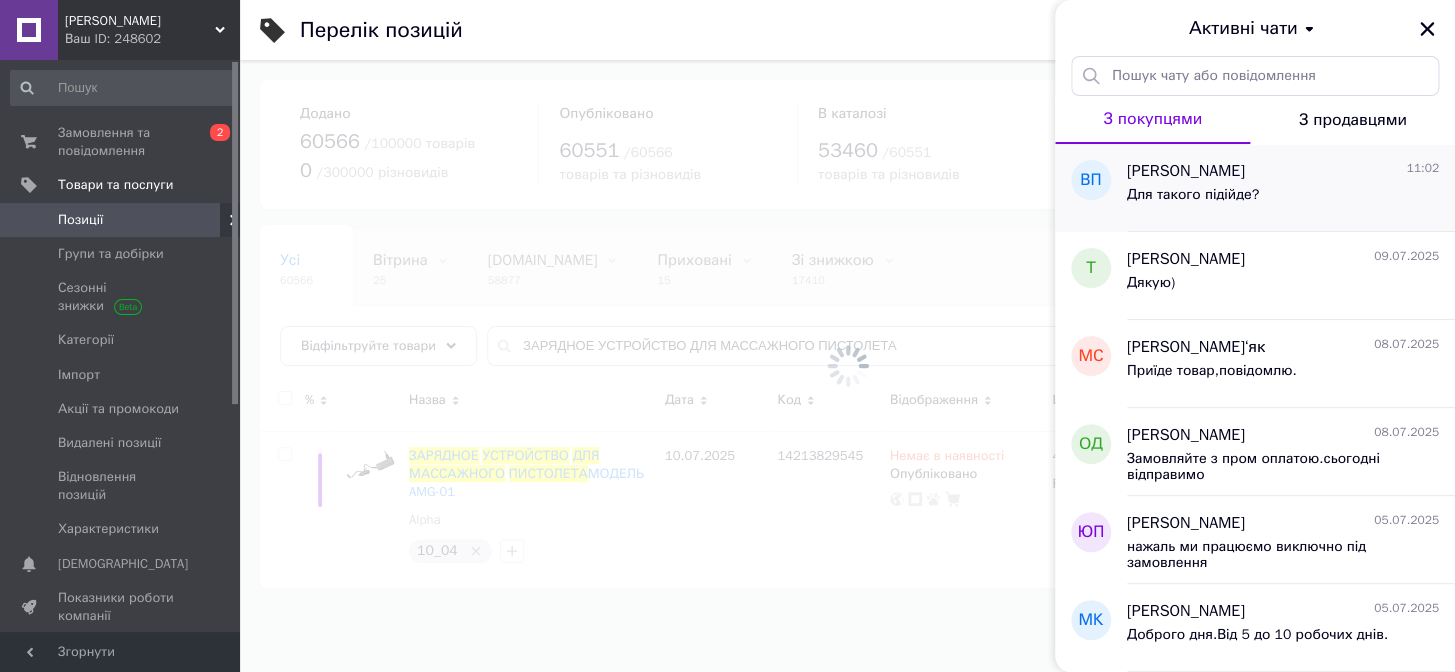 click on "Для такого підійде?" at bounding box center [1193, 201] 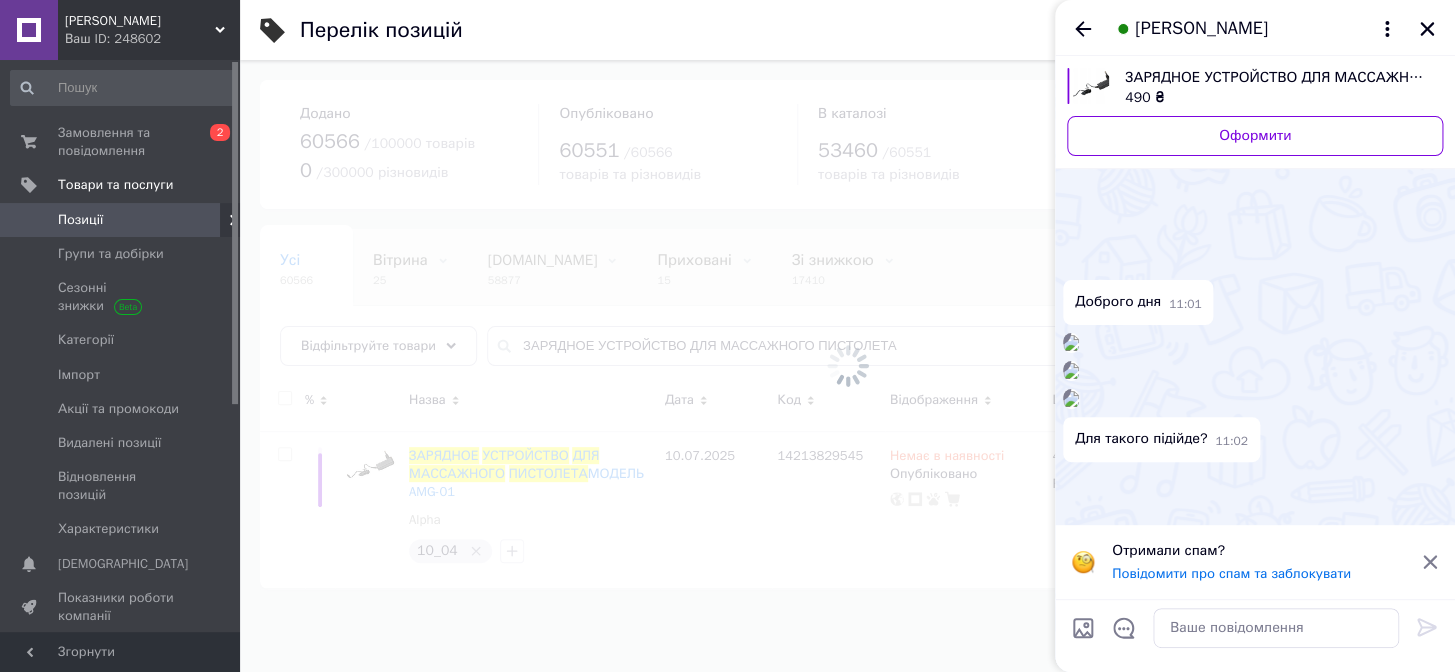 scroll, scrollTop: 661, scrollLeft: 0, axis: vertical 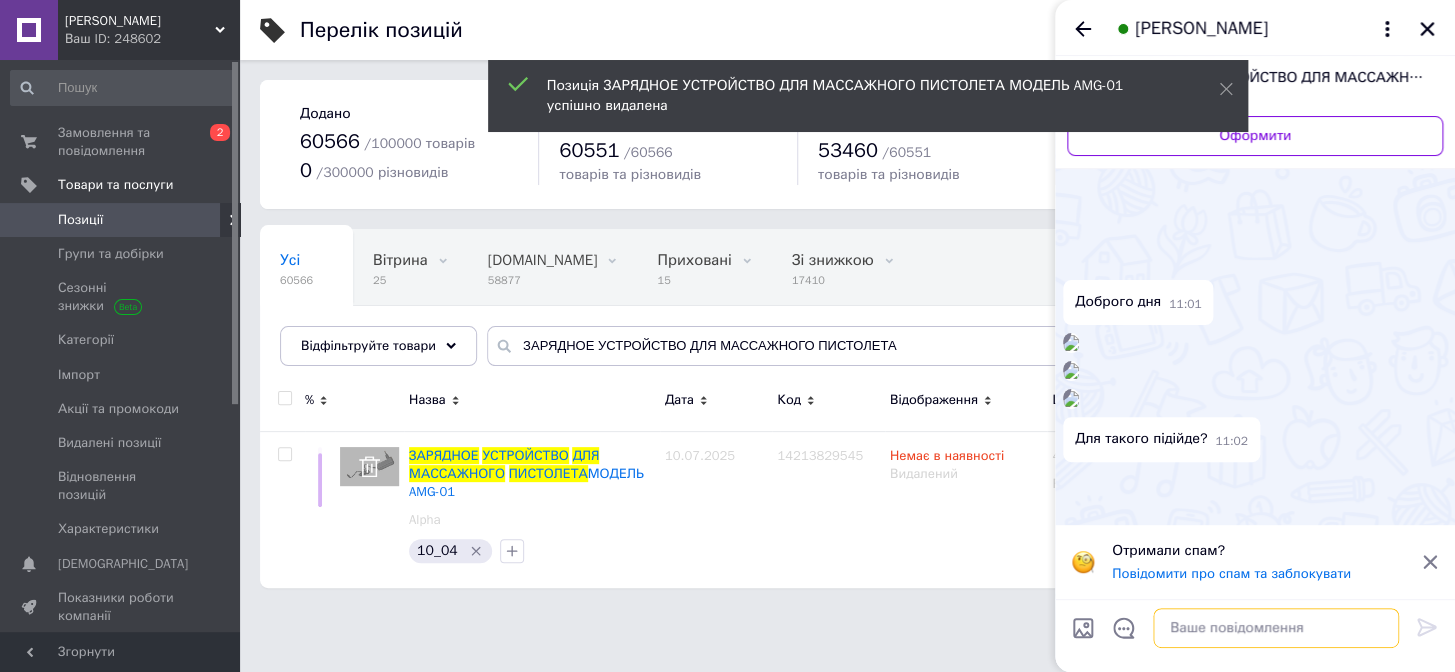 click at bounding box center (1276, 628) 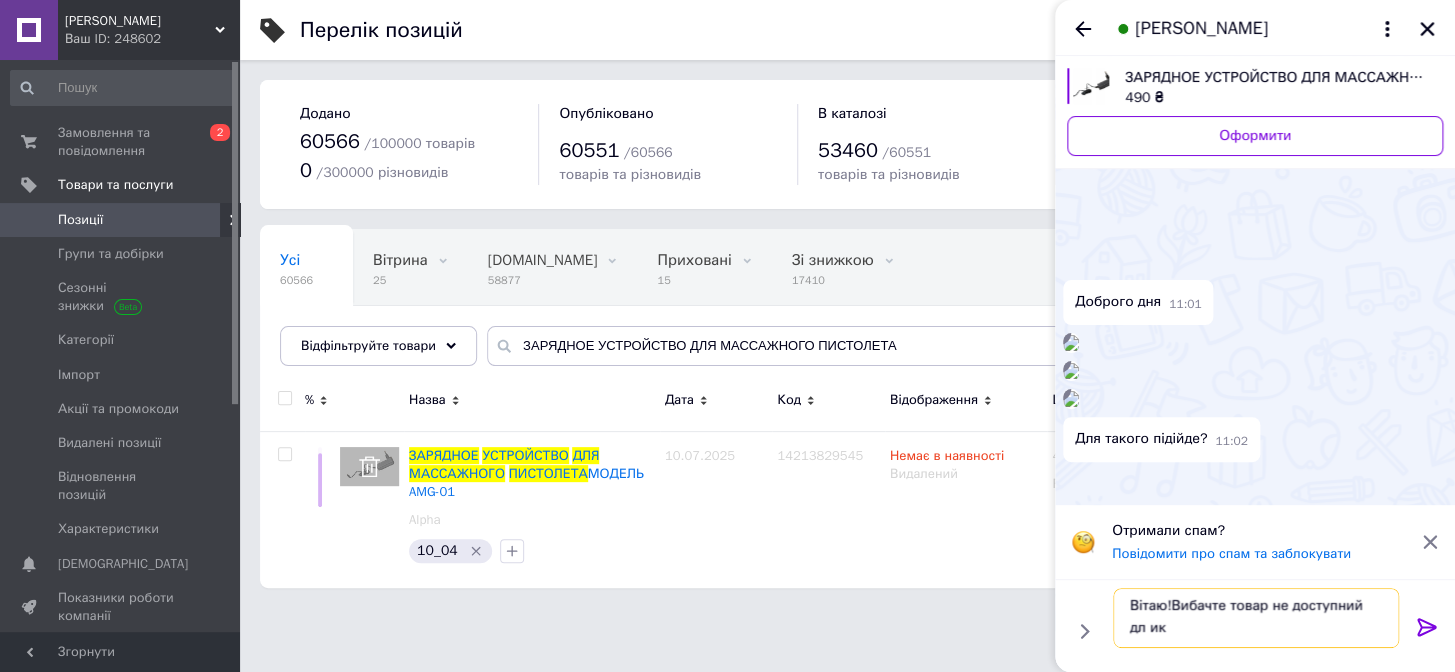 scroll, scrollTop: 1, scrollLeft: 0, axis: vertical 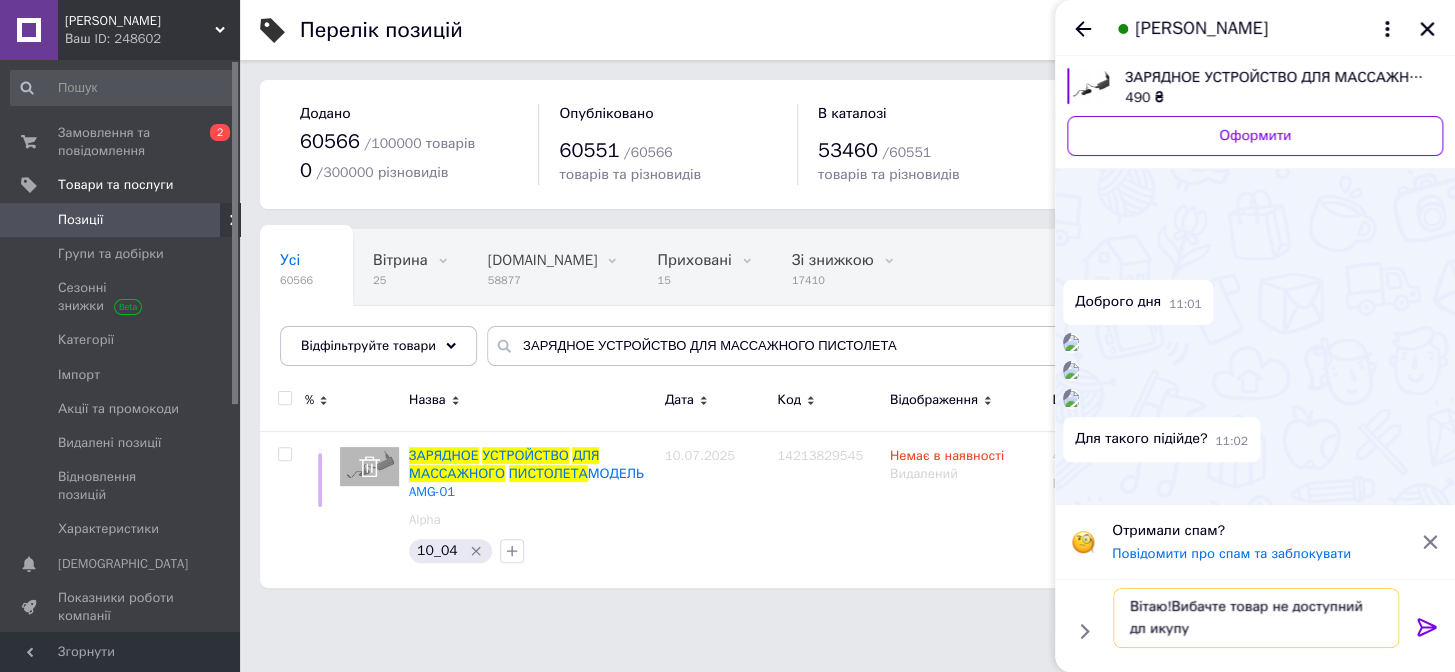 click on "Вітаю!Вибачте товар не доступний дл икупу" at bounding box center [1256, 618] 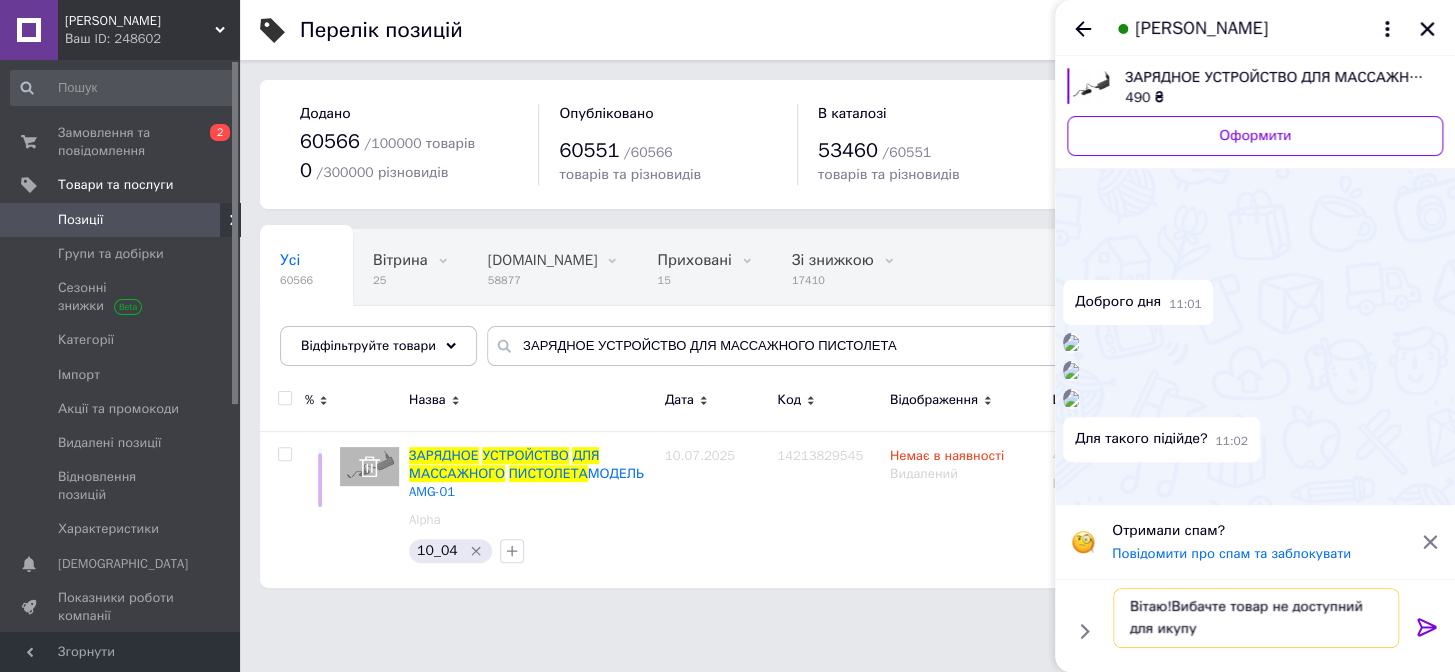 click on "Вітаю!Вибачте товар не доступний для икупу" at bounding box center (1256, 618) 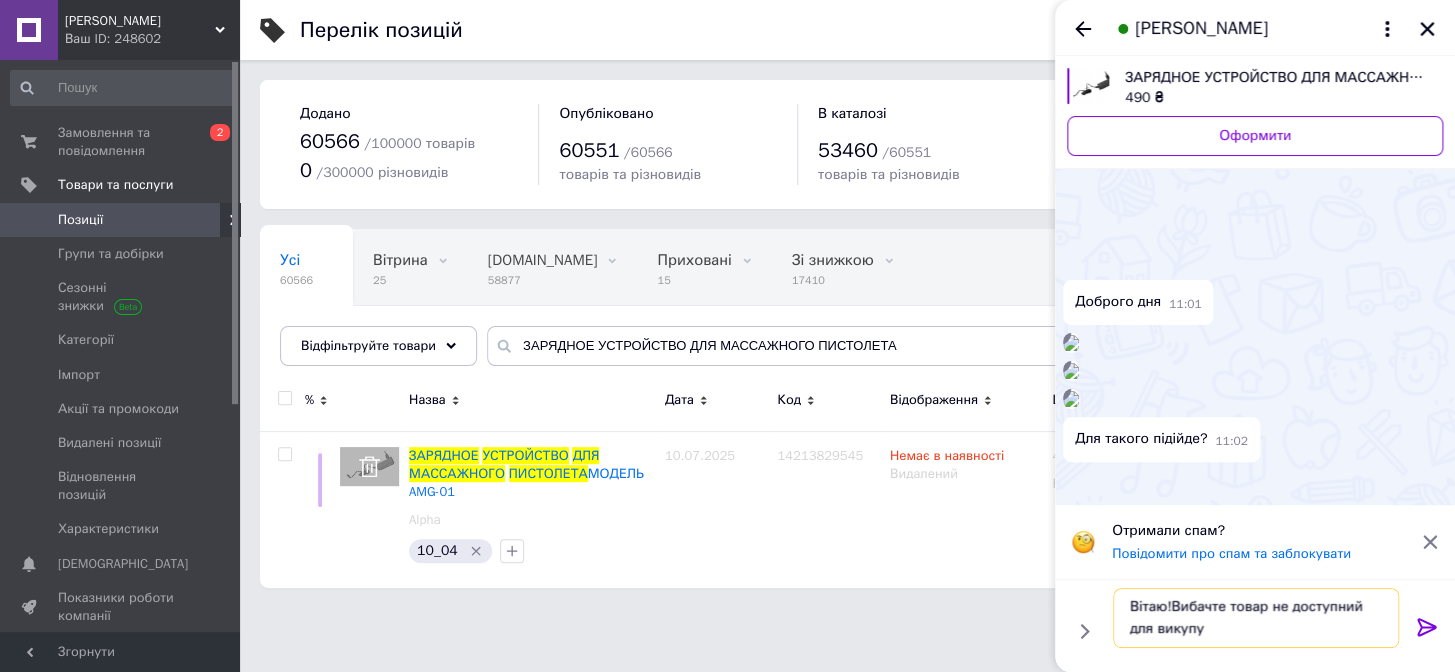 type on "Вітаю!Вибачте товар не доступний для викупу" 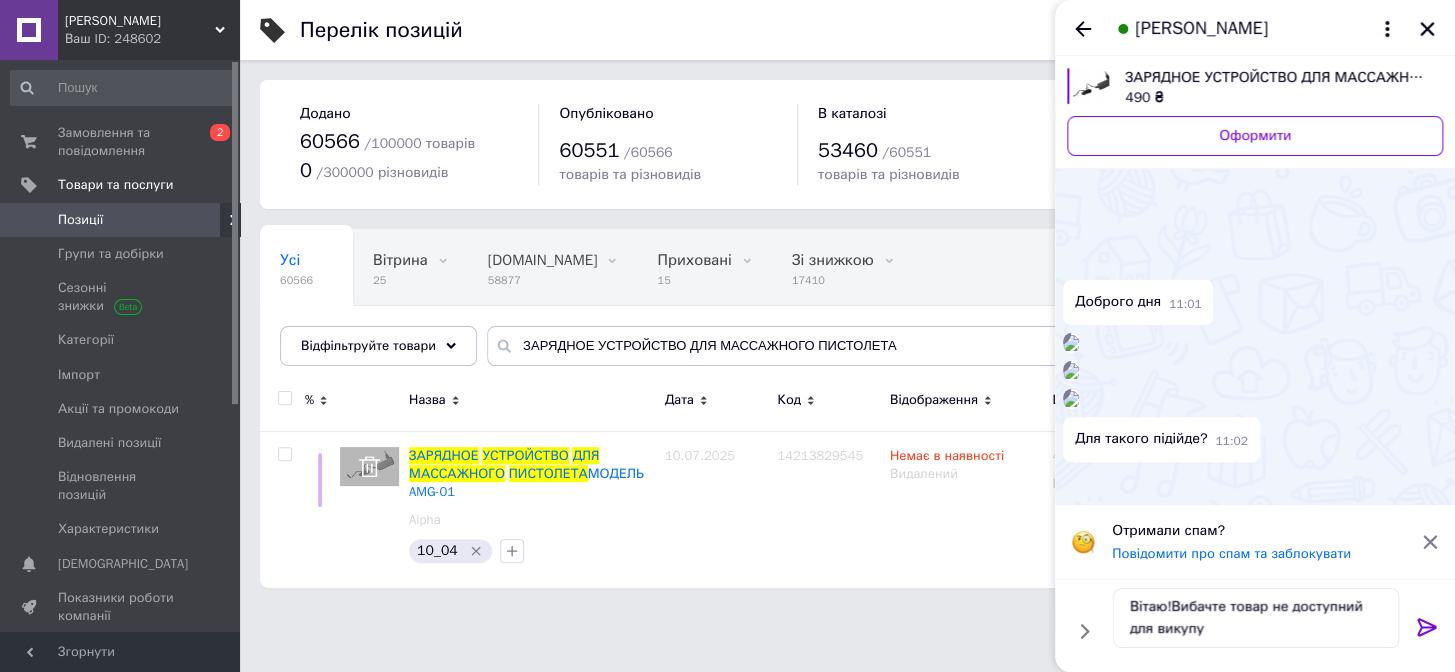 click 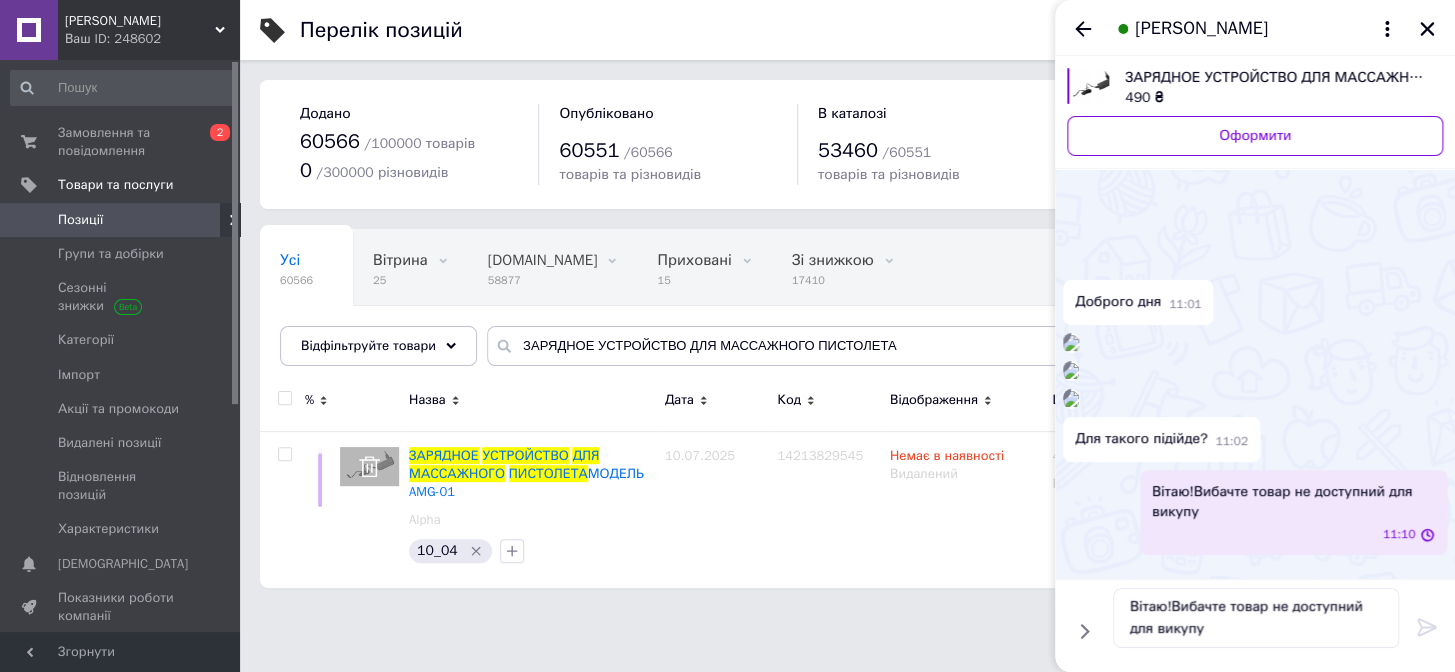 type 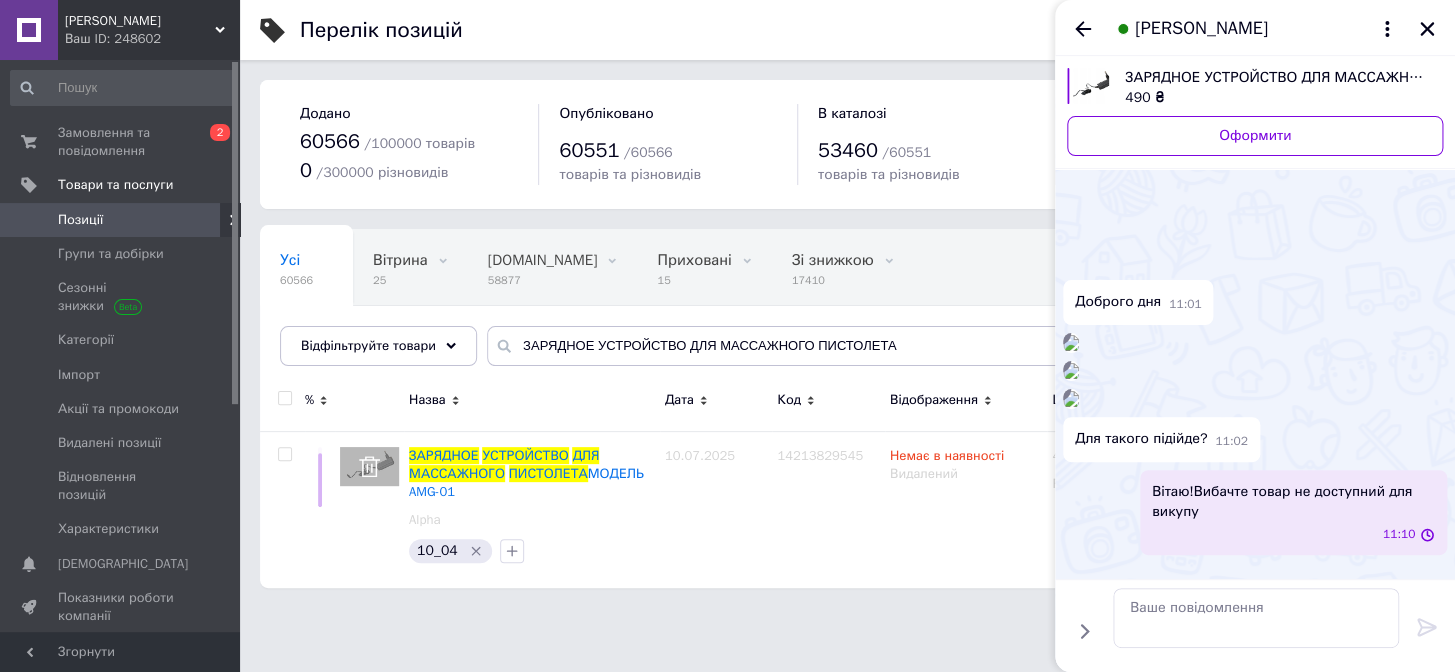 scroll, scrollTop: 0, scrollLeft: 0, axis: both 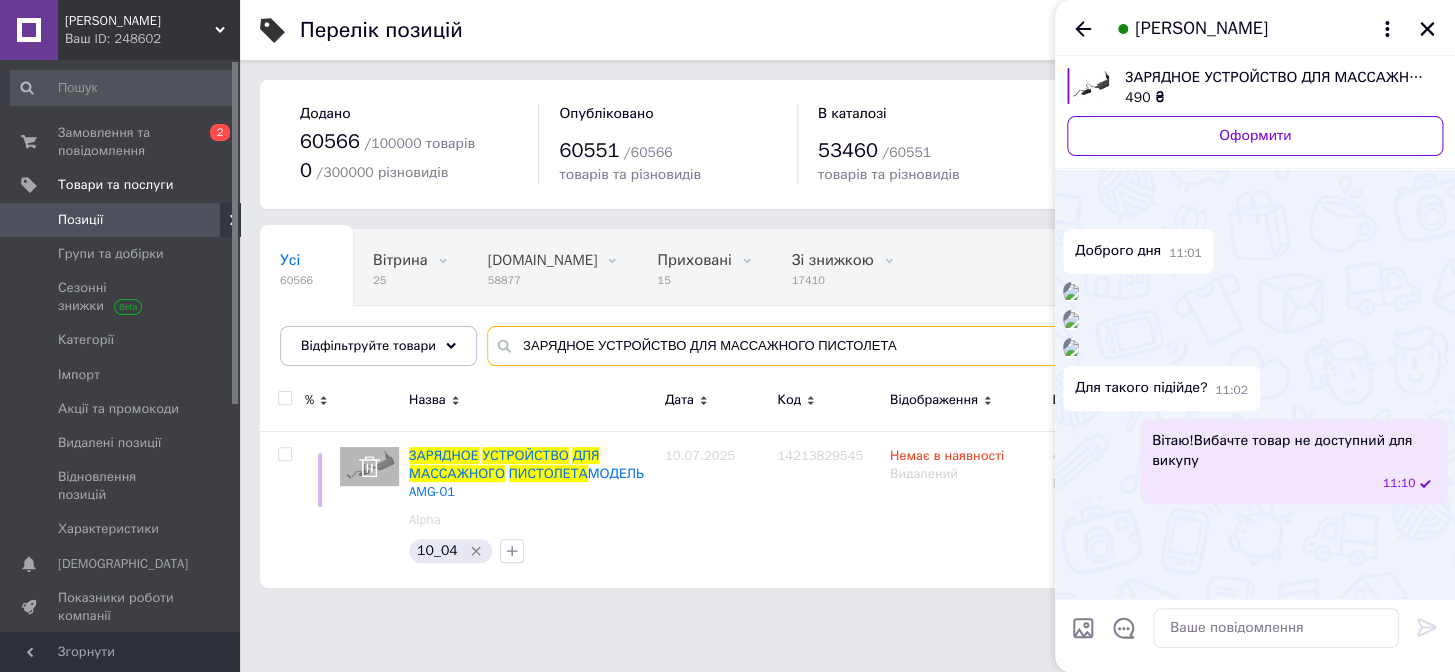 drag, startPoint x: 674, startPoint y: 340, endPoint x: 509, endPoint y: 340, distance: 165 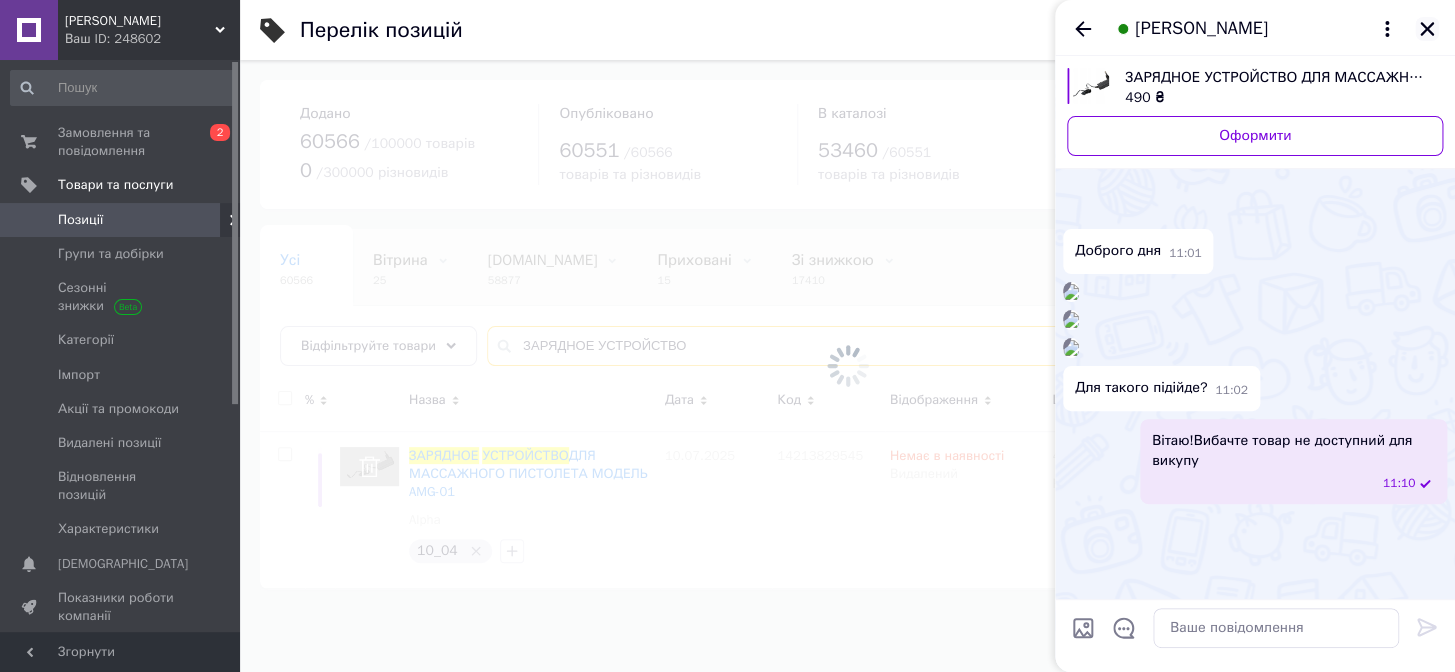 type on "ЗАРЯДНОЕ УСТРОЙСТВО" 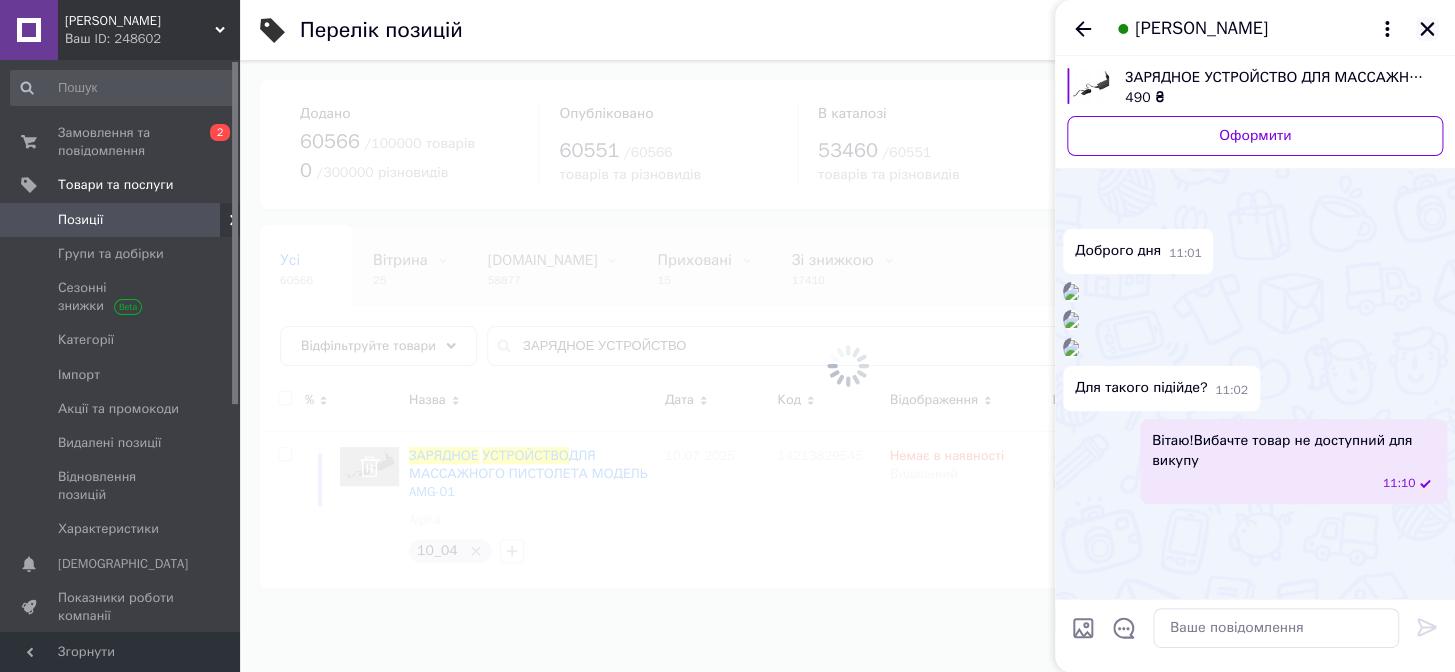 click 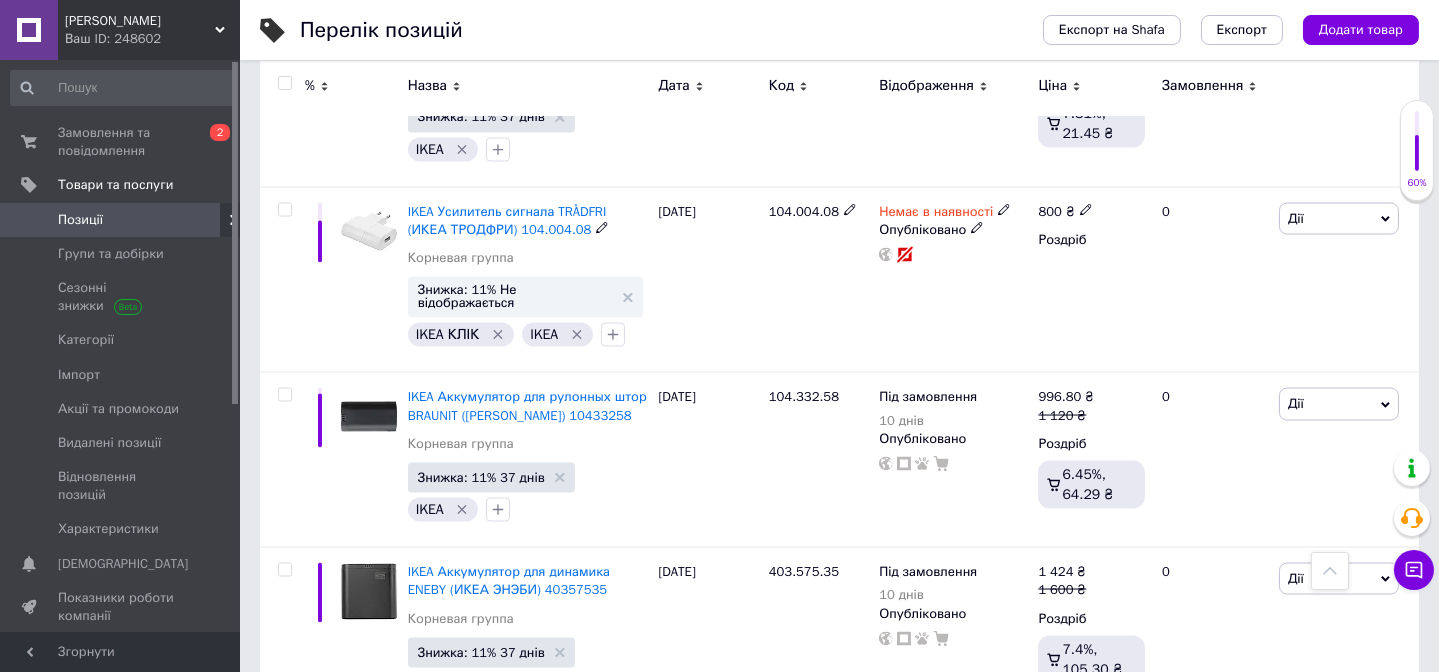 scroll, scrollTop: 7050, scrollLeft: 0, axis: vertical 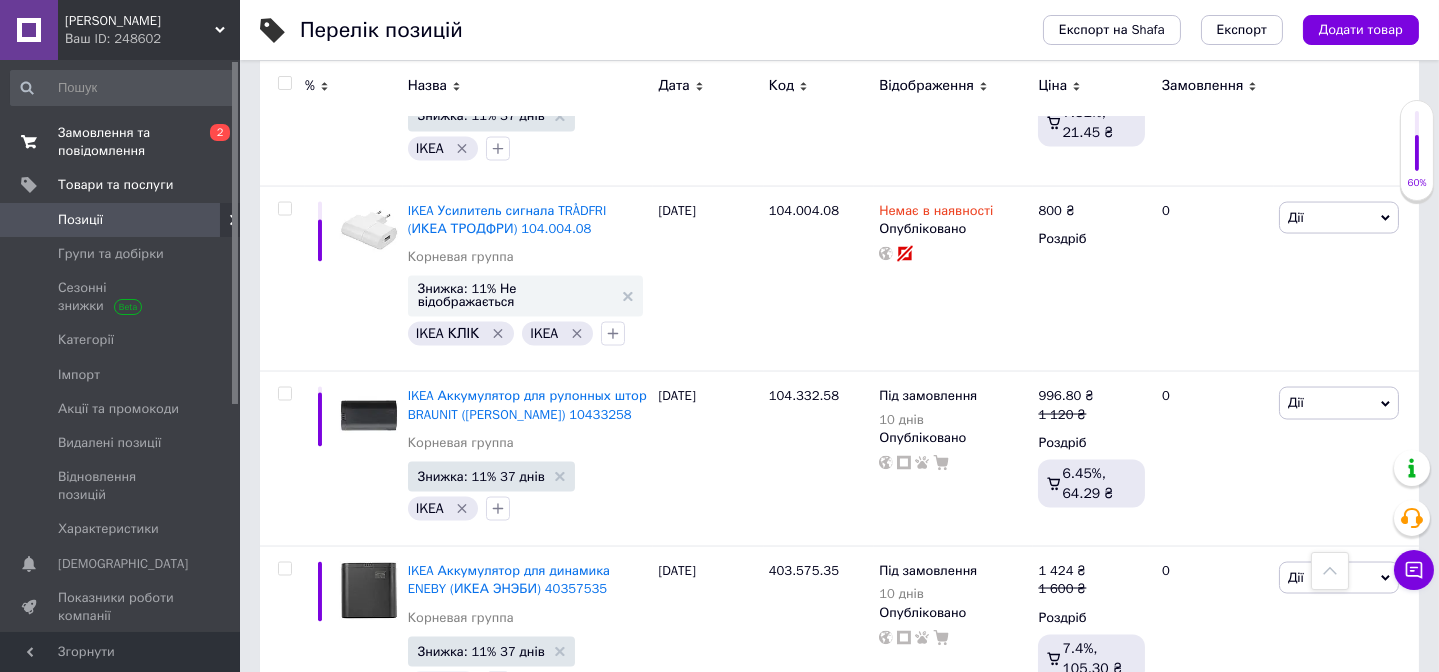 click on "Замовлення та повідомлення" at bounding box center [121, 142] 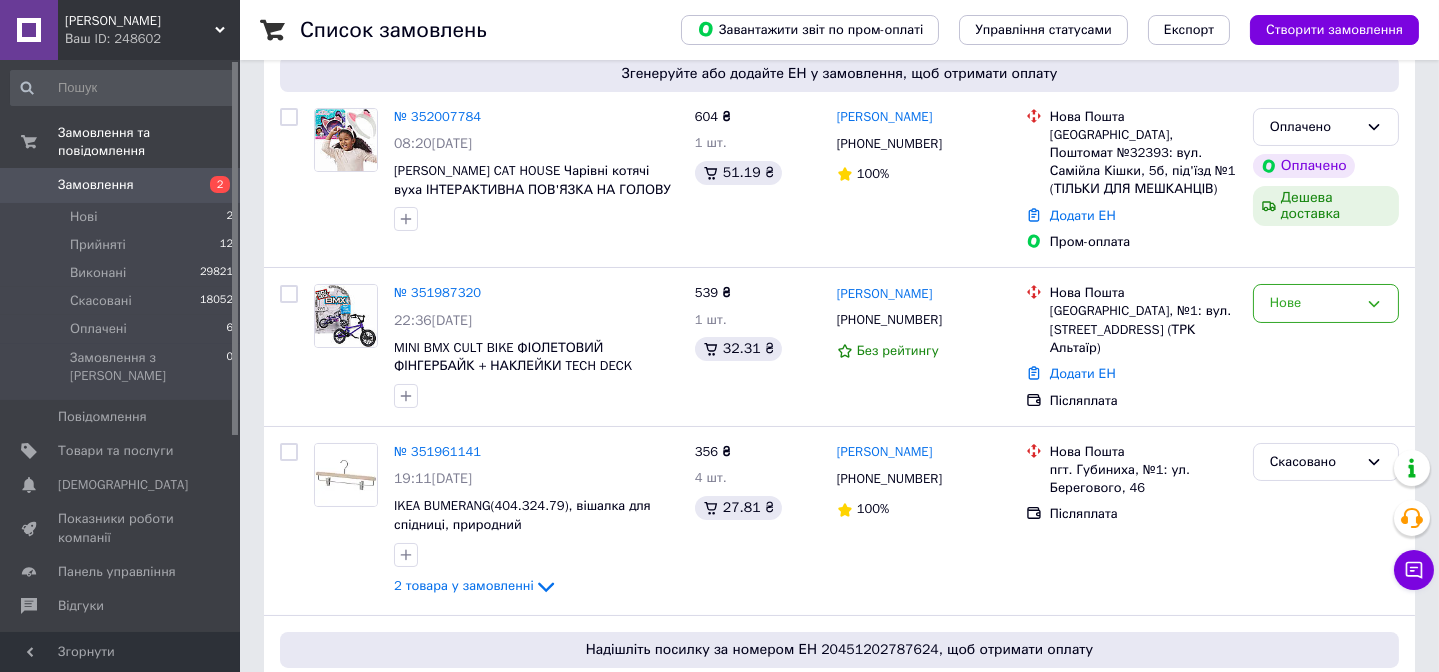 scroll, scrollTop: 181, scrollLeft: 0, axis: vertical 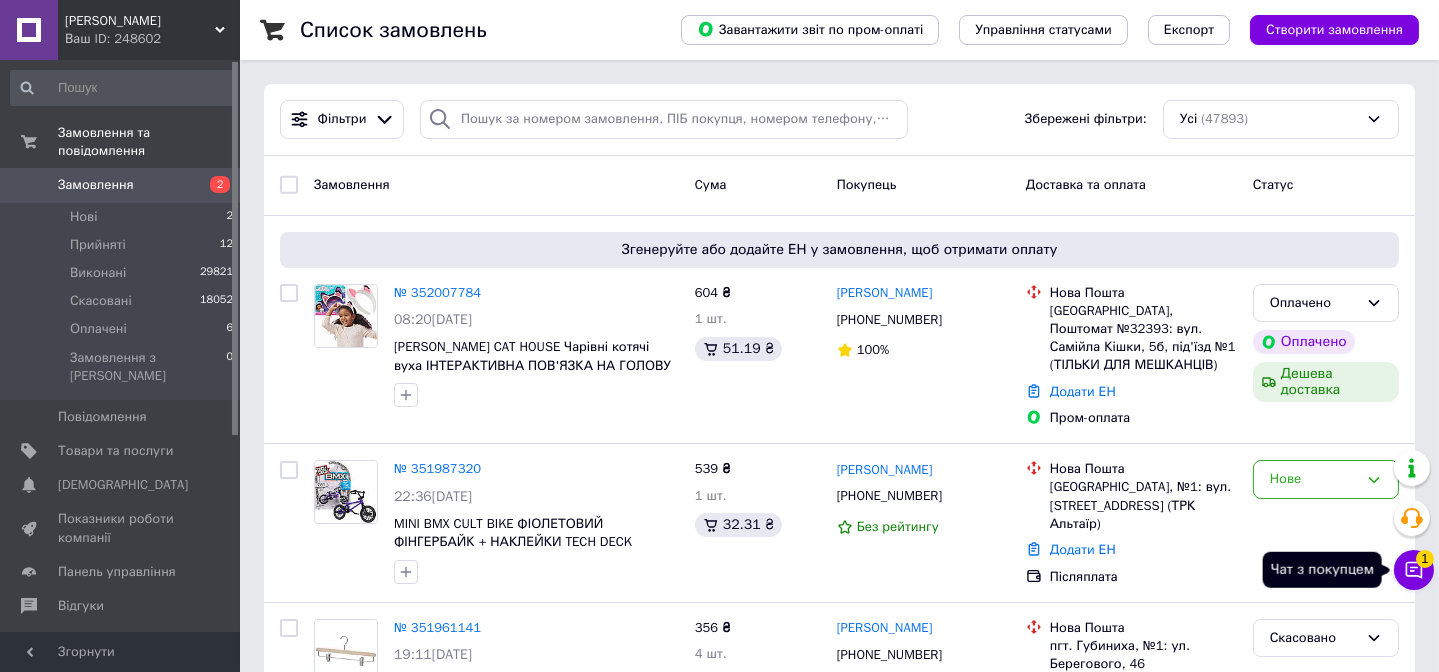 click 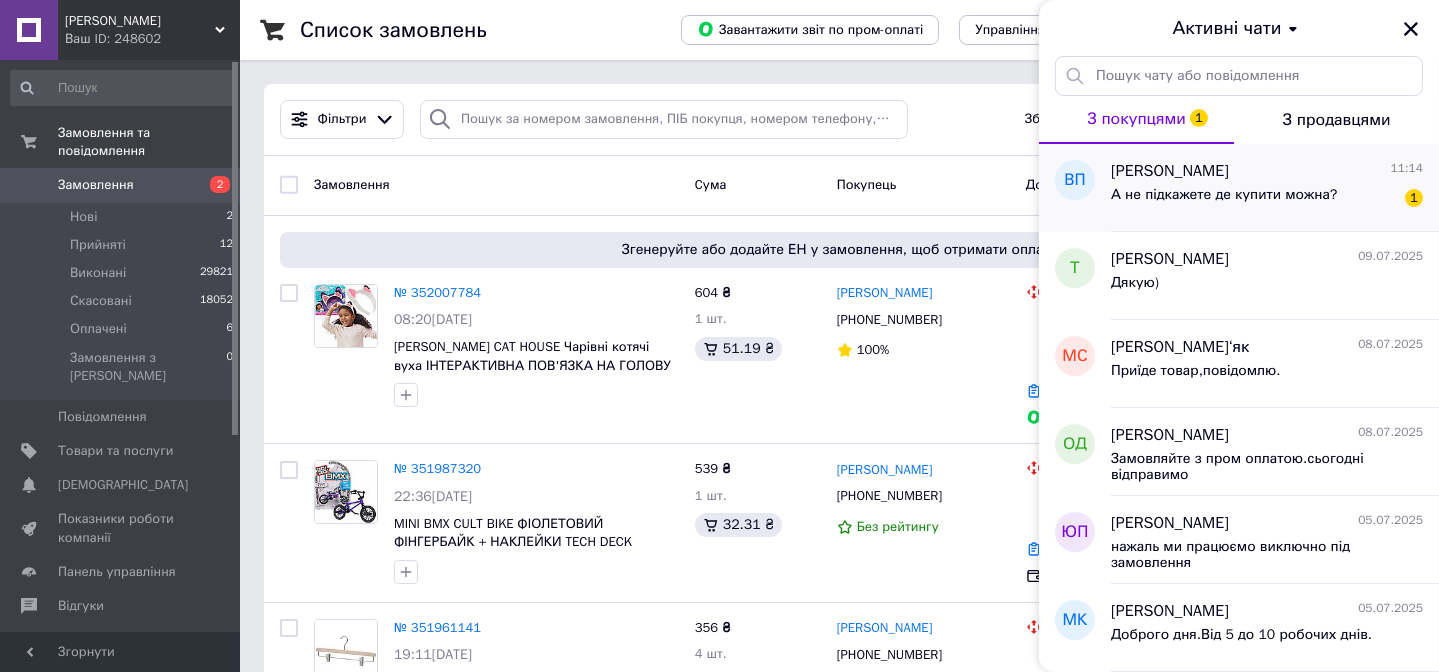 click on "Виктор Пастух 11:14 А не підкажете де купити можна? 1" at bounding box center (1275, 188) 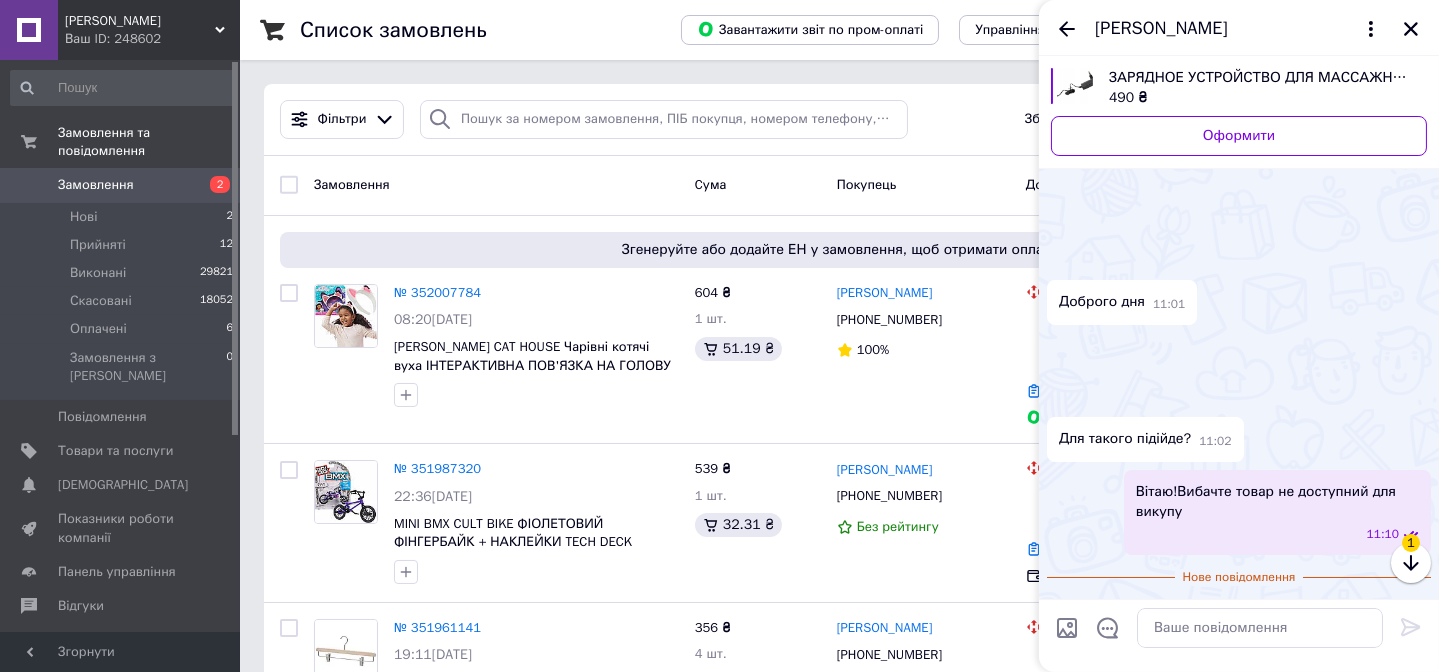 scroll, scrollTop: 645, scrollLeft: 0, axis: vertical 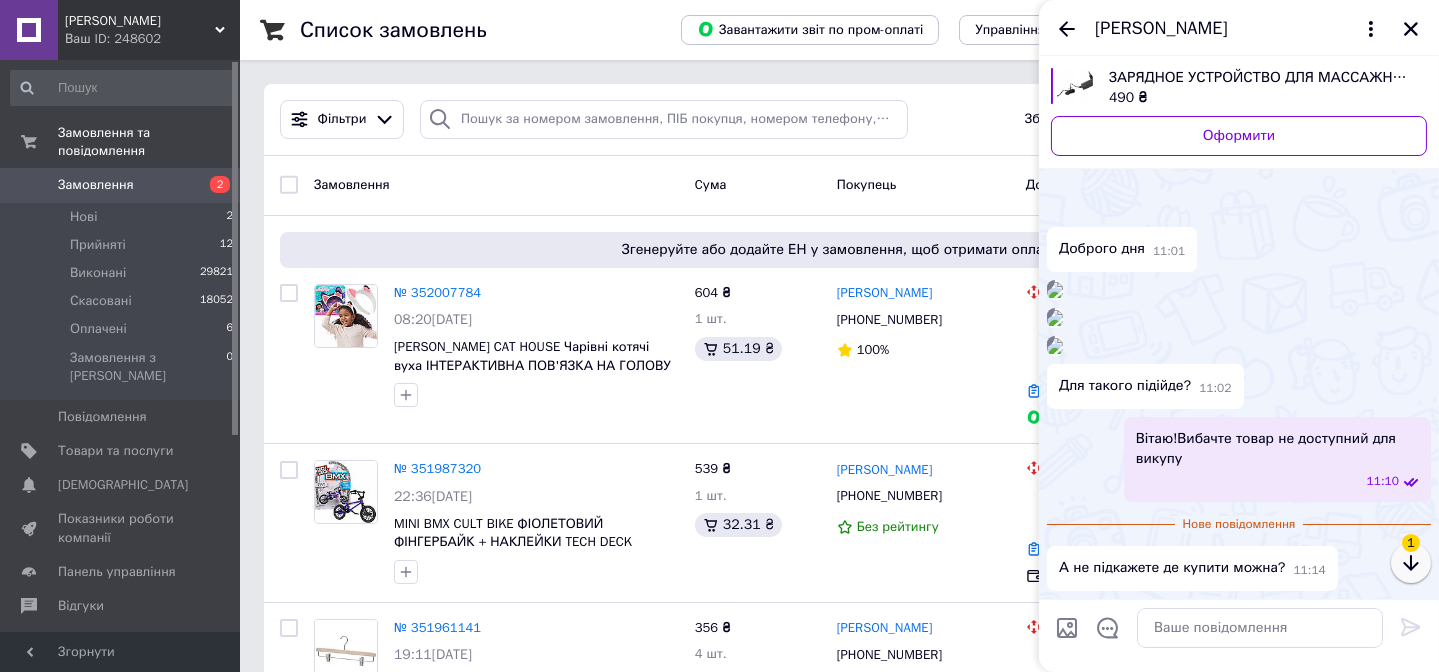 click 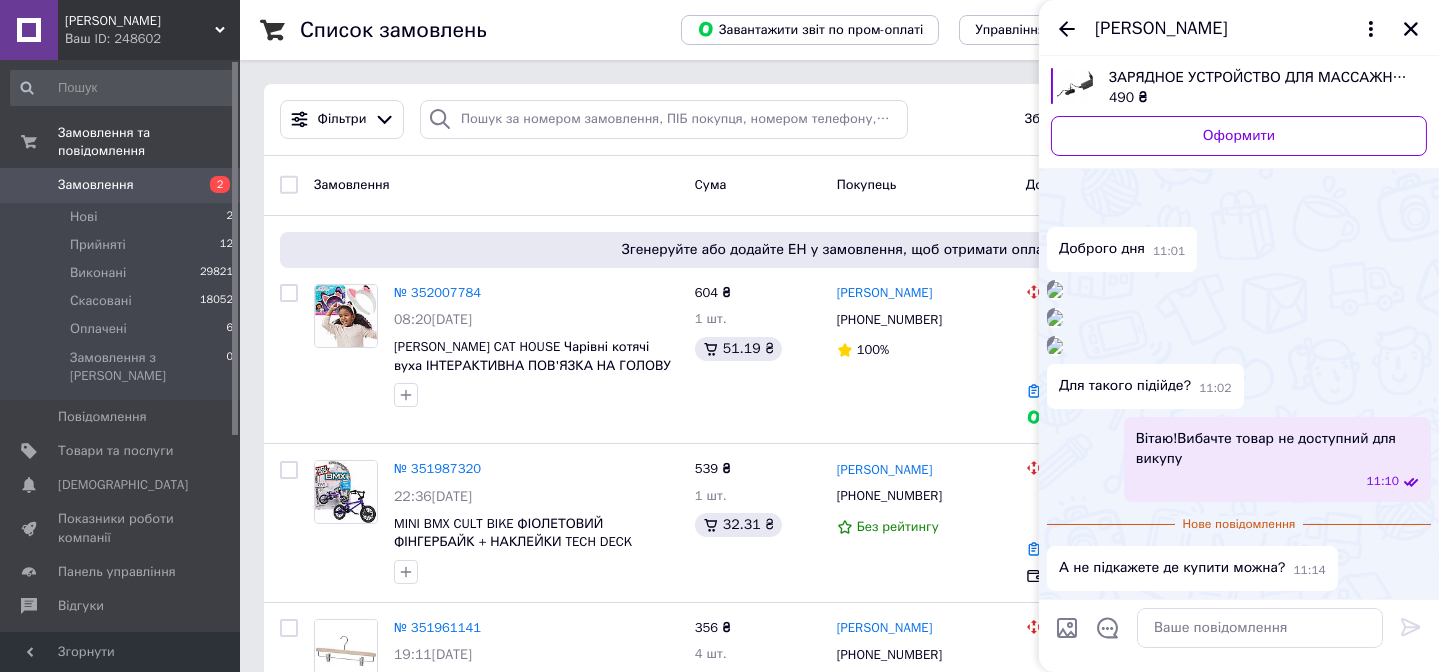 scroll, scrollTop: 841, scrollLeft: 0, axis: vertical 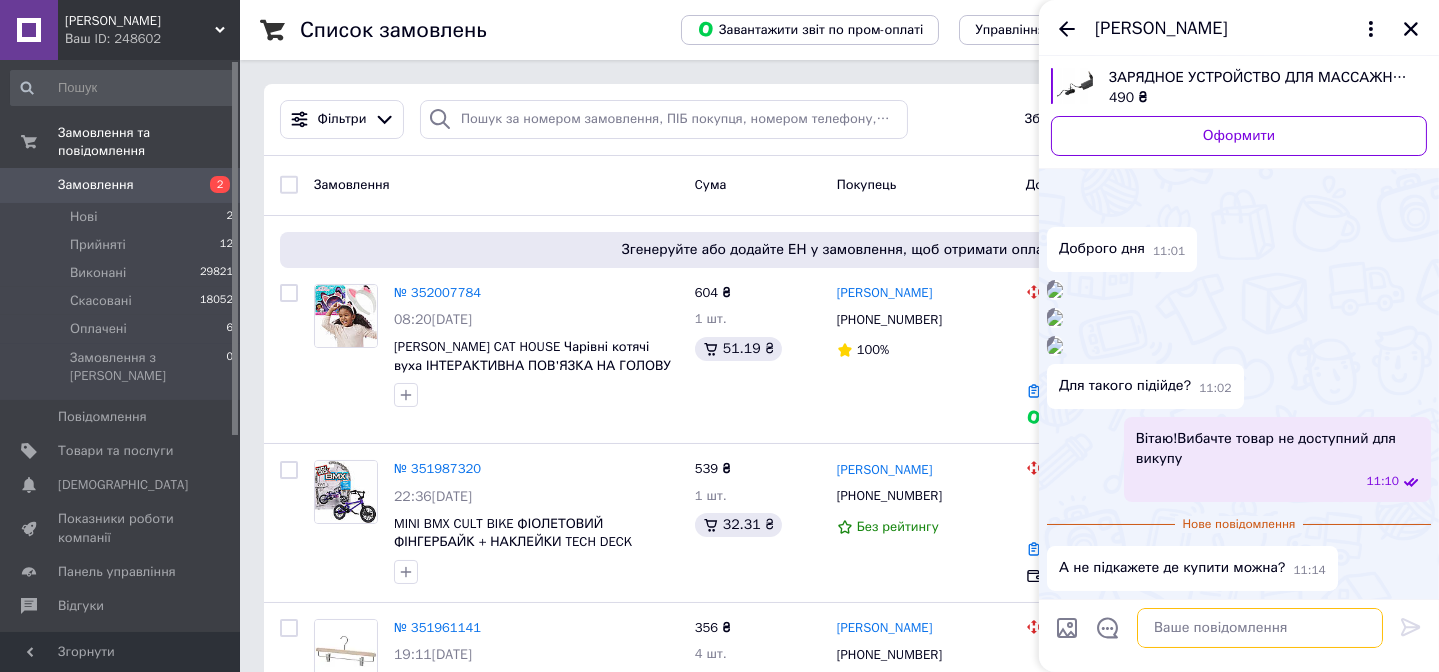click at bounding box center [1260, 628] 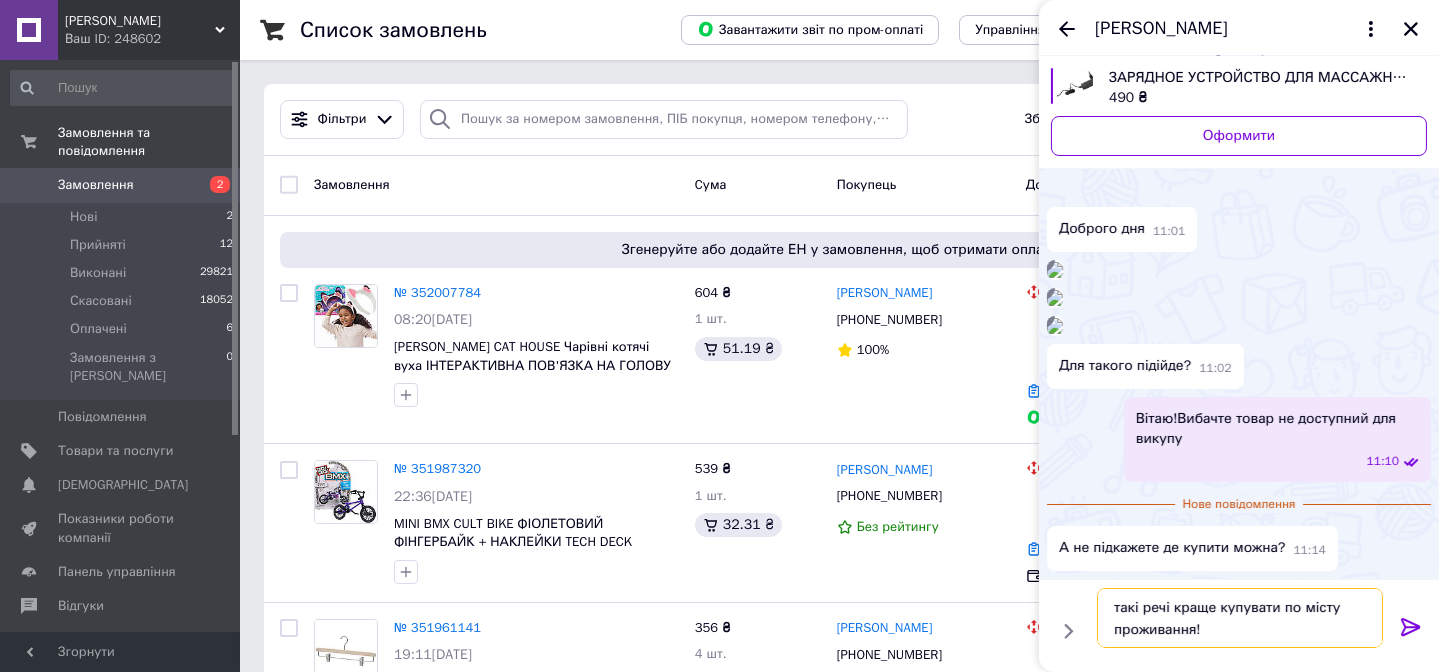 type on "такі речі краще купувати по місту проживання!" 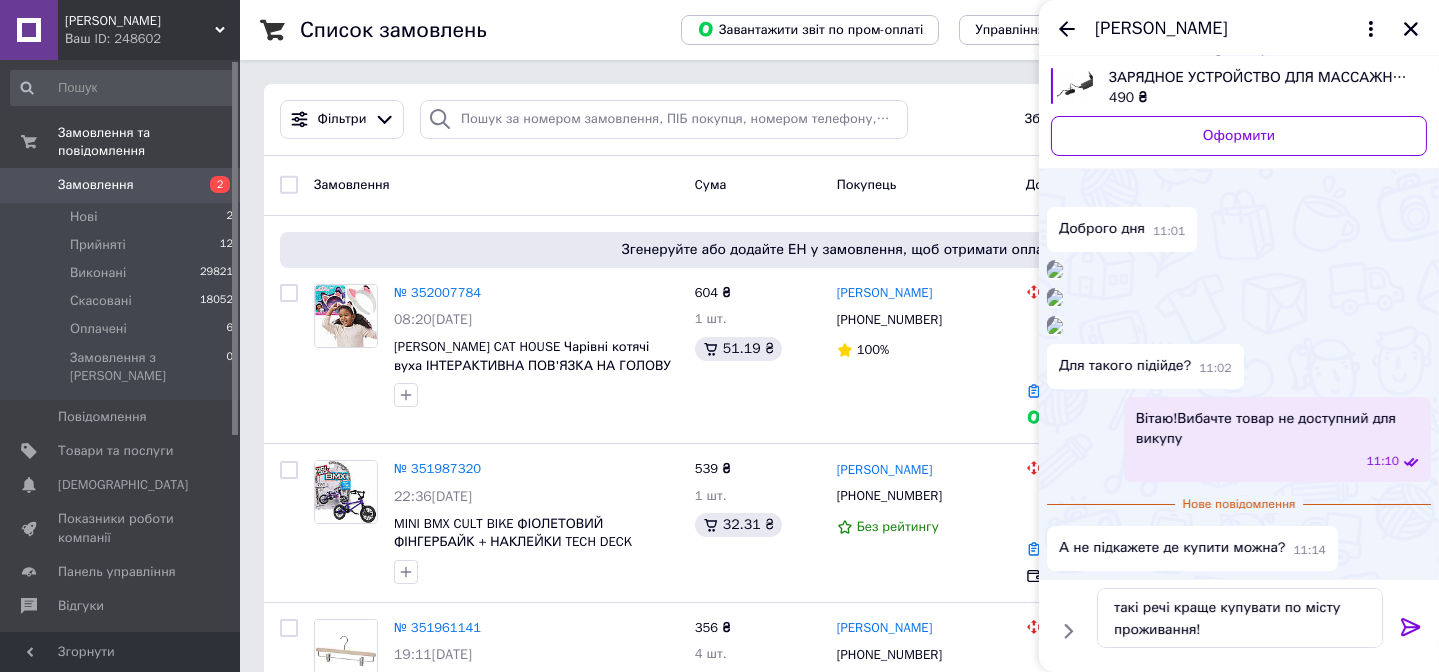 click 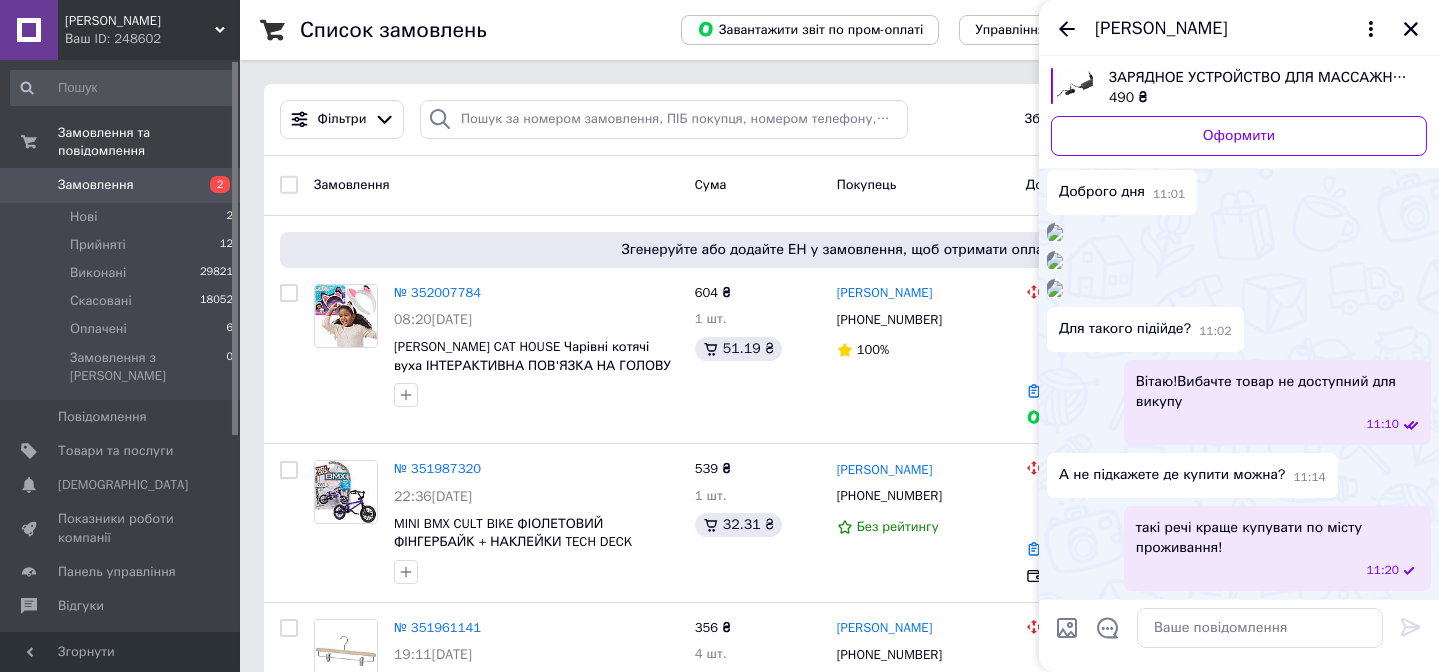 scroll, scrollTop: 899, scrollLeft: 0, axis: vertical 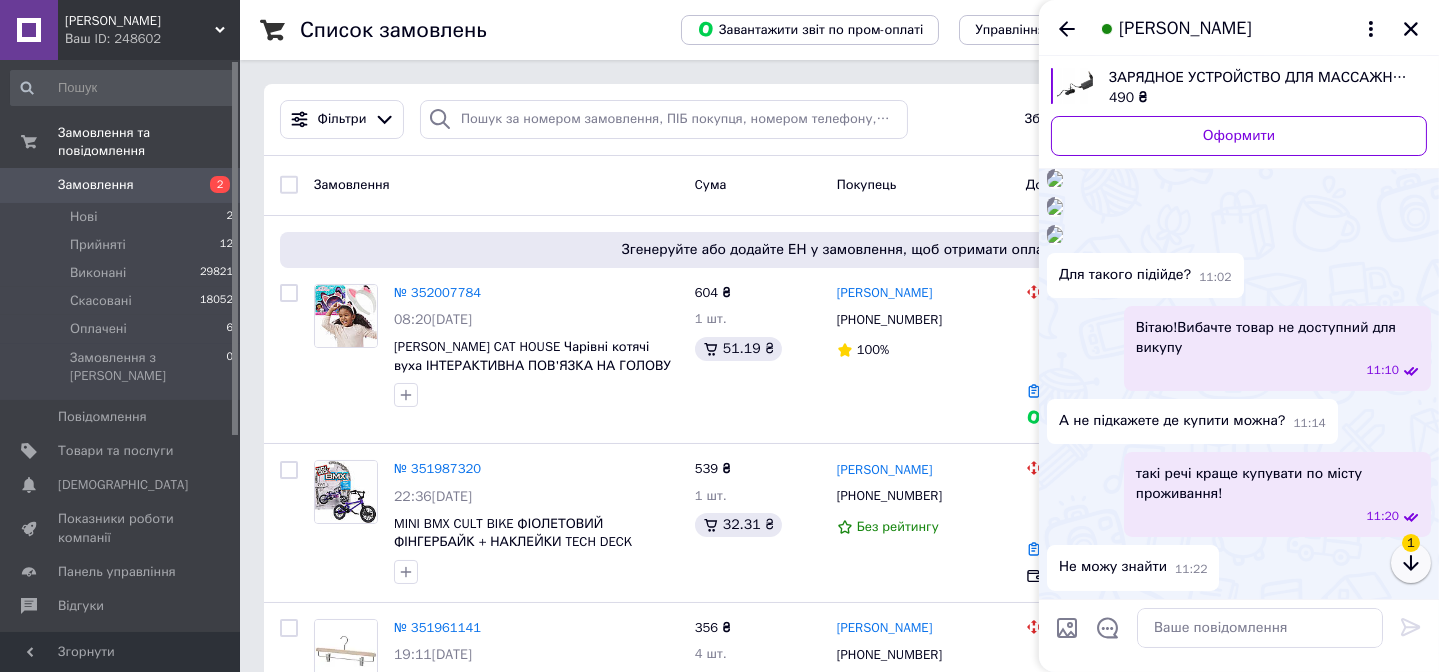 click 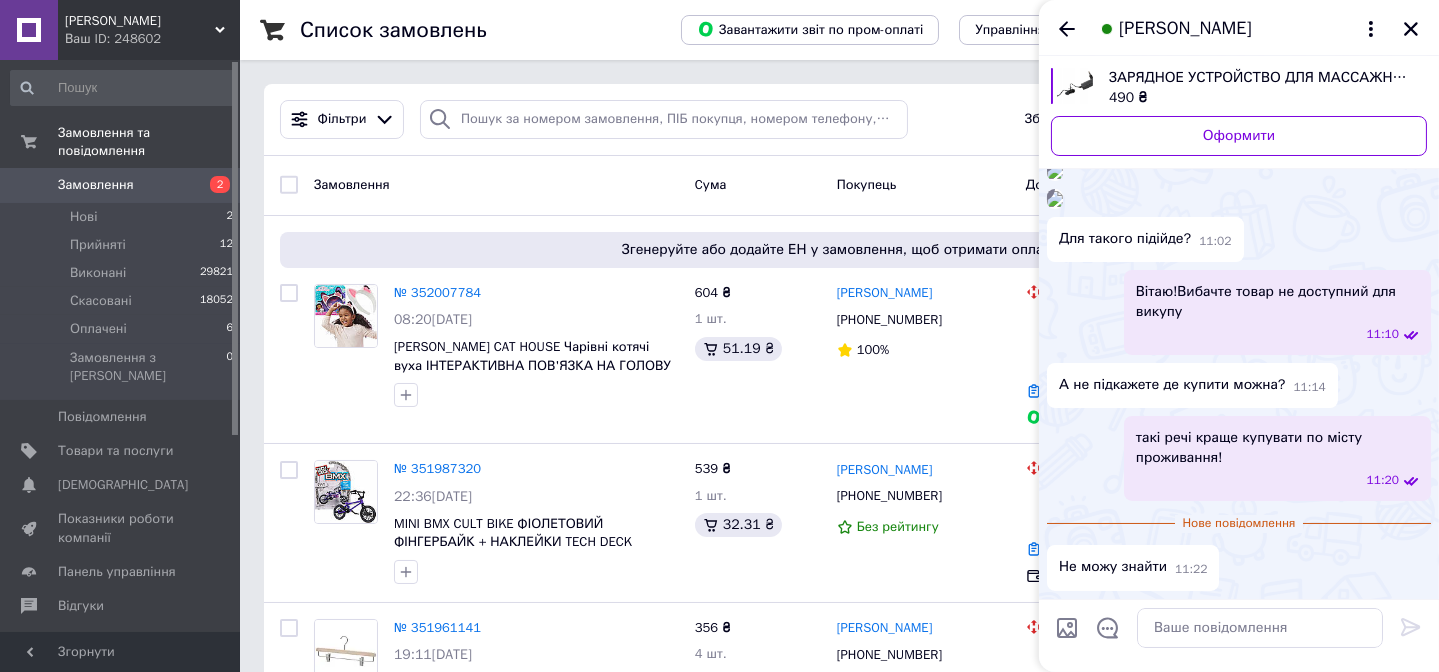 scroll, scrollTop: 716, scrollLeft: 0, axis: vertical 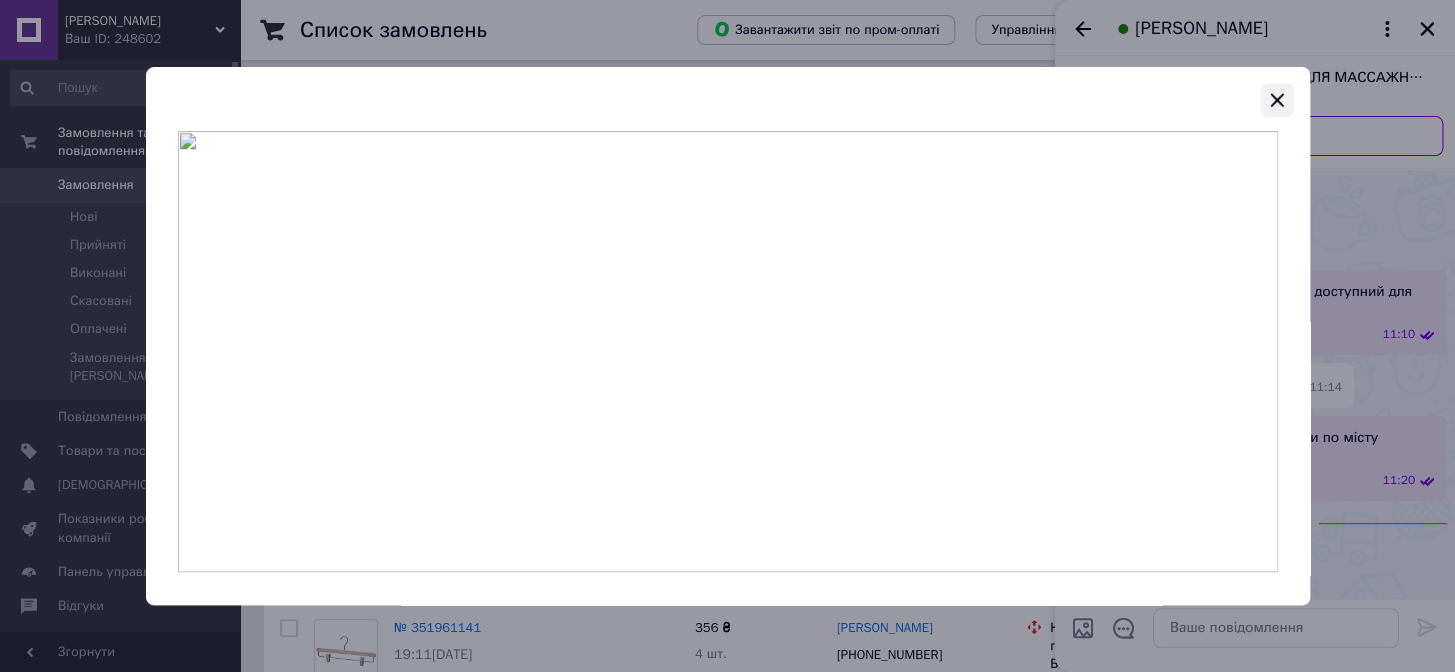 click 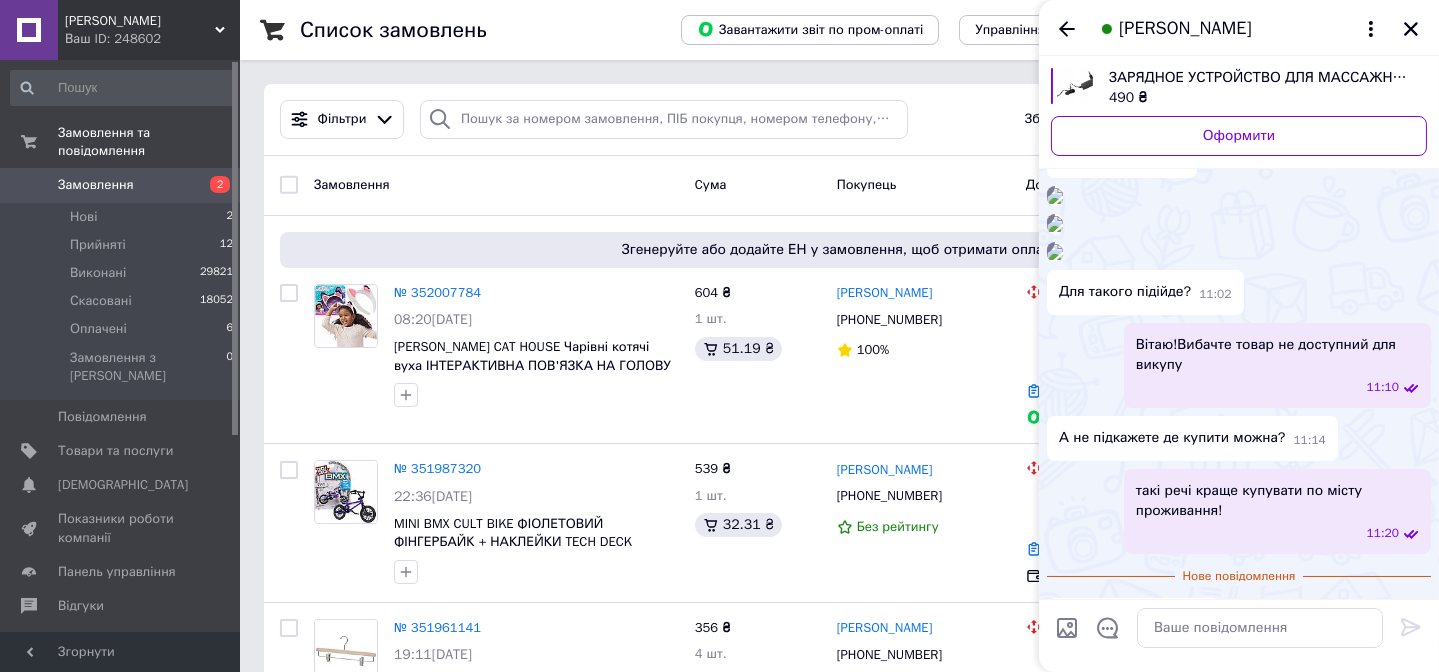 scroll, scrollTop: 80, scrollLeft: 0, axis: vertical 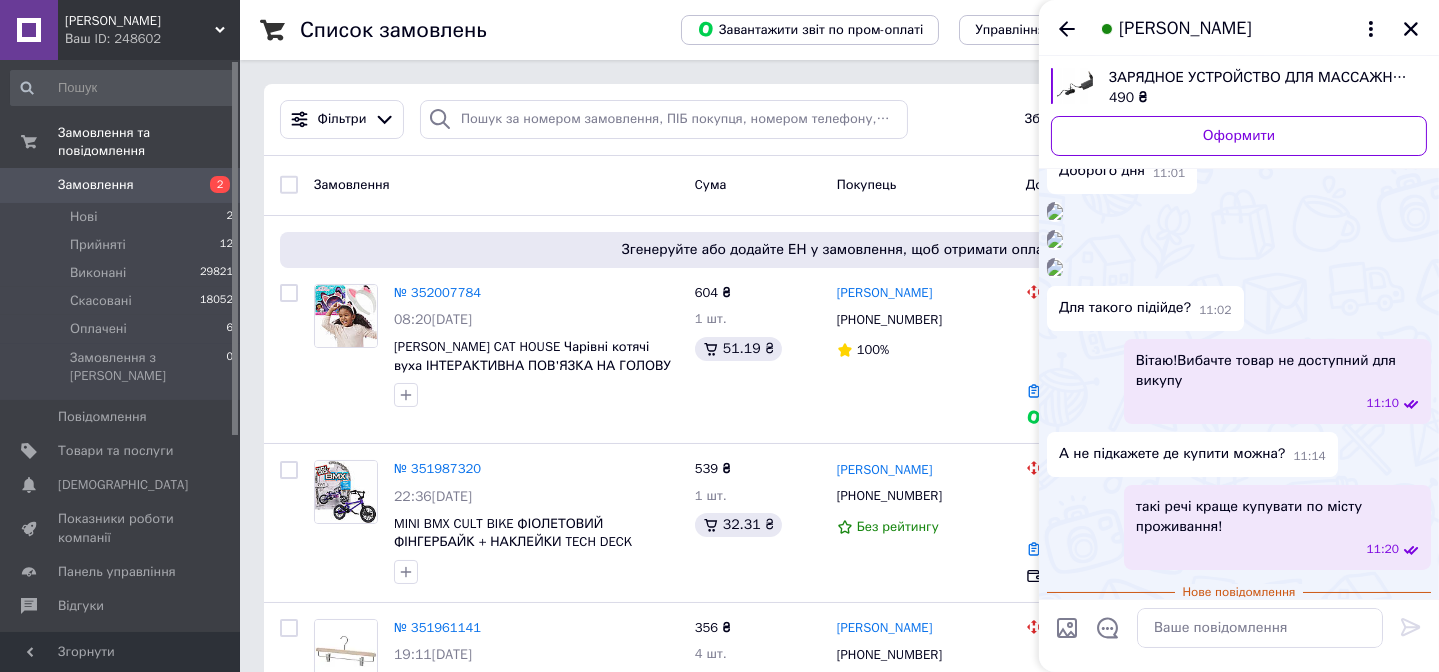 click at bounding box center (1055, 212) 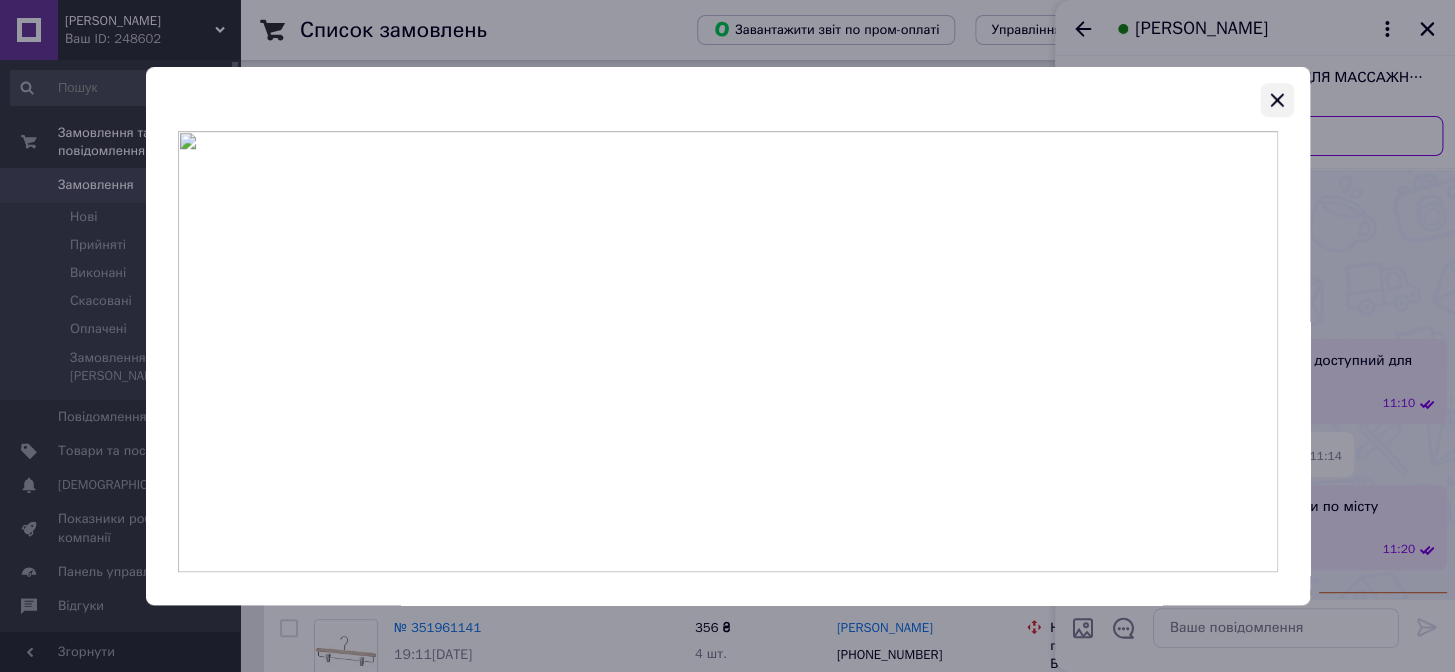 click 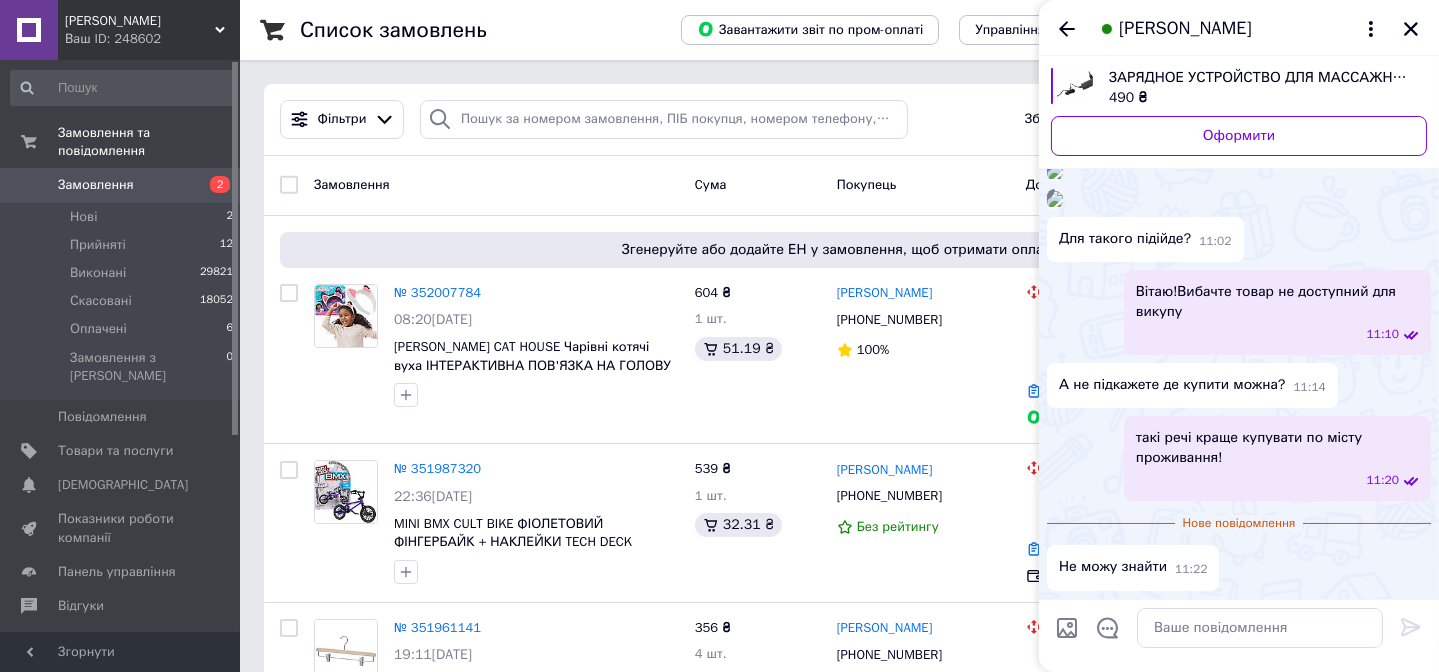 scroll, scrollTop: 352, scrollLeft: 0, axis: vertical 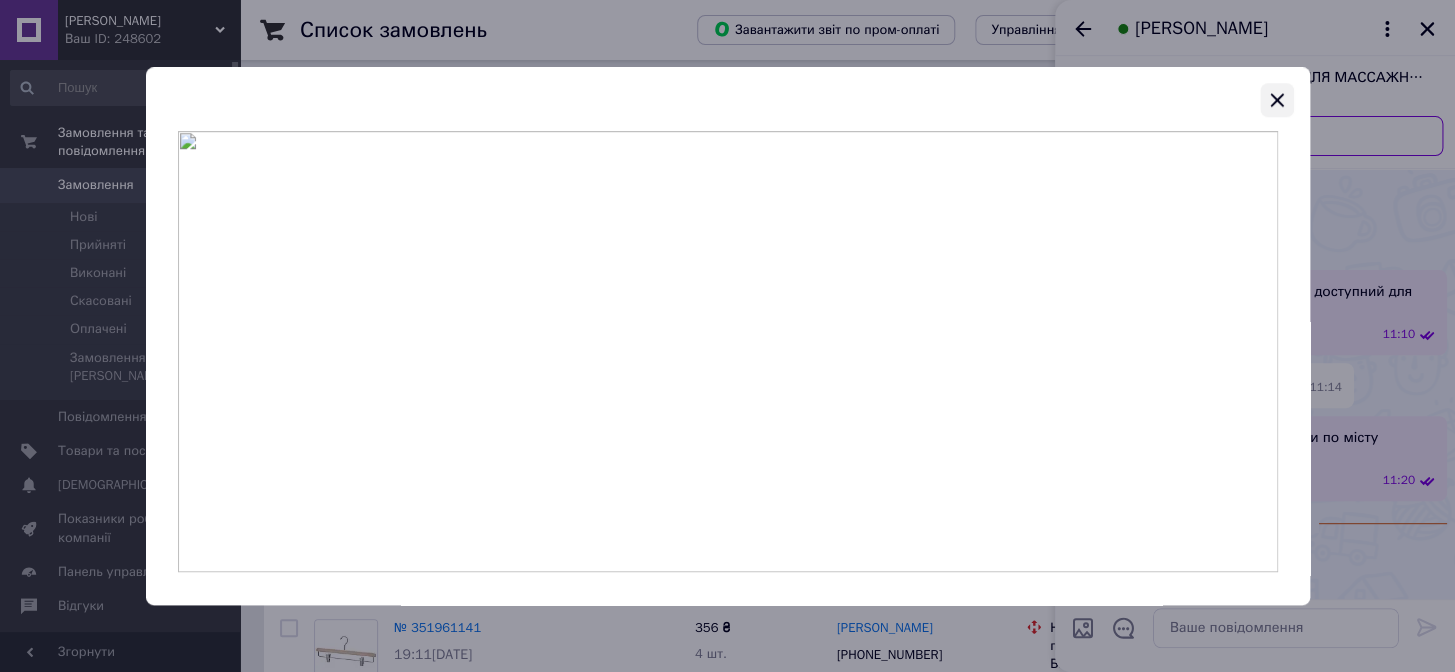 click 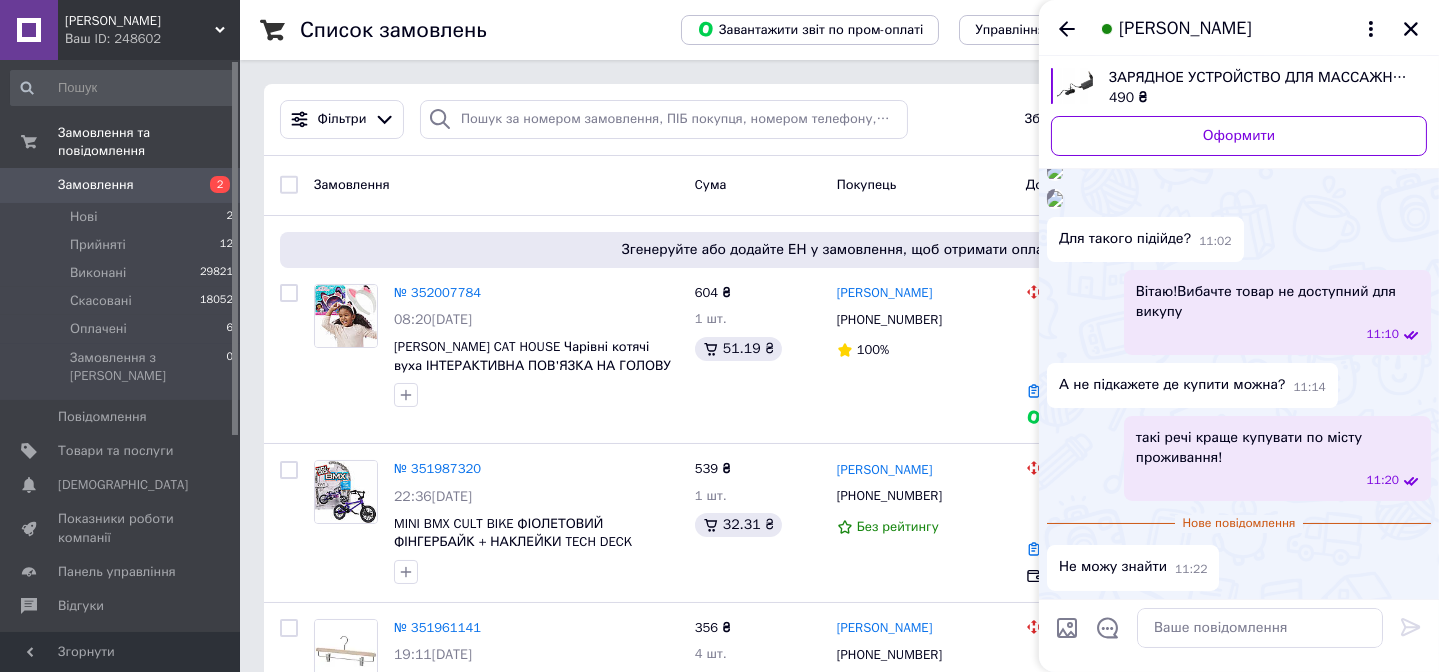 scroll, scrollTop: 625, scrollLeft: 0, axis: vertical 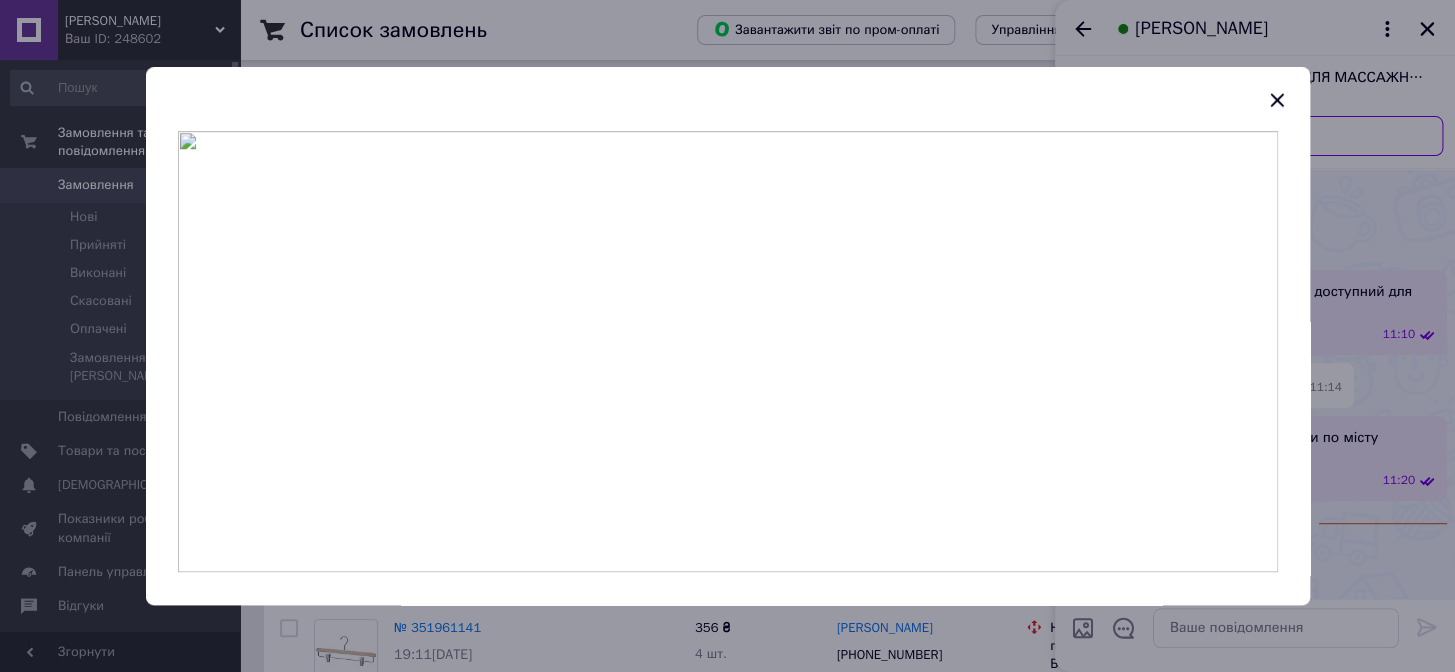 drag, startPoint x: 713, startPoint y: 257, endPoint x: 662, endPoint y: 309, distance: 72.835434 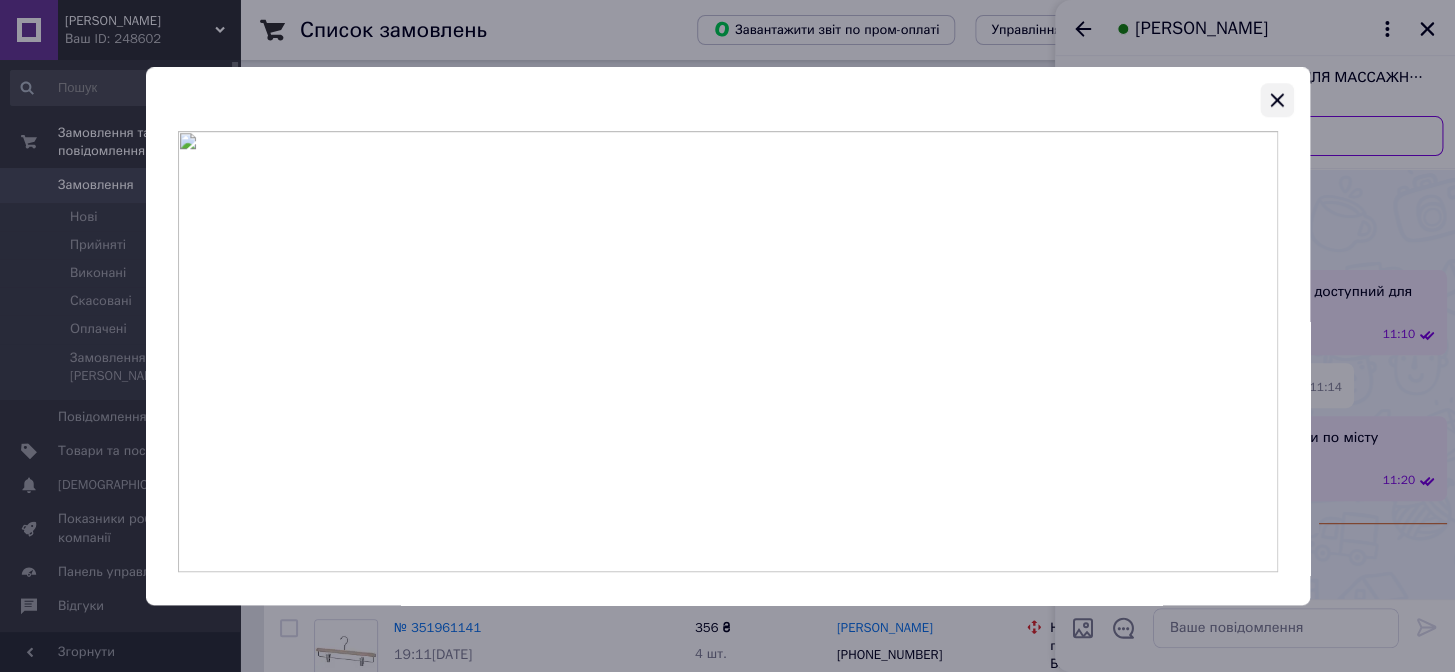 click 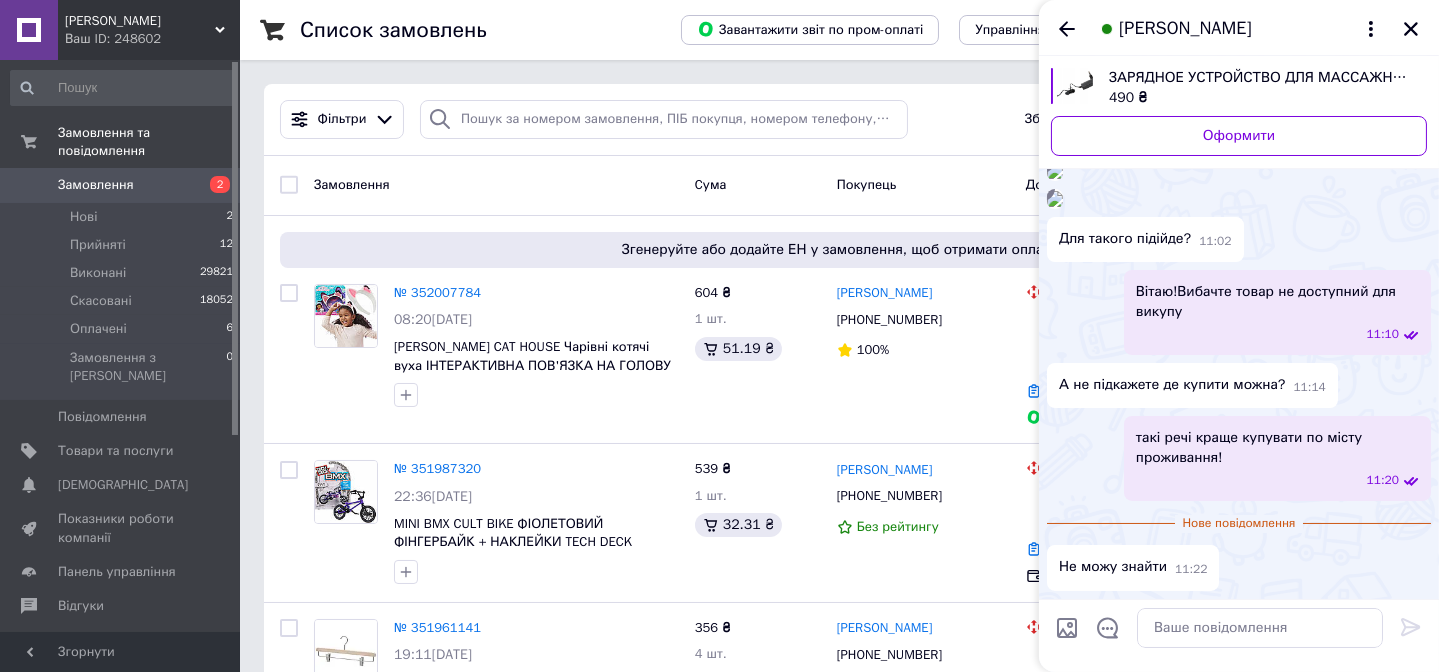 scroll, scrollTop: 715, scrollLeft: 0, axis: vertical 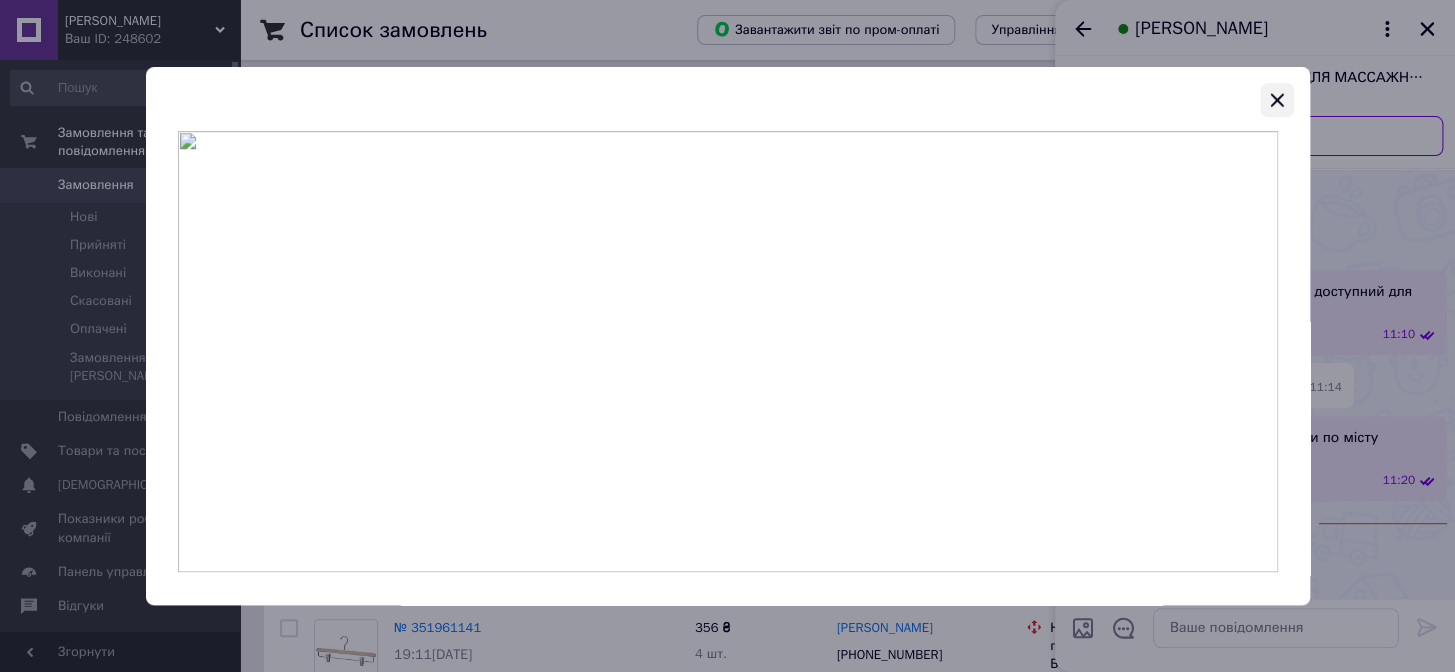click 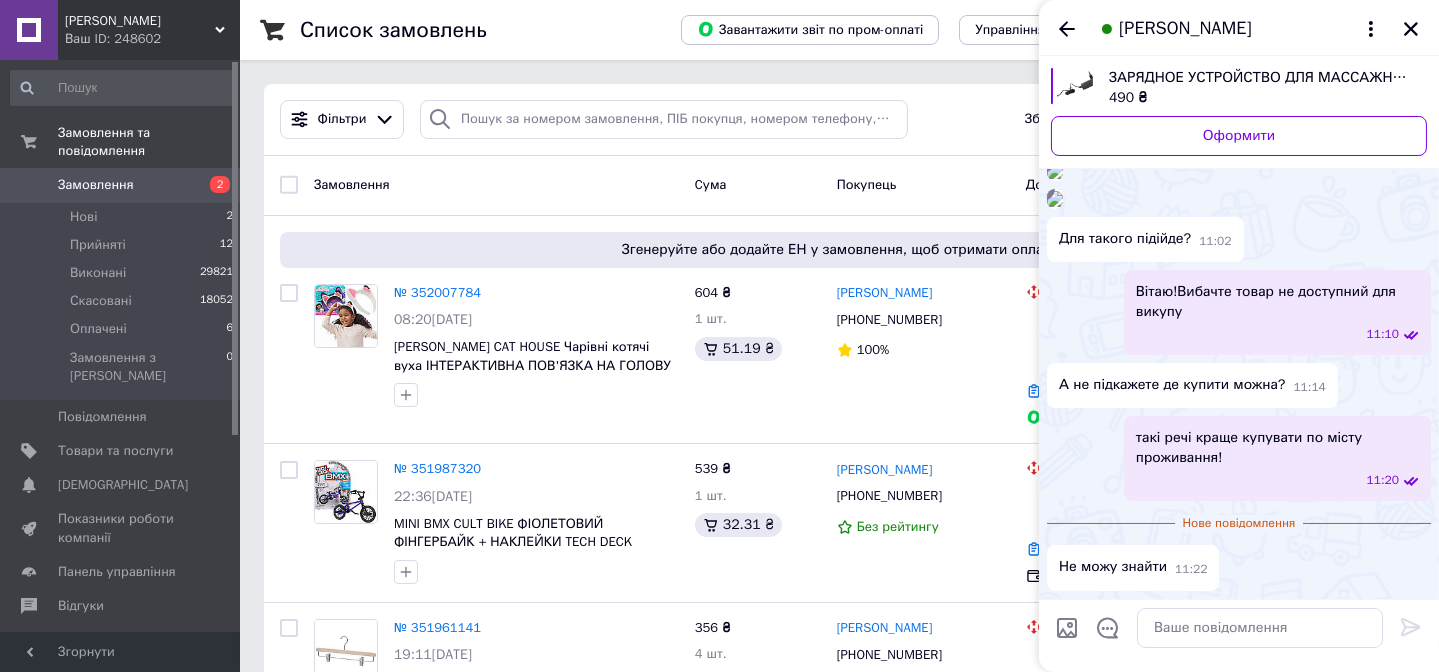 scroll, scrollTop: 988, scrollLeft: 0, axis: vertical 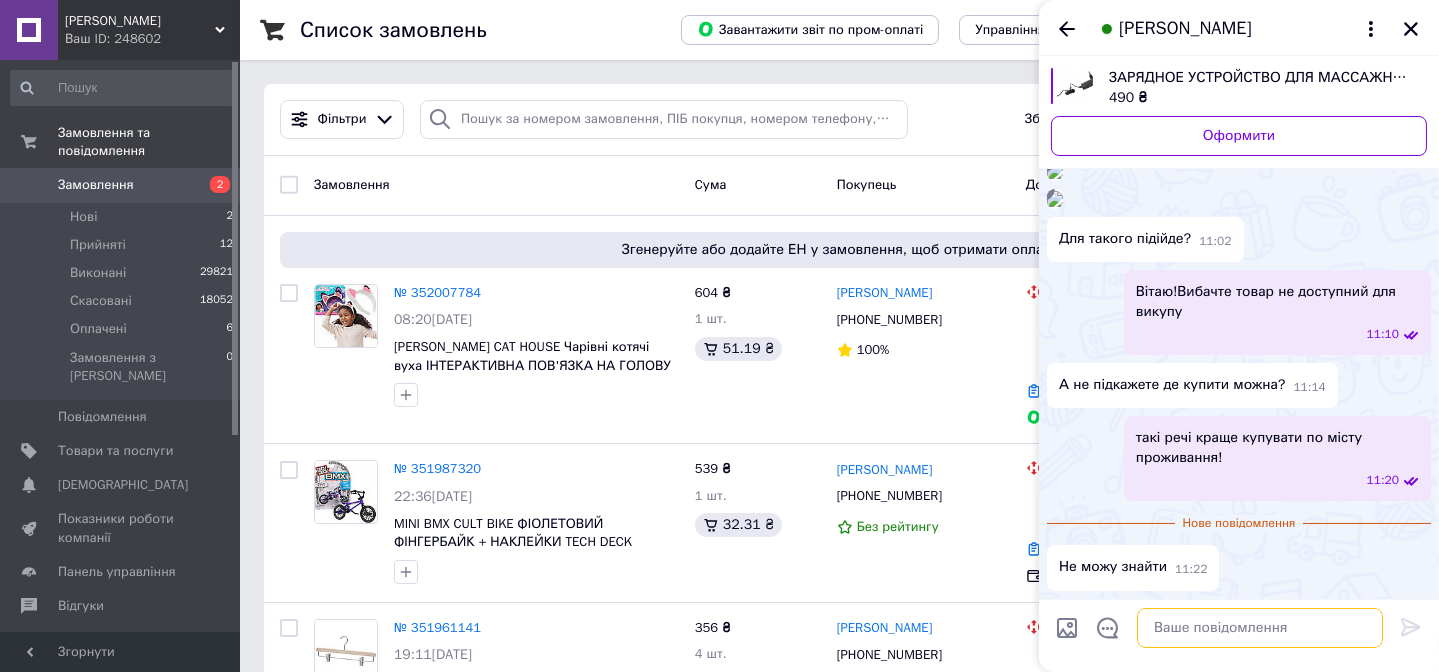 click at bounding box center [1260, 628] 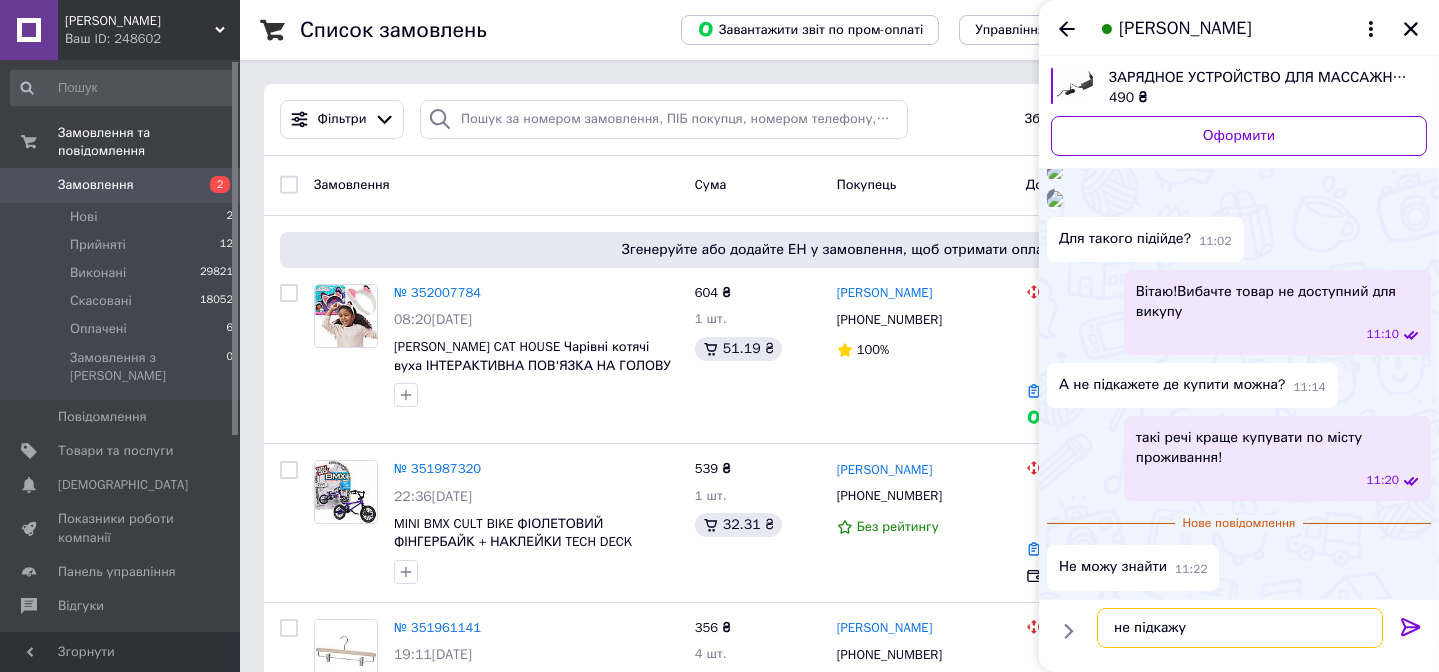 type on "не підкажу" 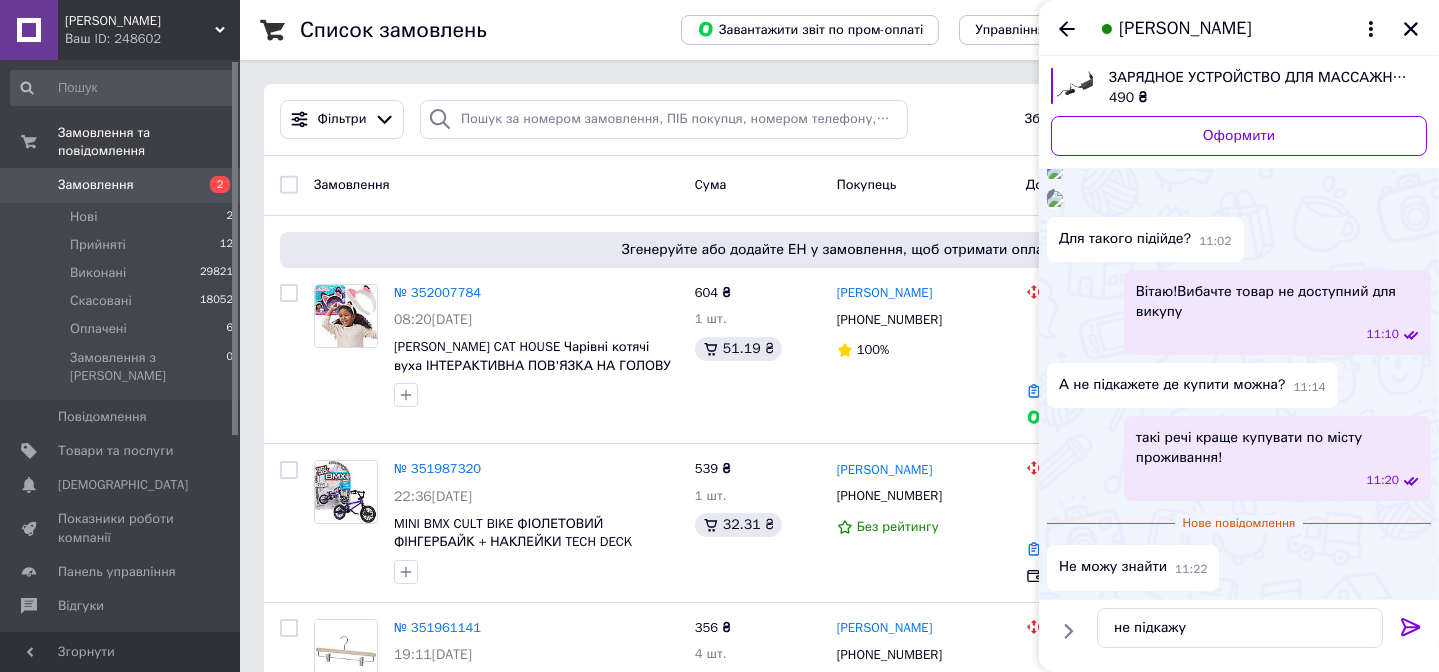click 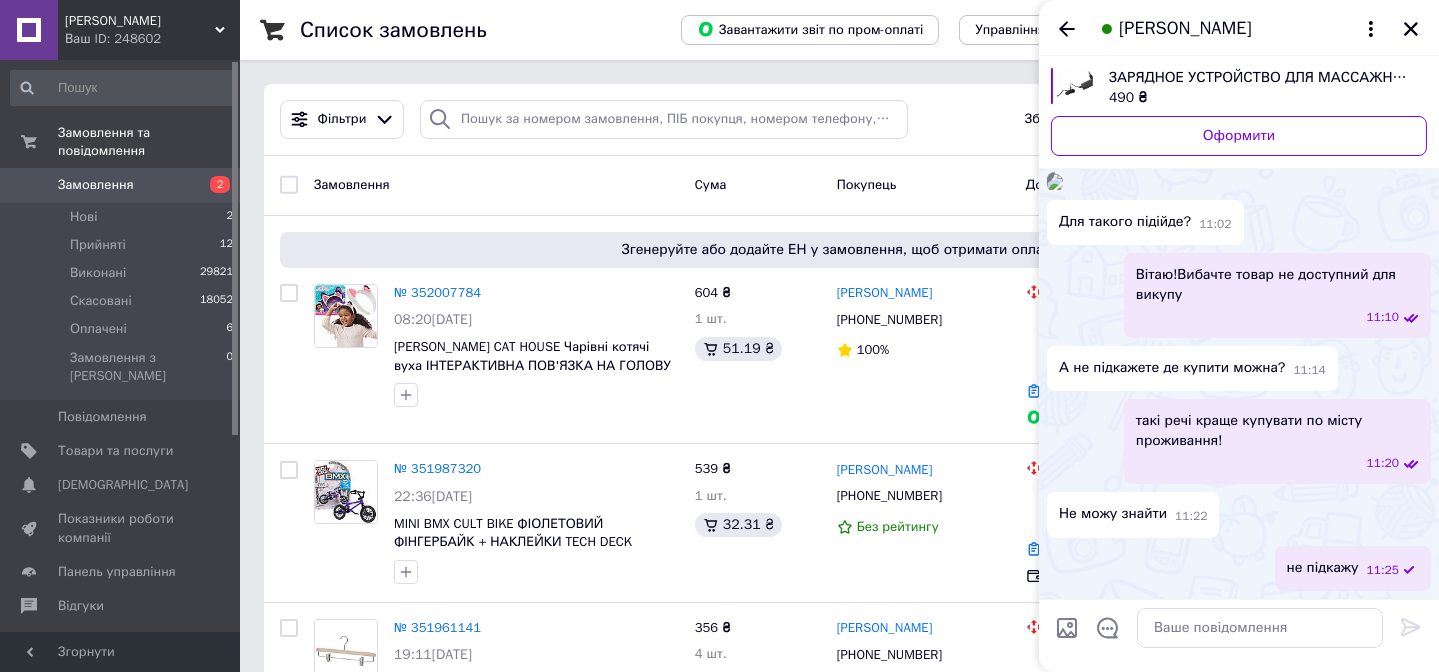 scroll, scrollTop: 181, scrollLeft: 0, axis: vertical 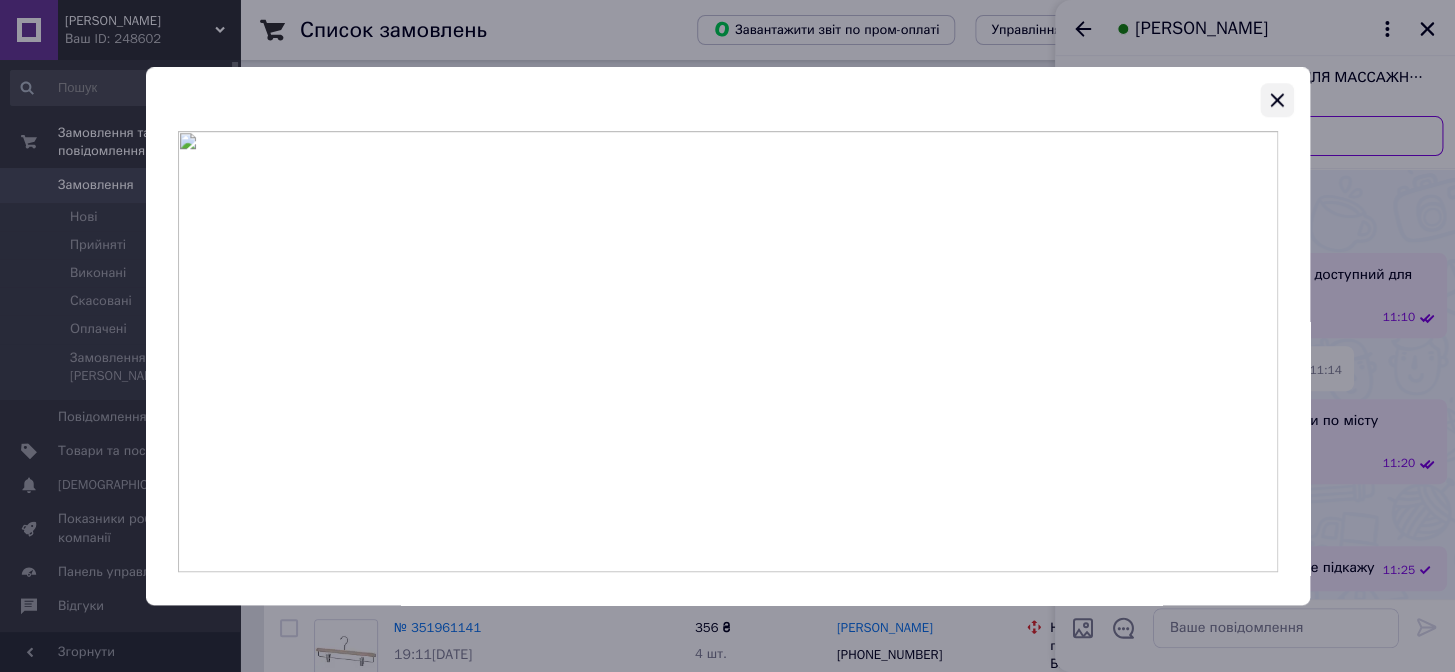 click 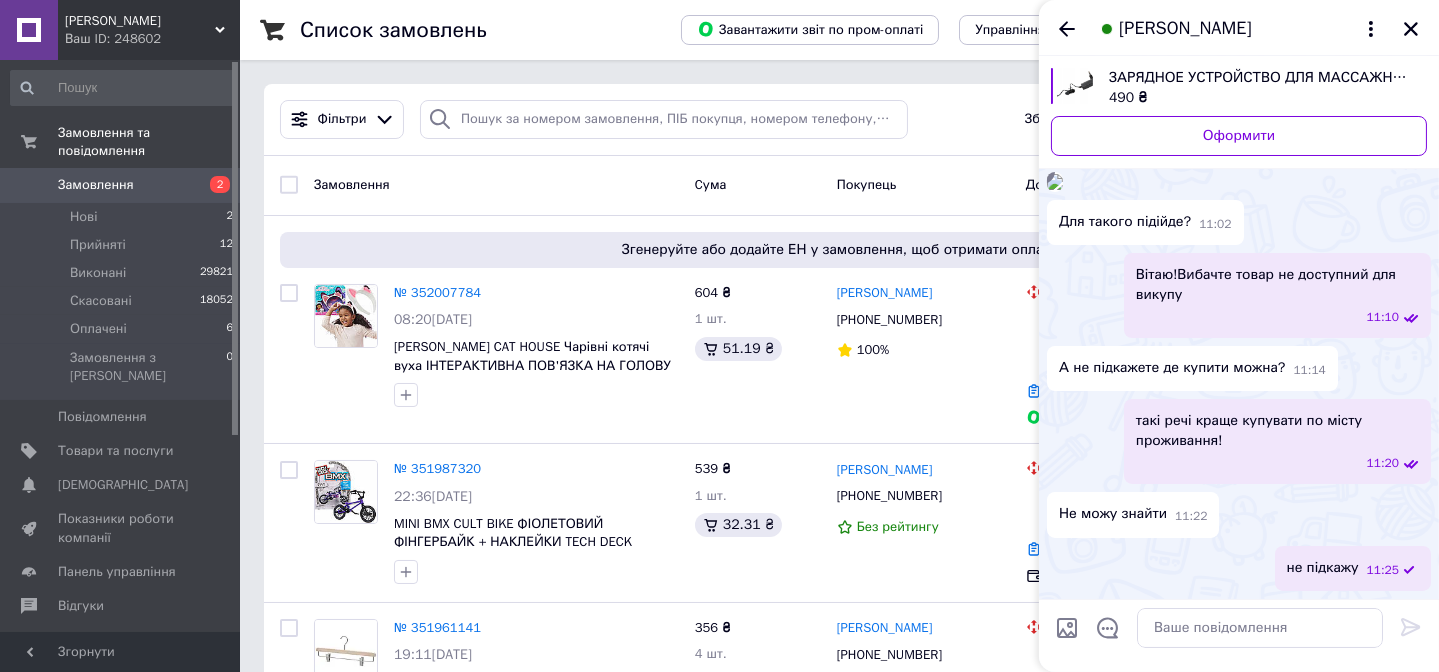scroll, scrollTop: 272, scrollLeft: 0, axis: vertical 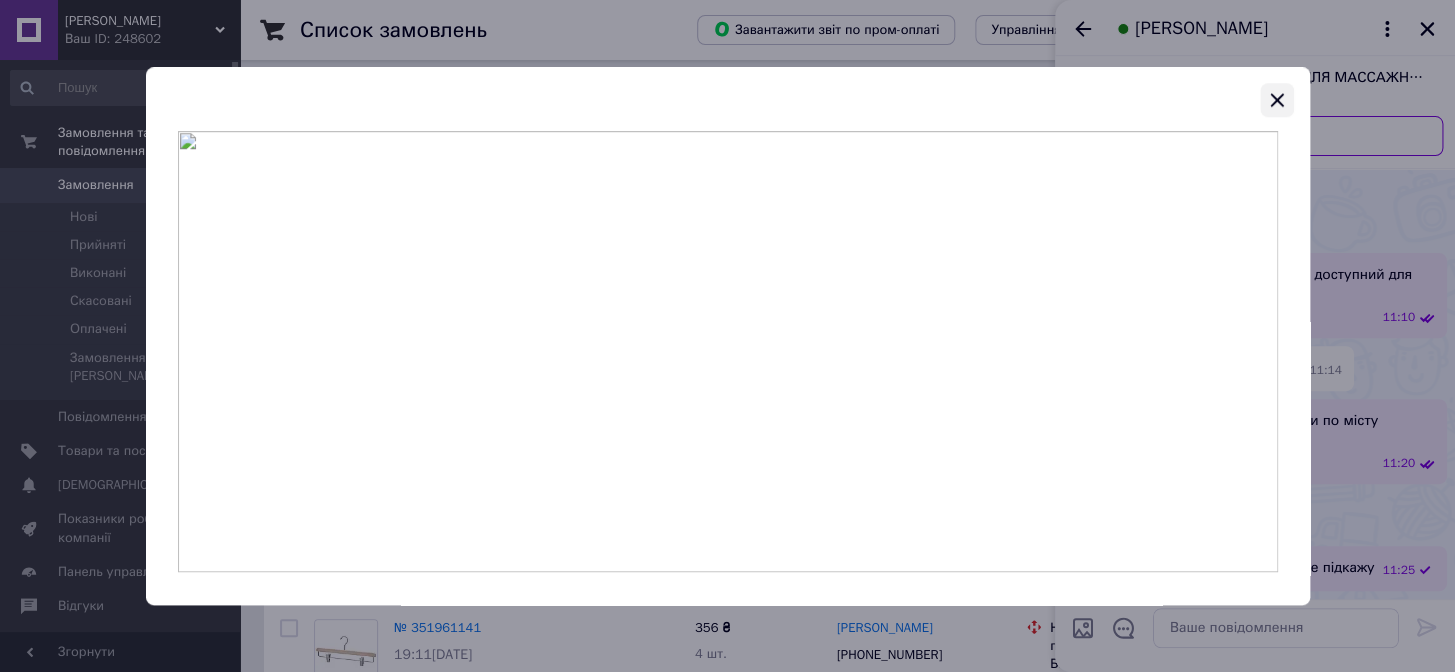 click 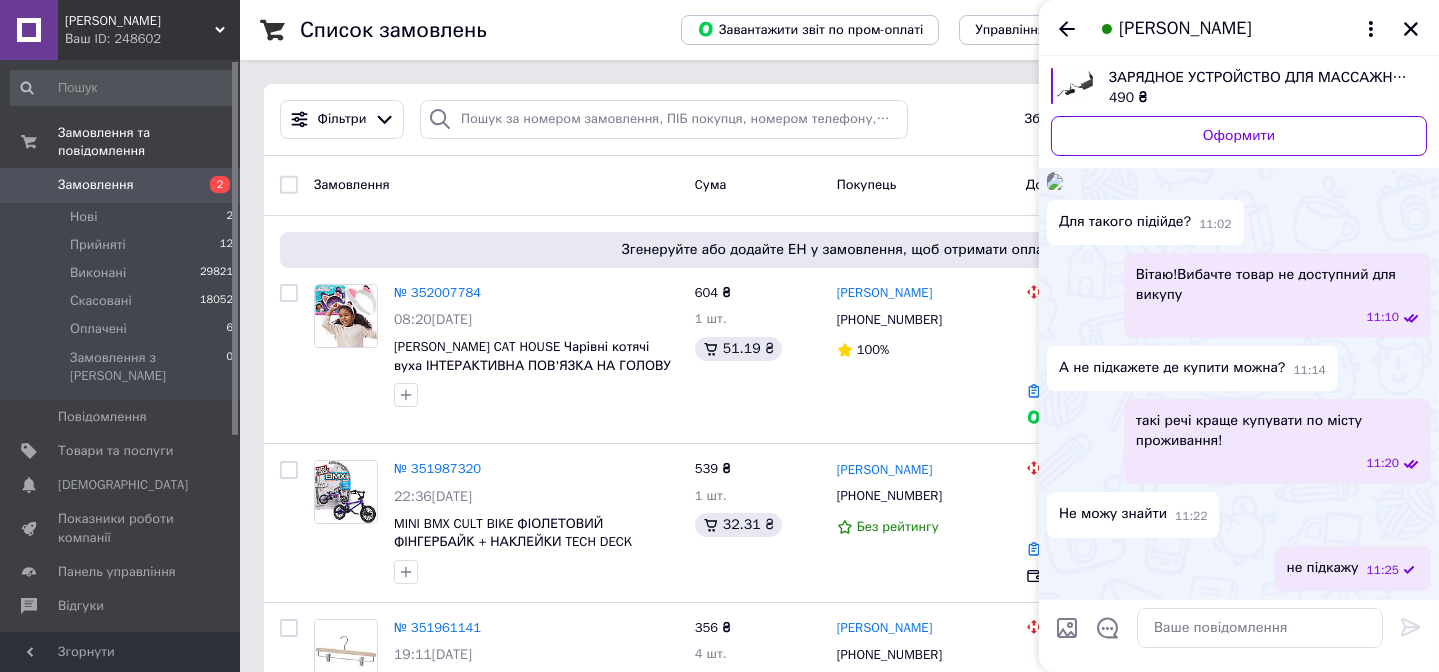 scroll, scrollTop: 636, scrollLeft: 0, axis: vertical 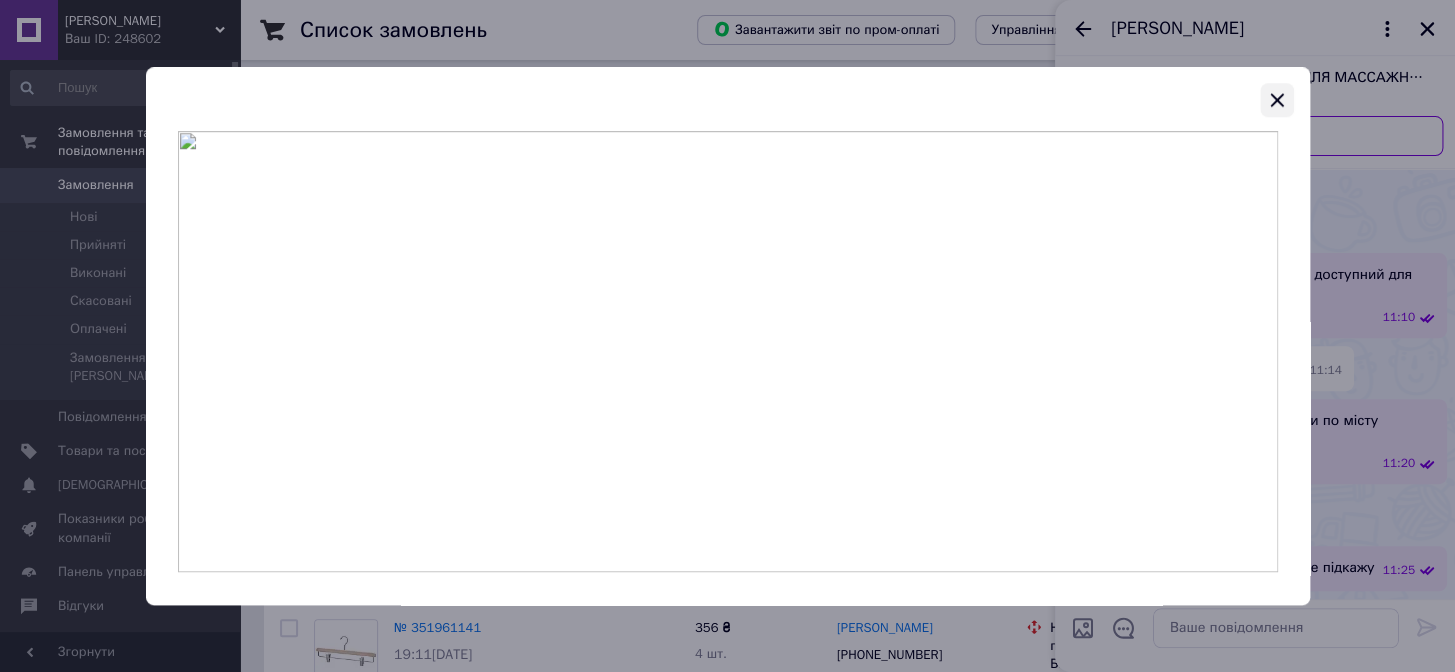 click 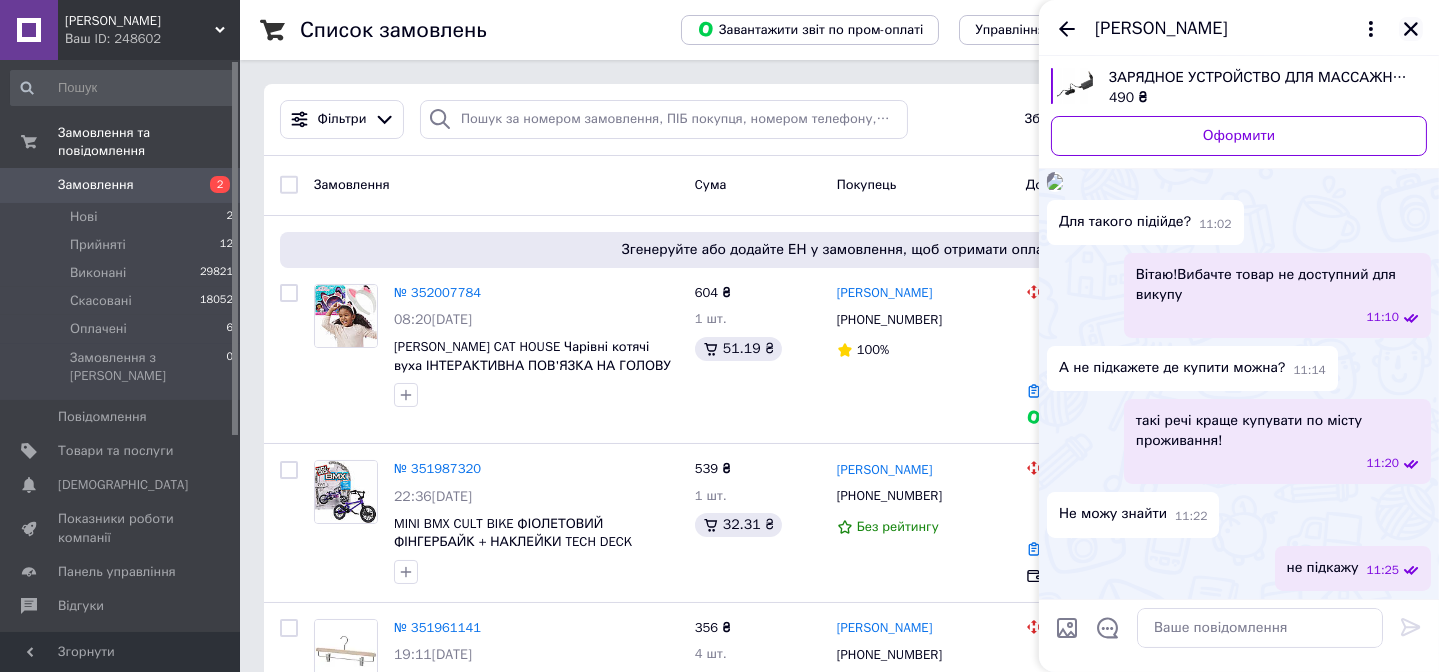 click at bounding box center [1411, 29] 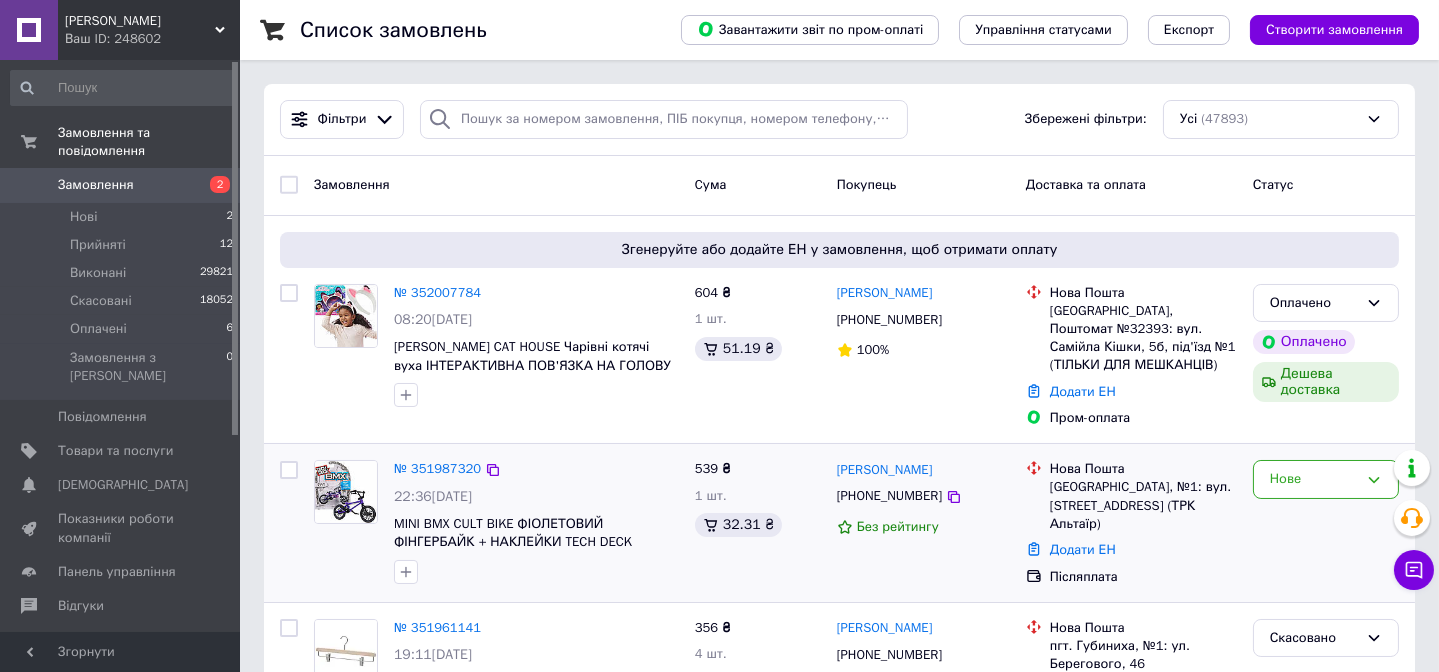 scroll, scrollTop: 181, scrollLeft: 0, axis: vertical 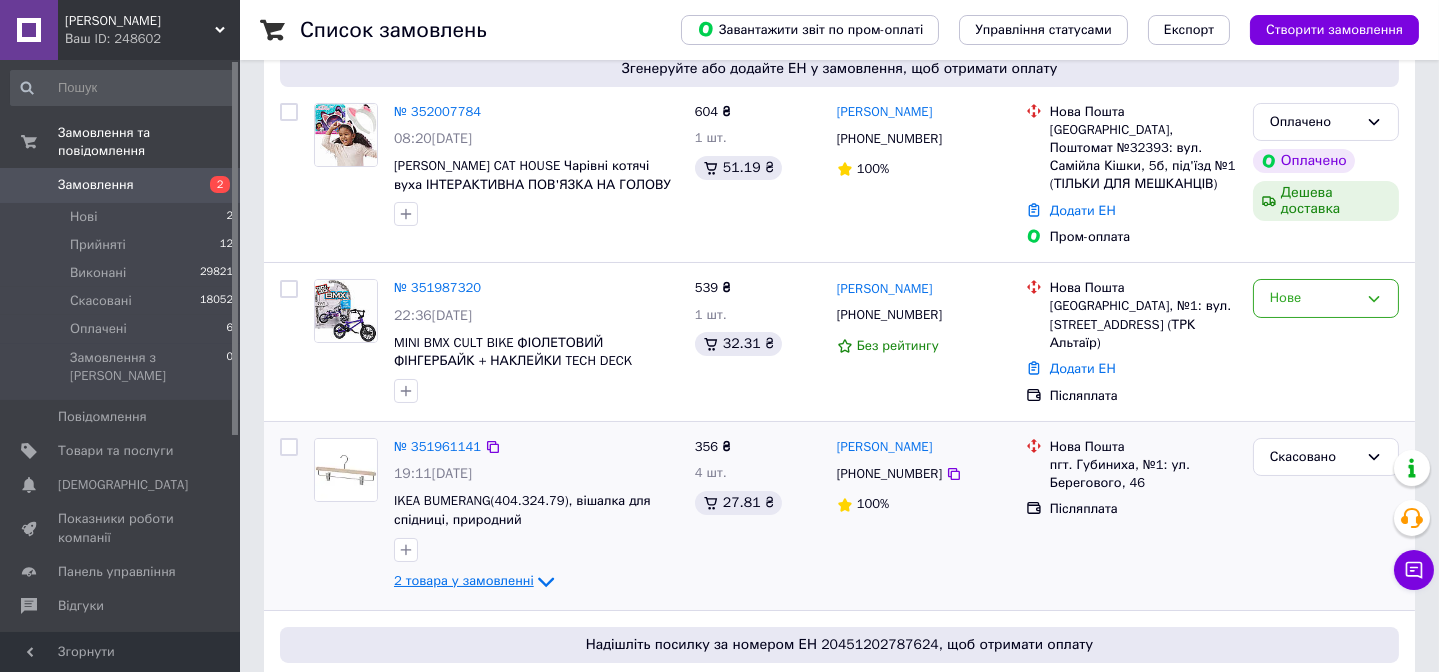 click 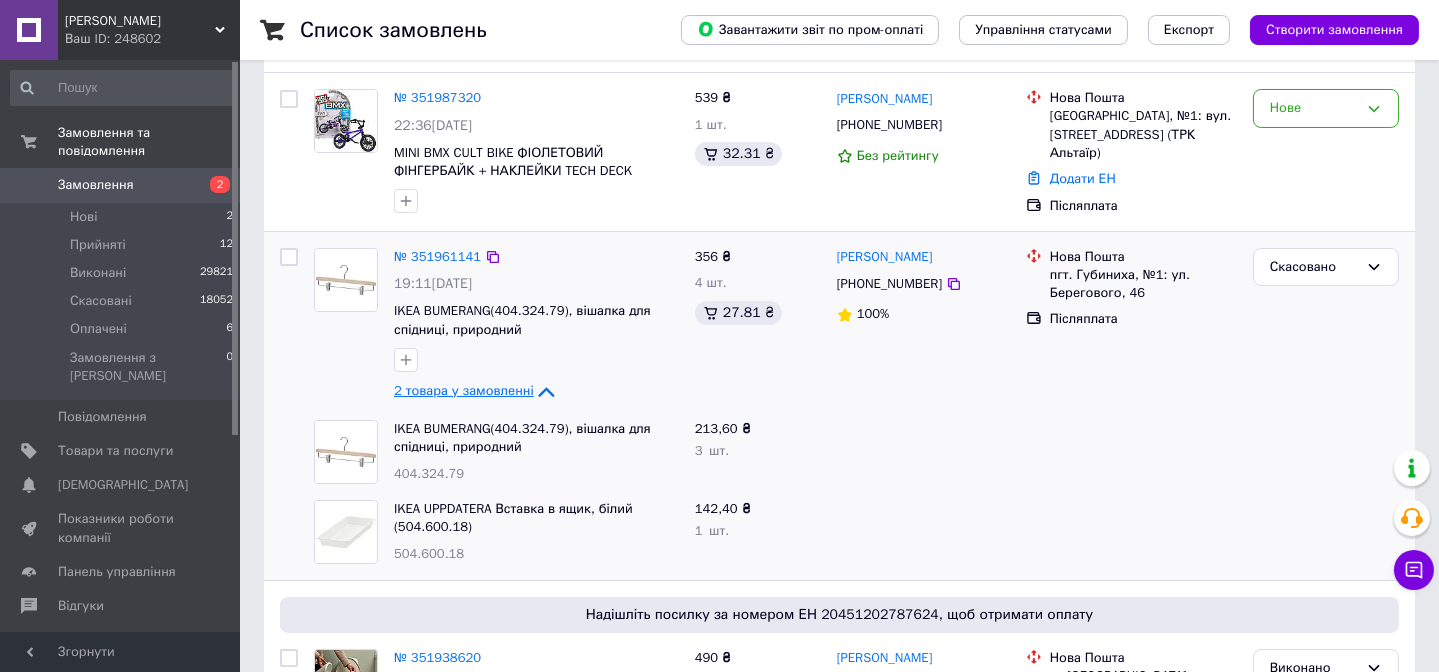 scroll, scrollTop: 454, scrollLeft: 0, axis: vertical 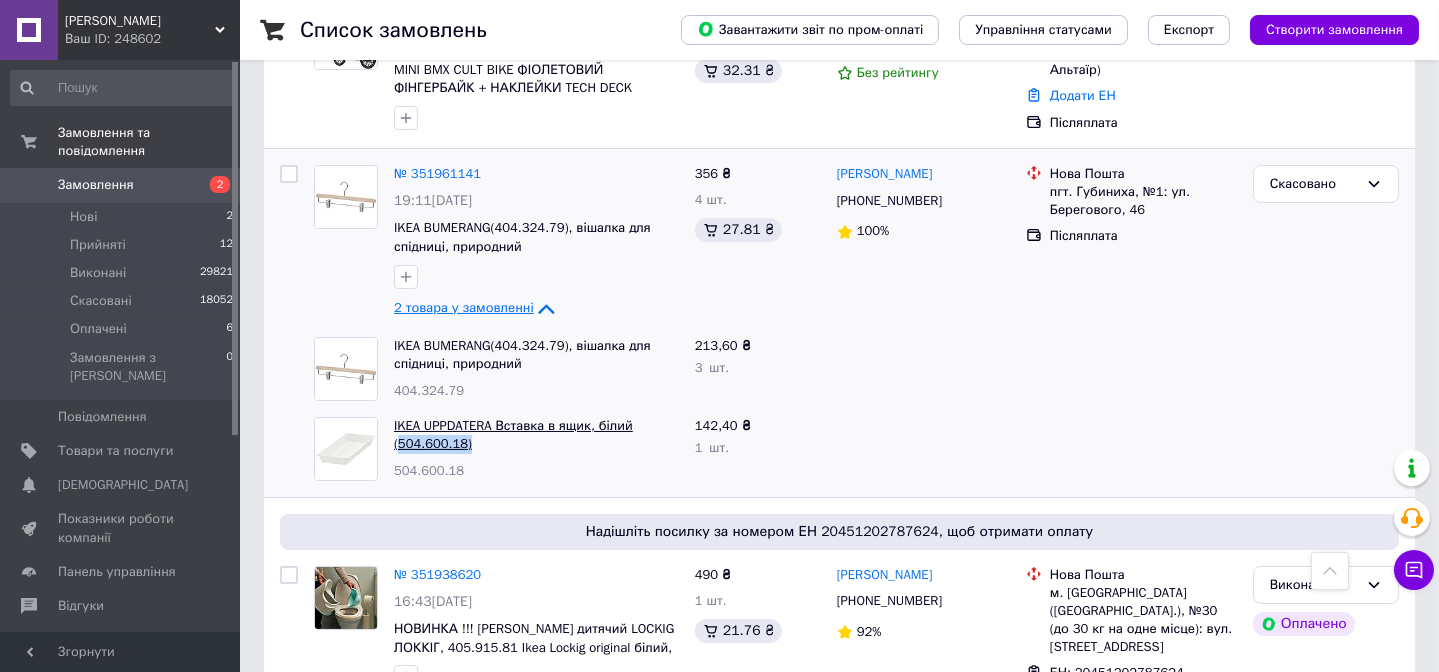 drag, startPoint x: 469, startPoint y: 429, endPoint x: 397, endPoint y: 427, distance: 72.02777 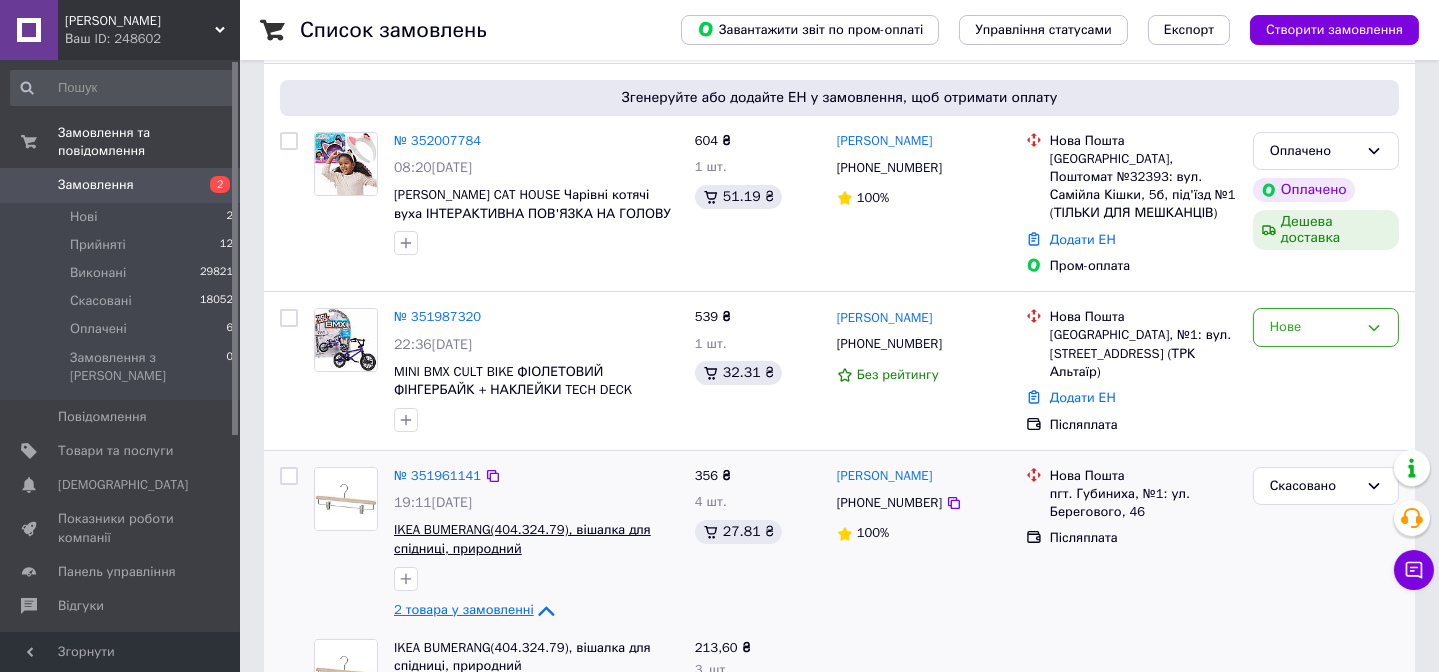 scroll, scrollTop: 272, scrollLeft: 0, axis: vertical 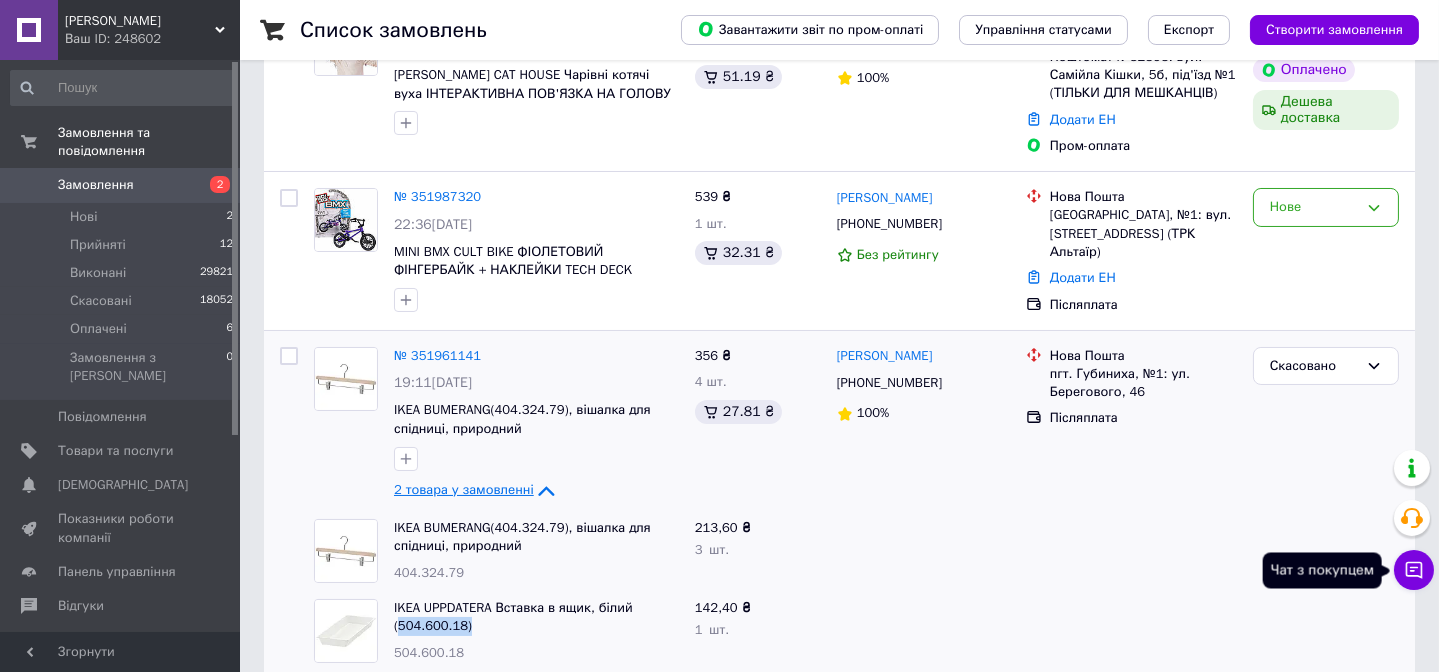 click 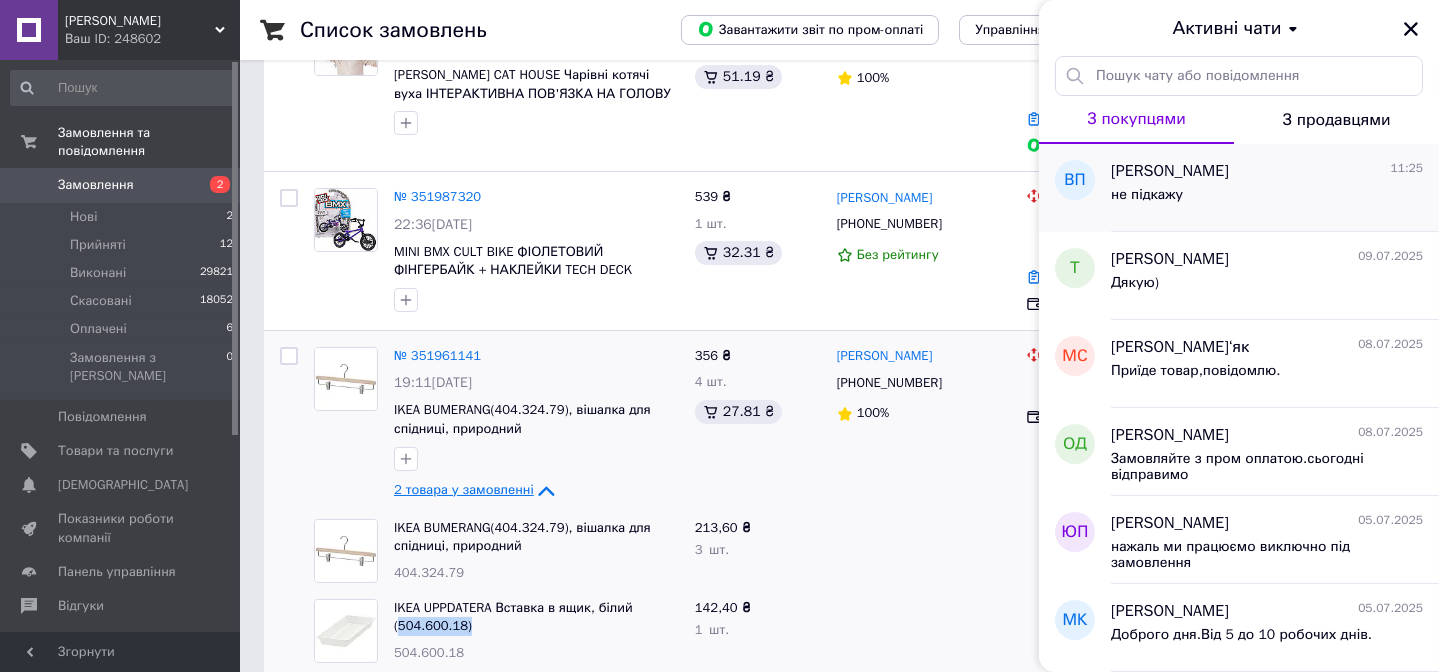 click on "не підкажу" at bounding box center [1267, 199] 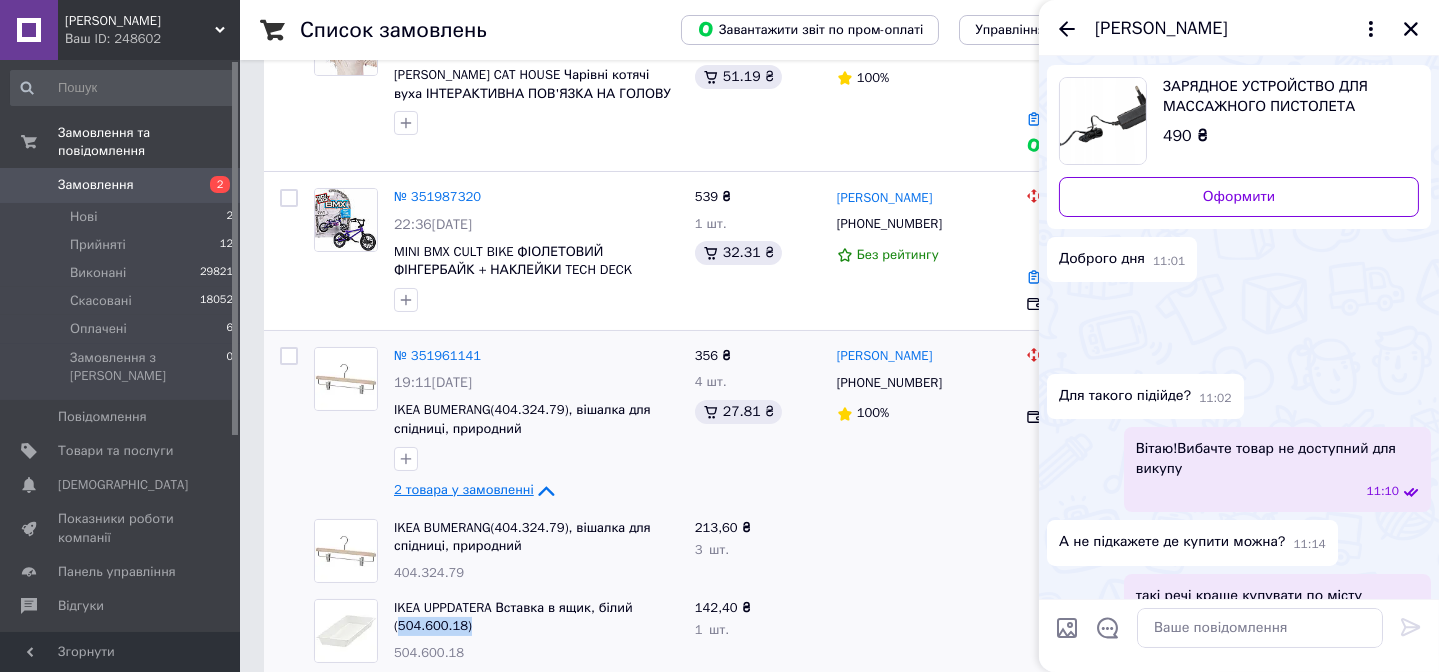 scroll, scrollTop: 0, scrollLeft: 0, axis: both 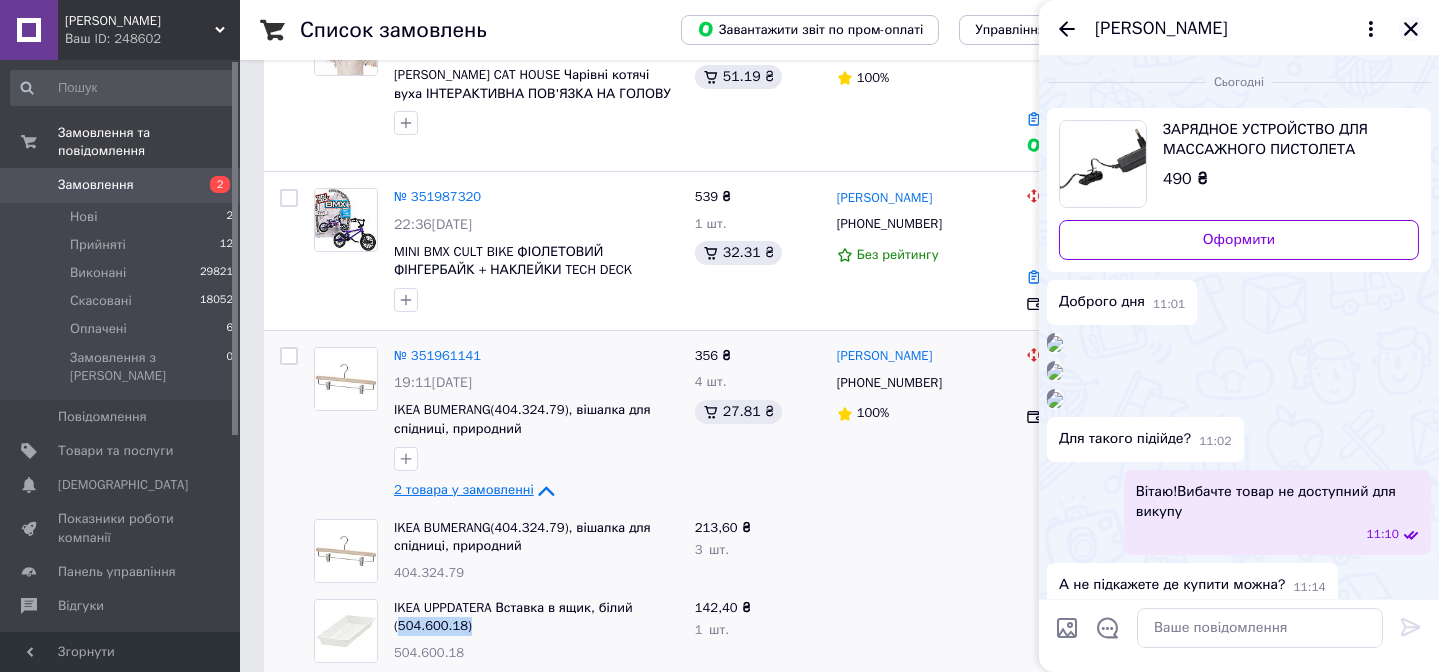 click 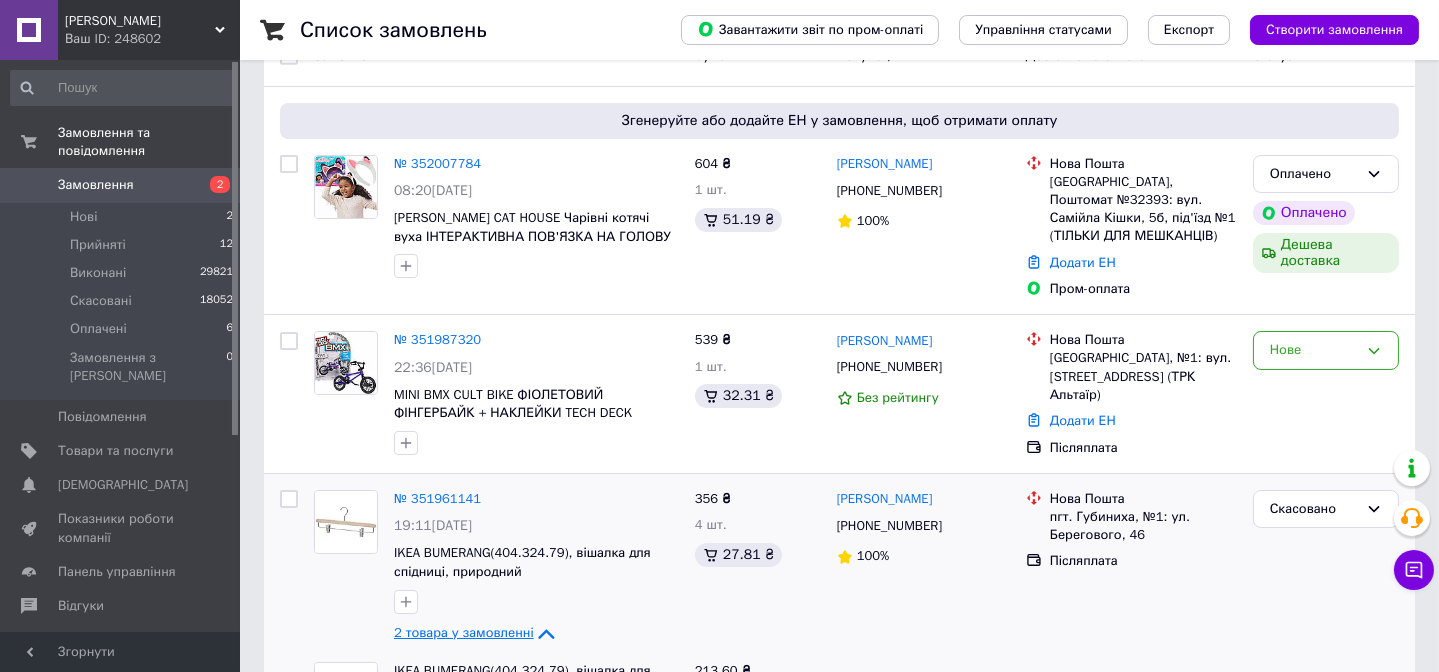 scroll, scrollTop: 0, scrollLeft: 0, axis: both 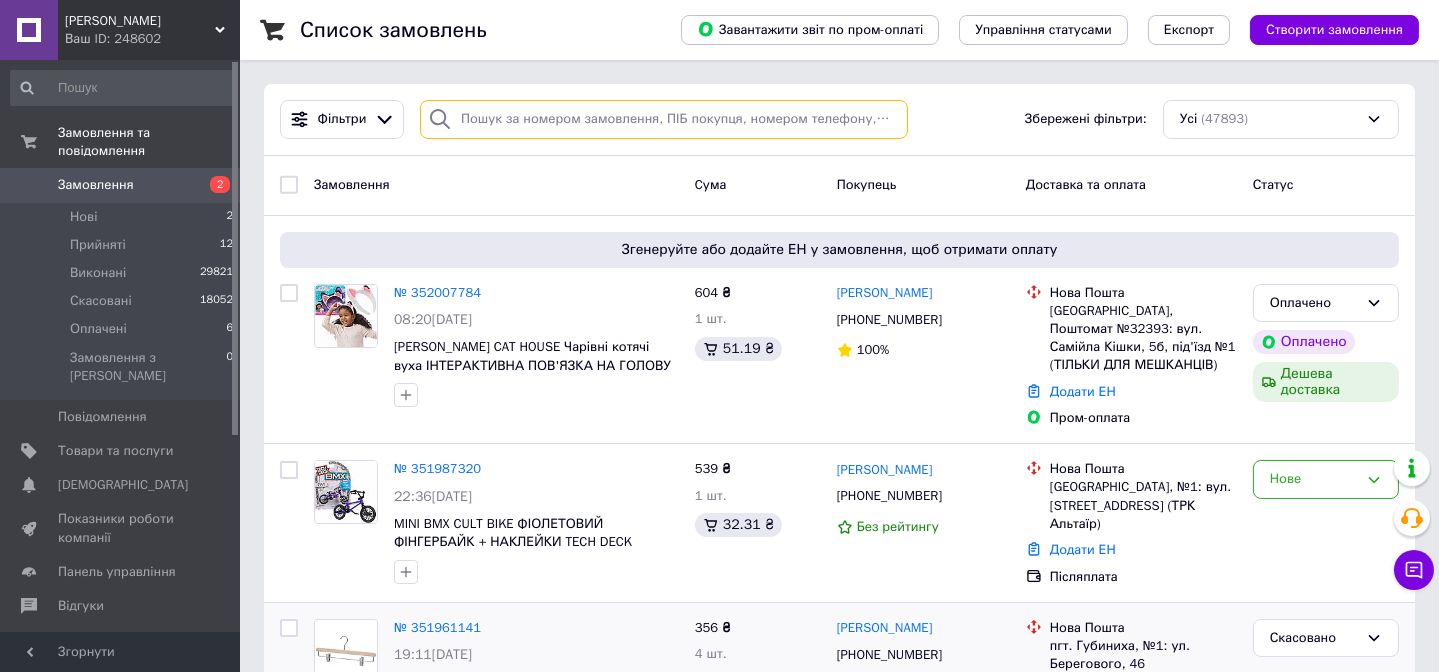 click at bounding box center [664, 119] 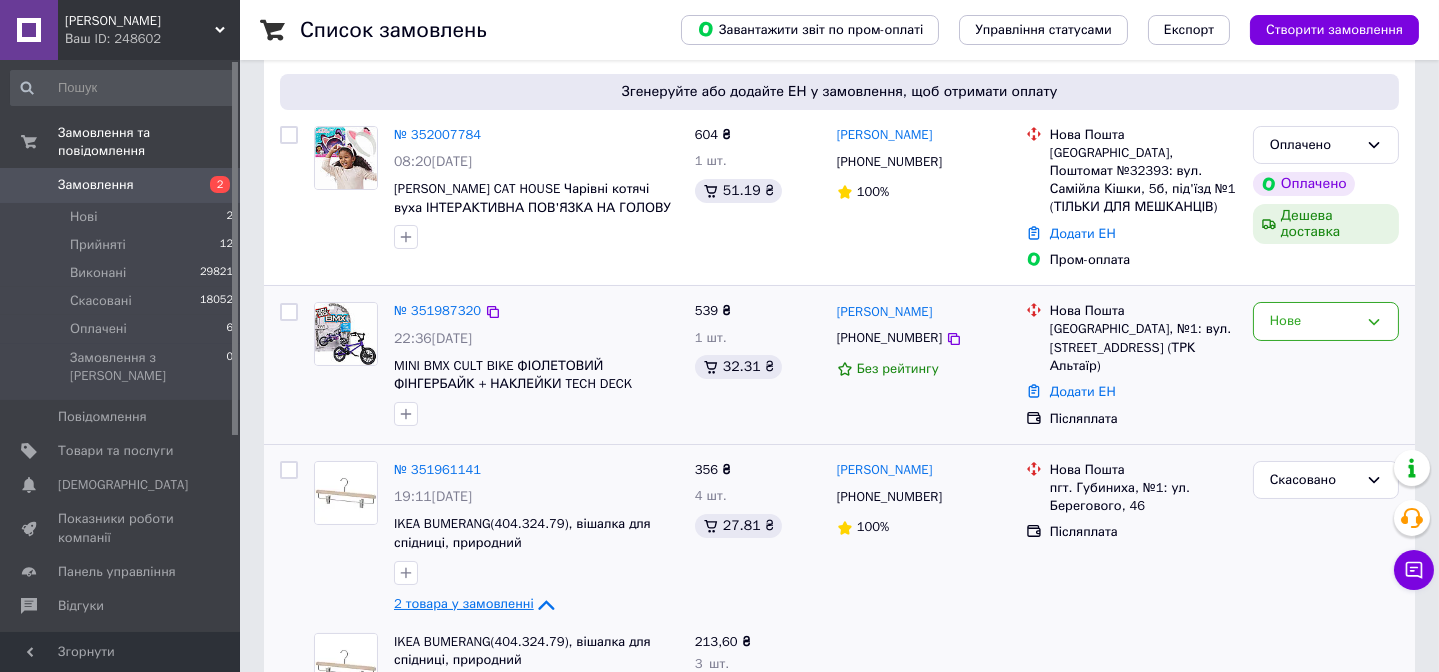 scroll, scrollTop: 181, scrollLeft: 0, axis: vertical 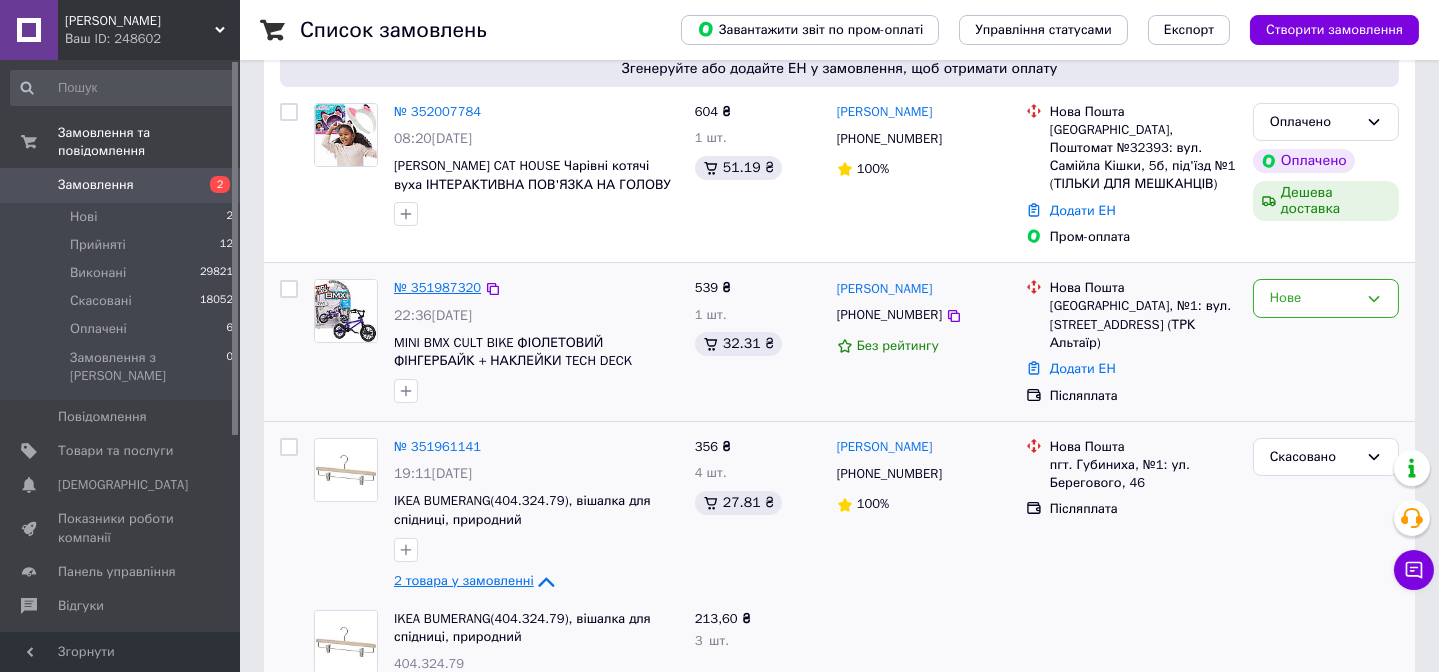 click on "№ 351987320" at bounding box center (437, 287) 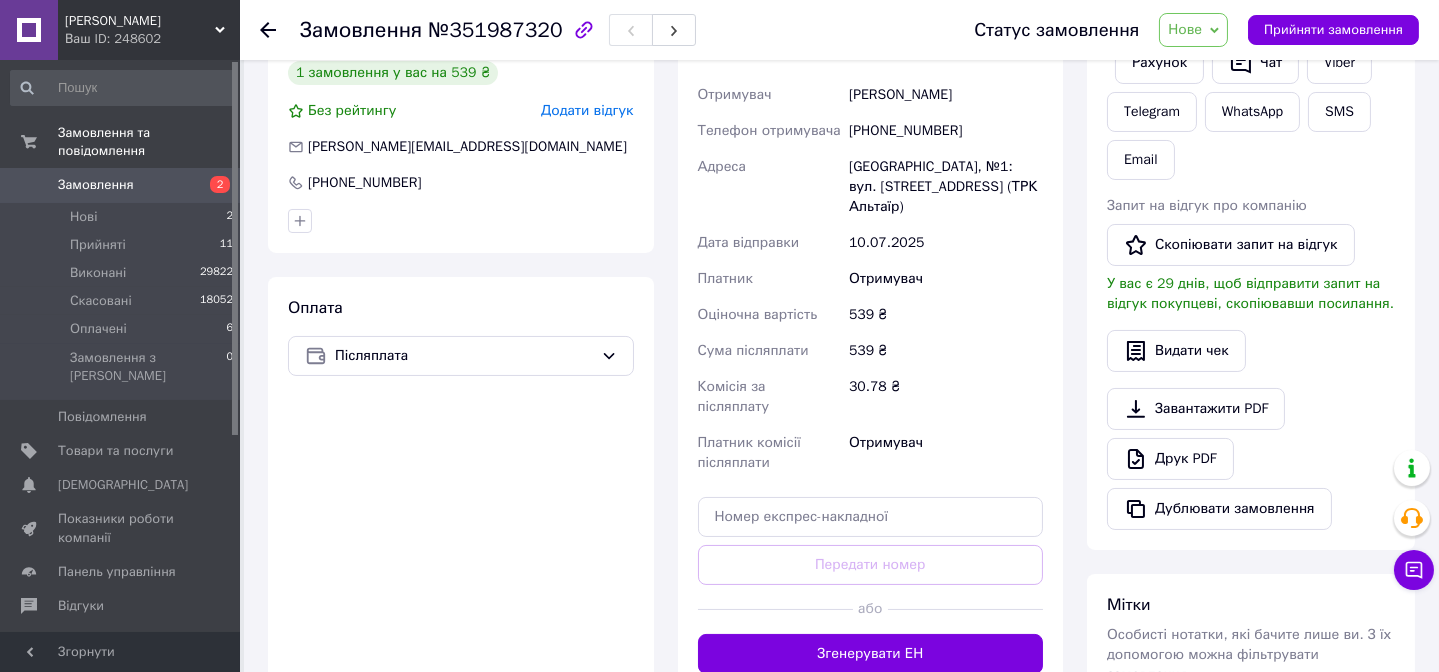 scroll, scrollTop: 81, scrollLeft: 0, axis: vertical 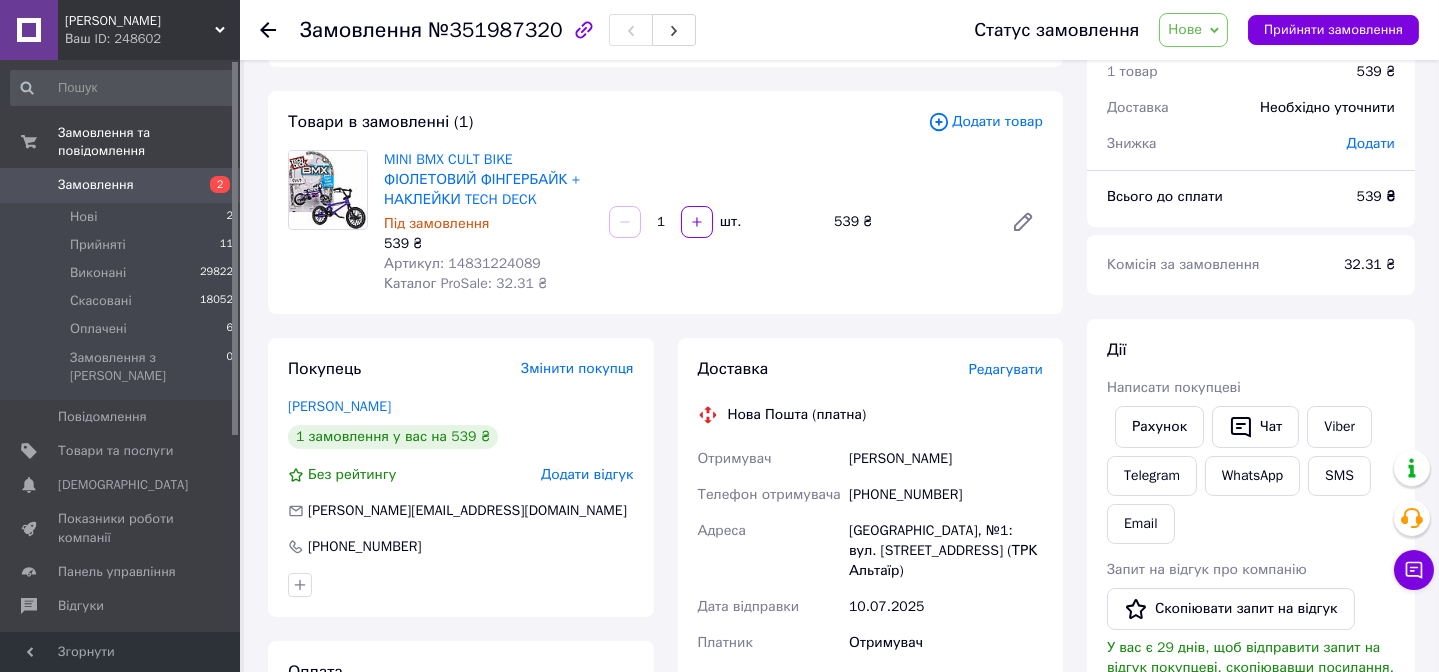 click on "Замовлення" at bounding box center (96, 185) 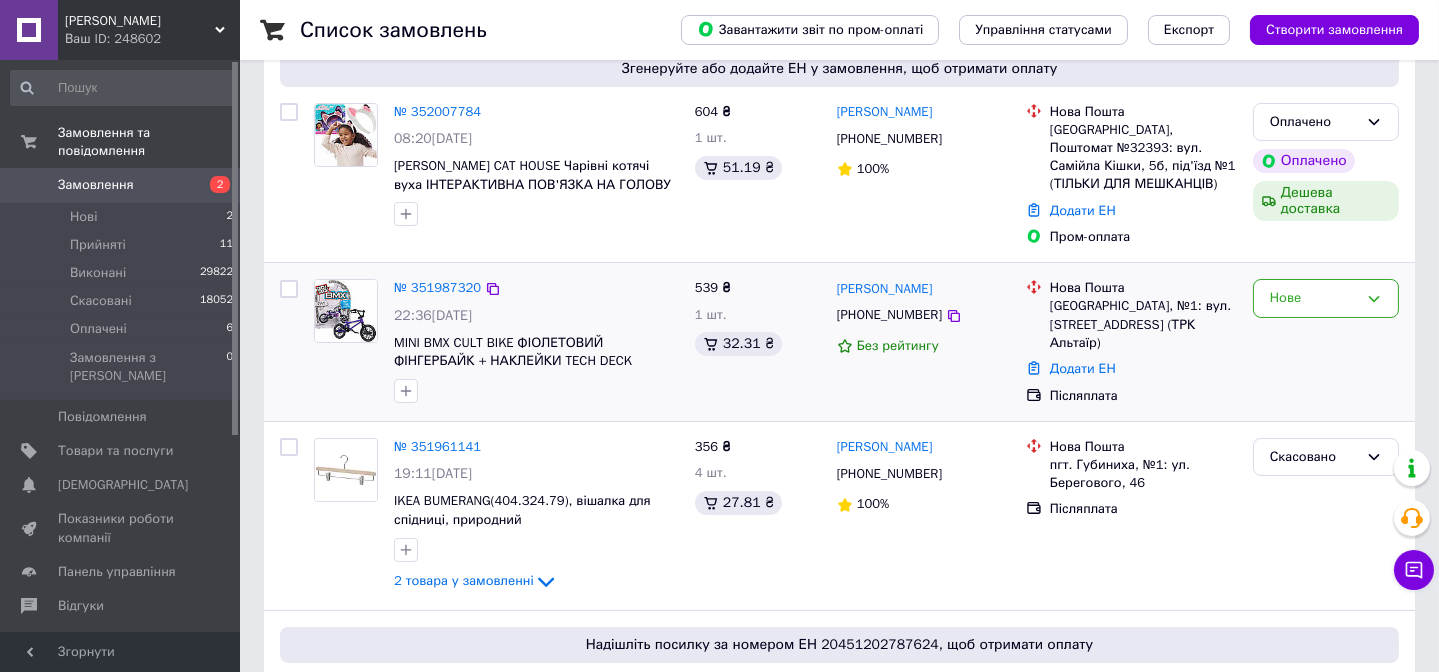 scroll, scrollTop: 363, scrollLeft: 0, axis: vertical 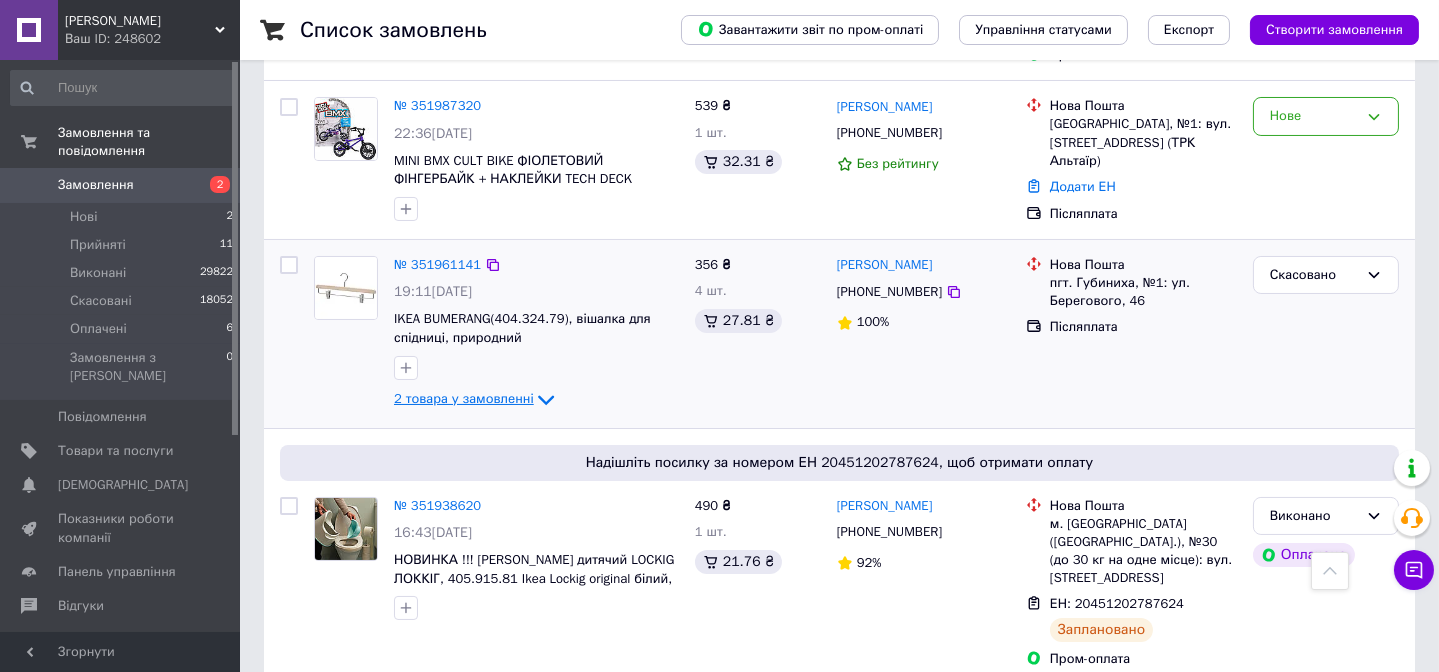 click on "2 товара у замовленні" at bounding box center (464, 398) 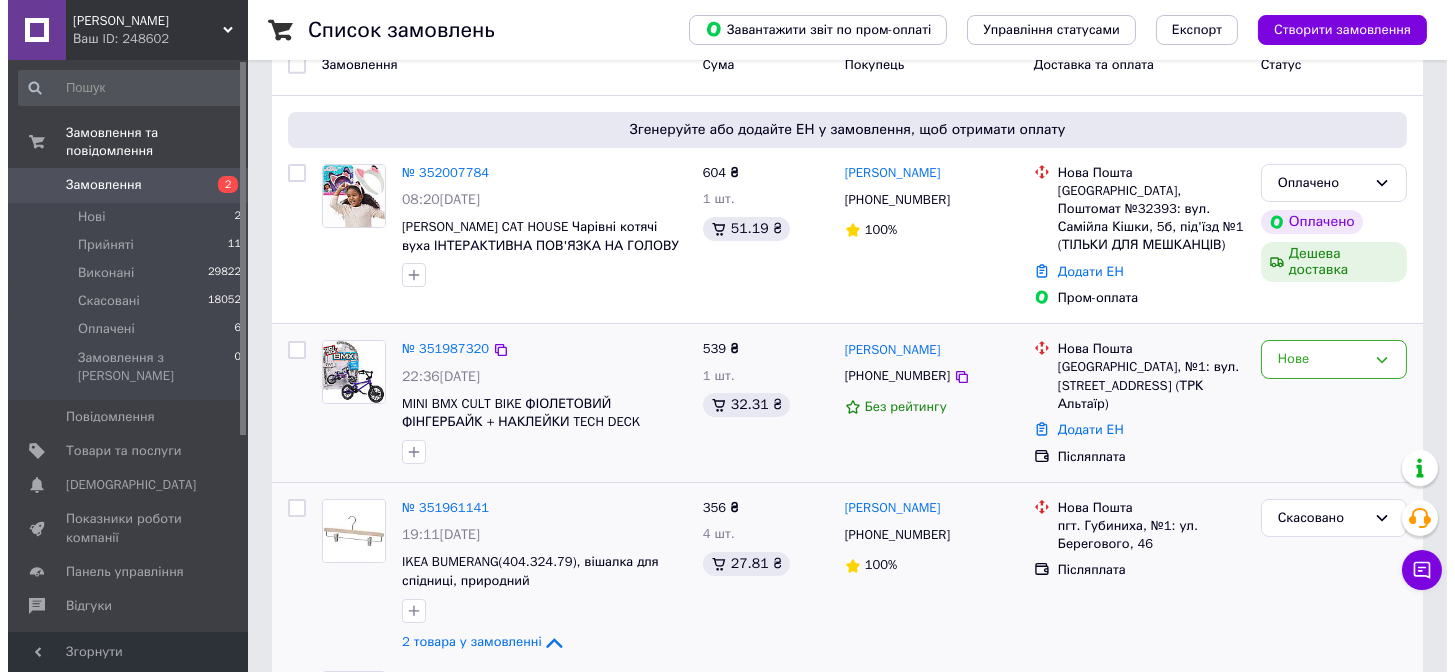 scroll, scrollTop: 0, scrollLeft: 0, axis: both 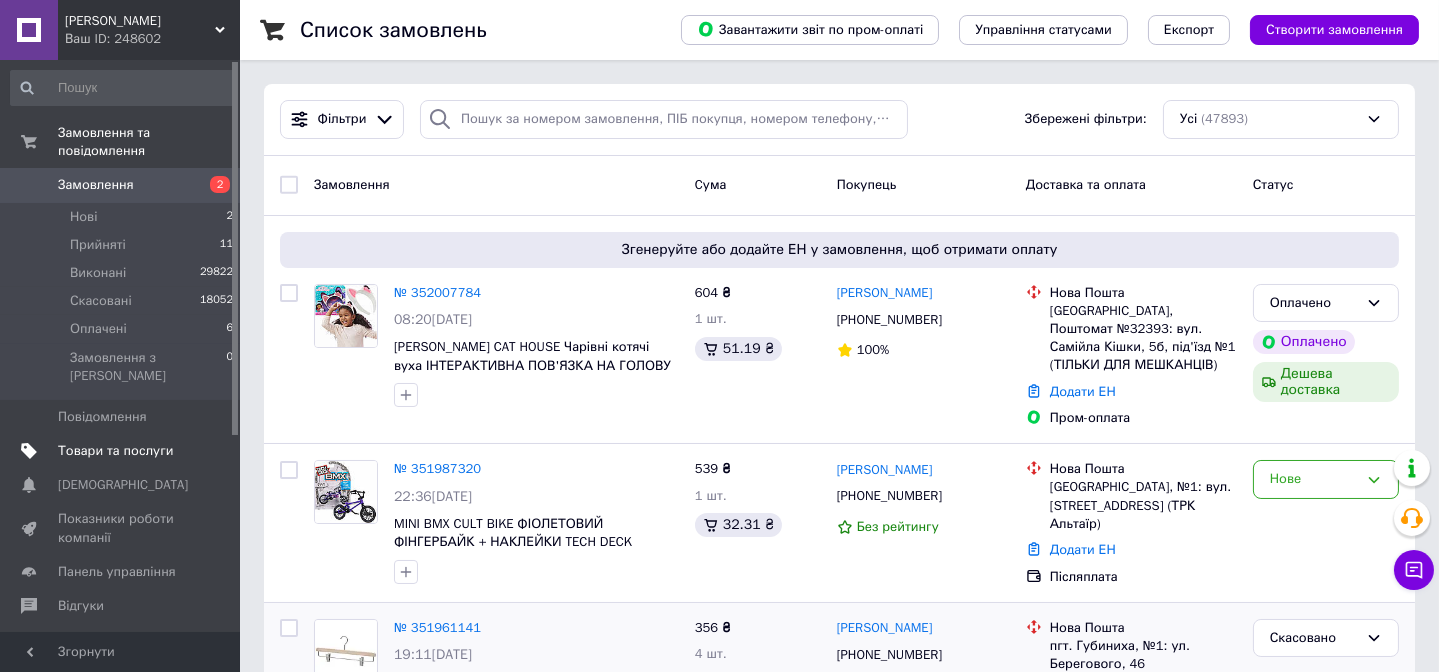 click on "Товари та послуги" at bounding box center [115, 451] 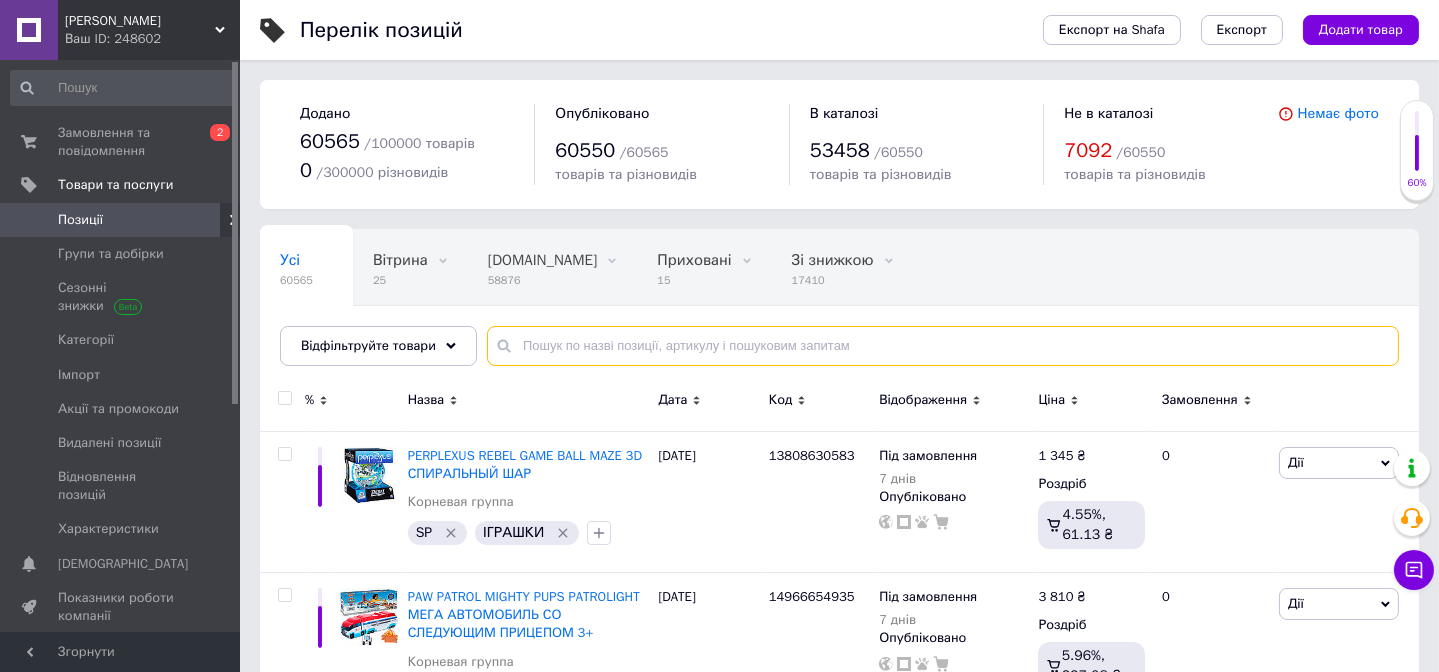paste on "103.569.62" 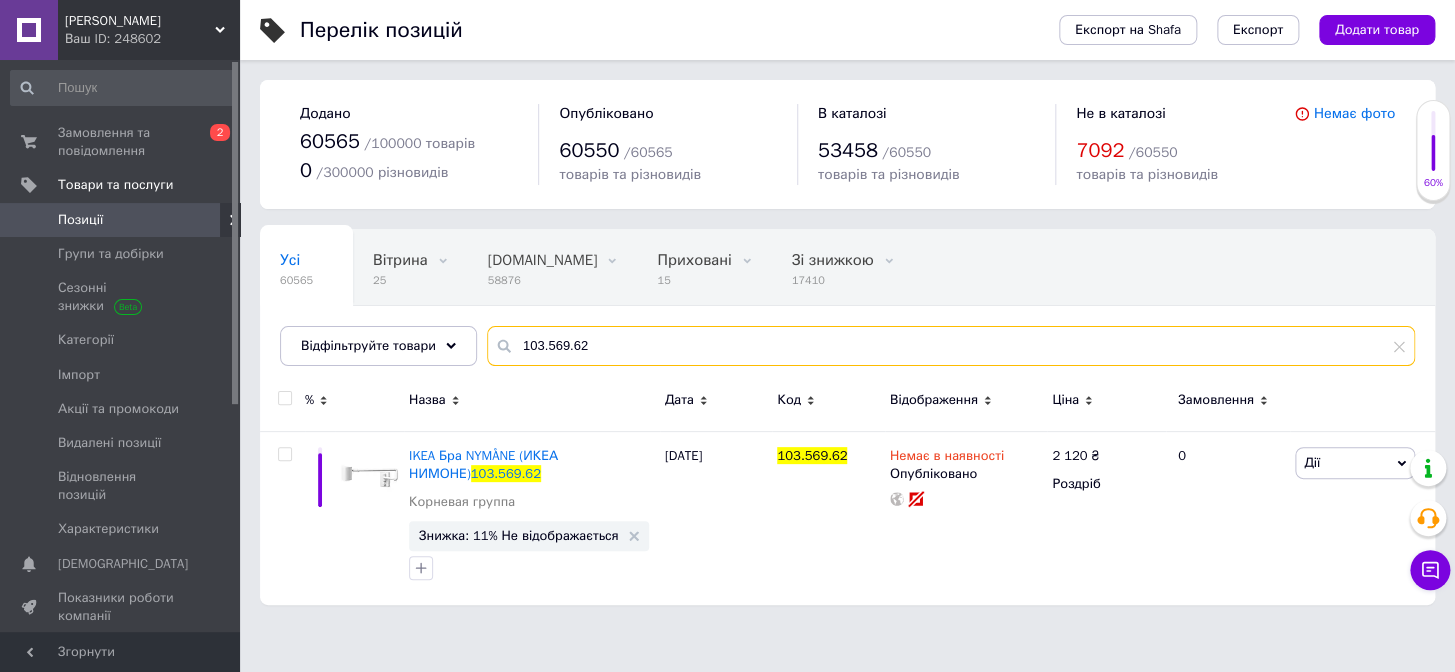 drag, startPoint x: 594, startPoint y: 340, endPoint x: 503, endPoint y: 340, distance: 91 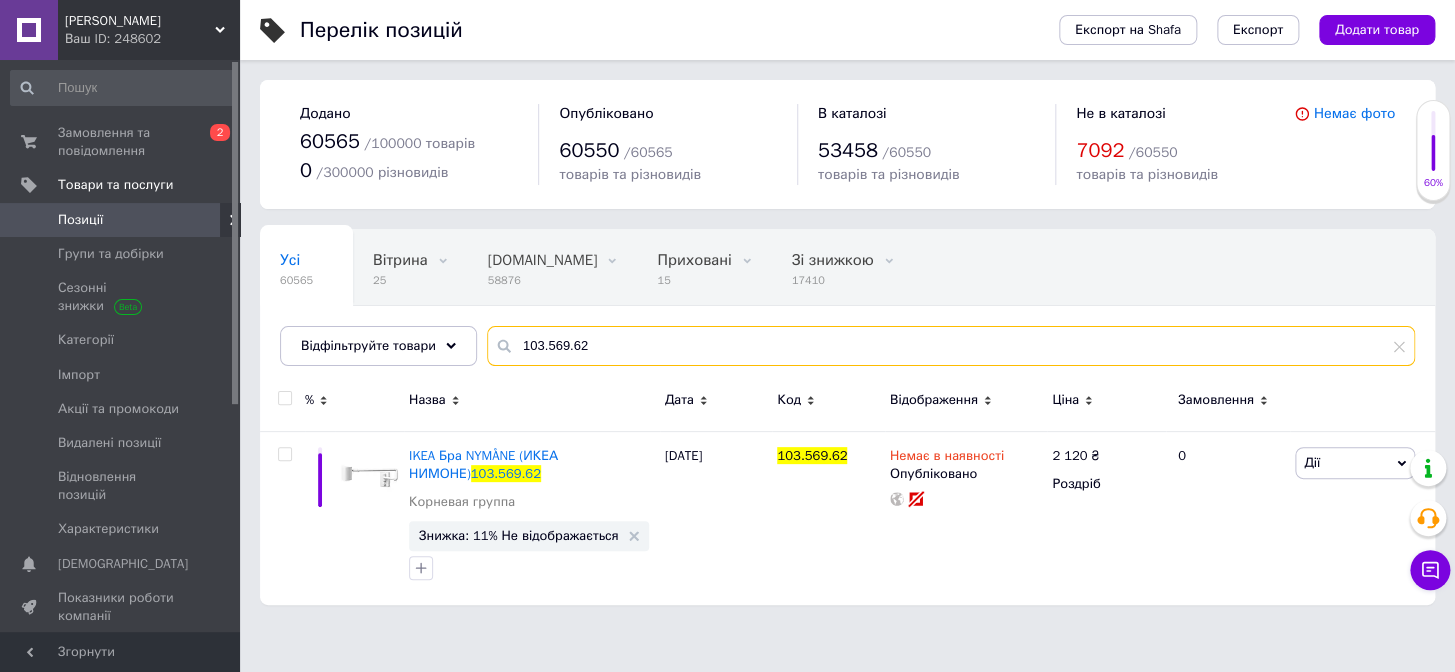 drag, startPoint x: 541, startPoint y: 339, endPoint x: 611, endPoint y: 346, distance: 70.34913 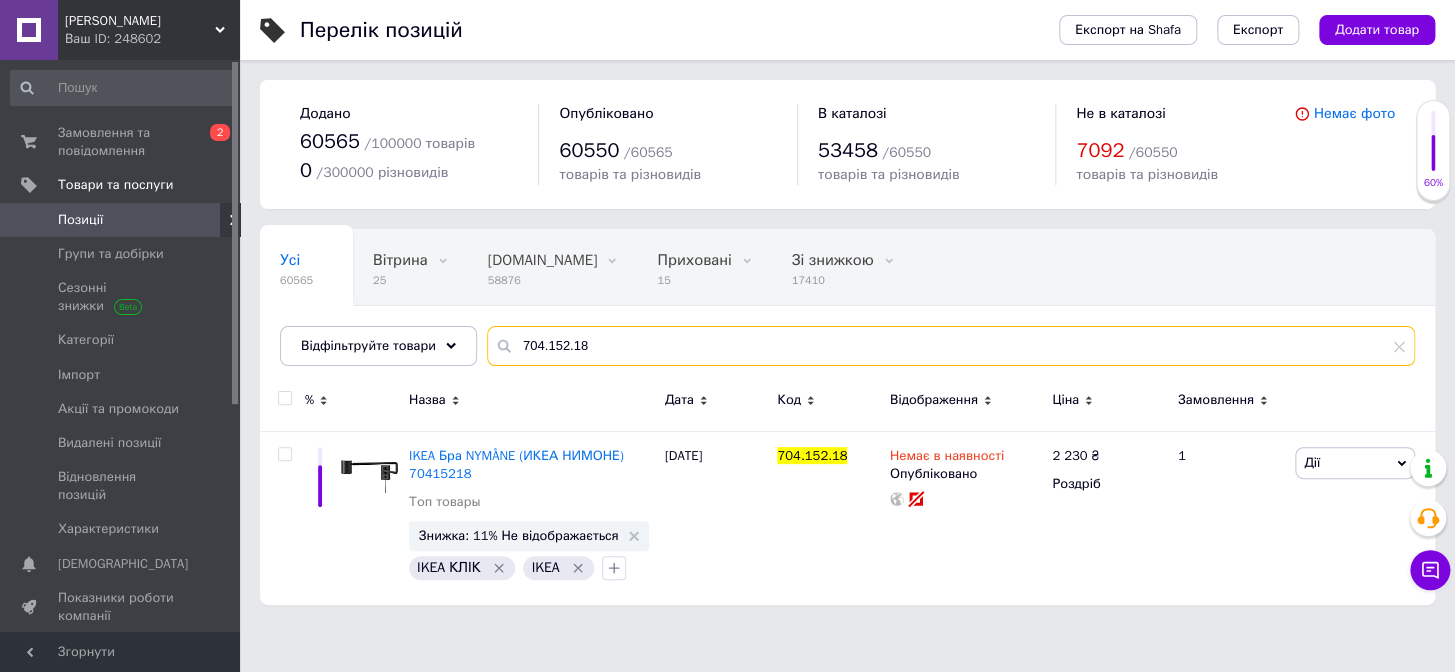 type on "704.152.18" 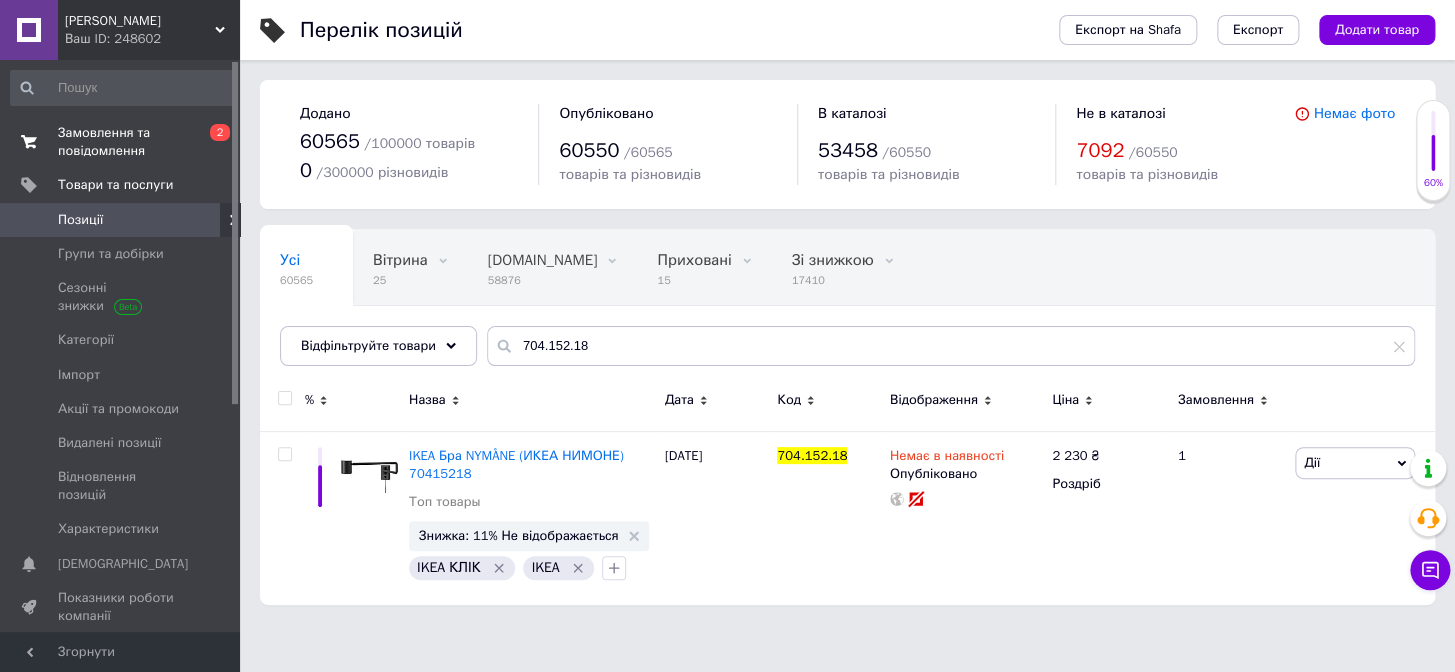 click on "Замовлення та повідомлення" at bounding box center (121, 142) 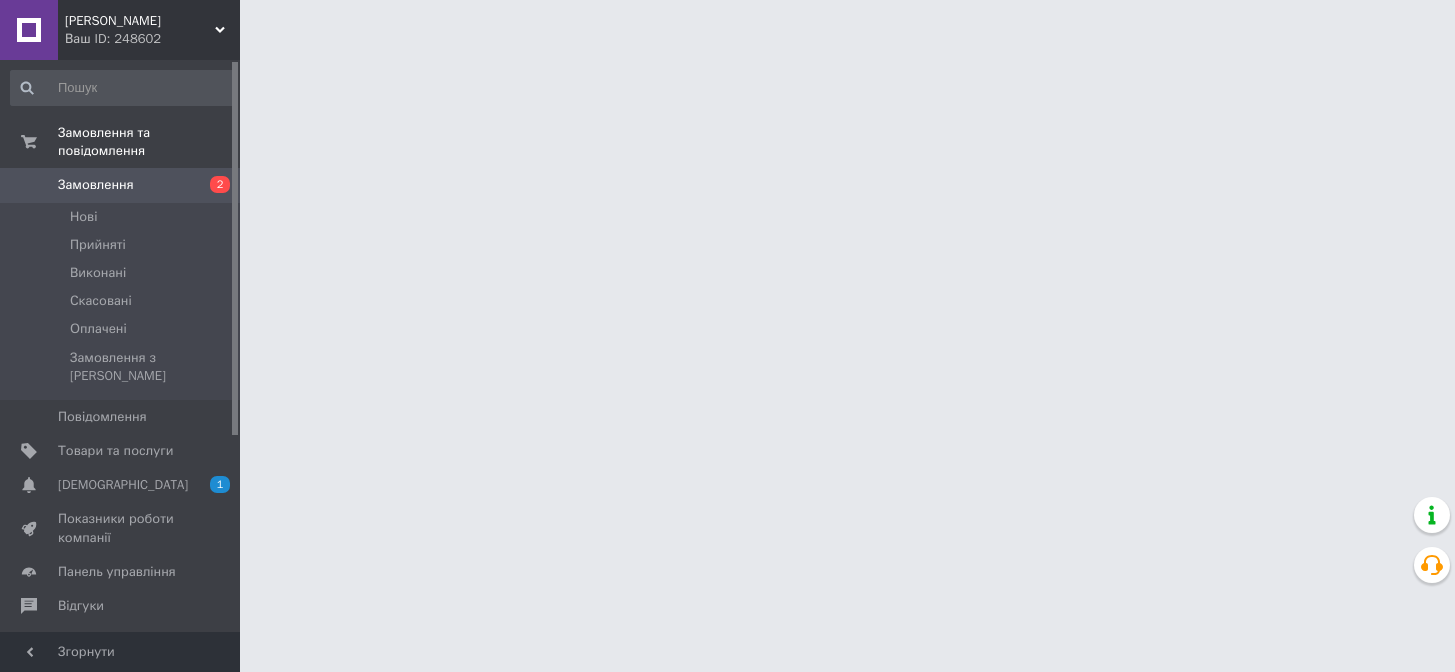 scroll, scrollTop: 0, scrollLeft: 0, axis: both 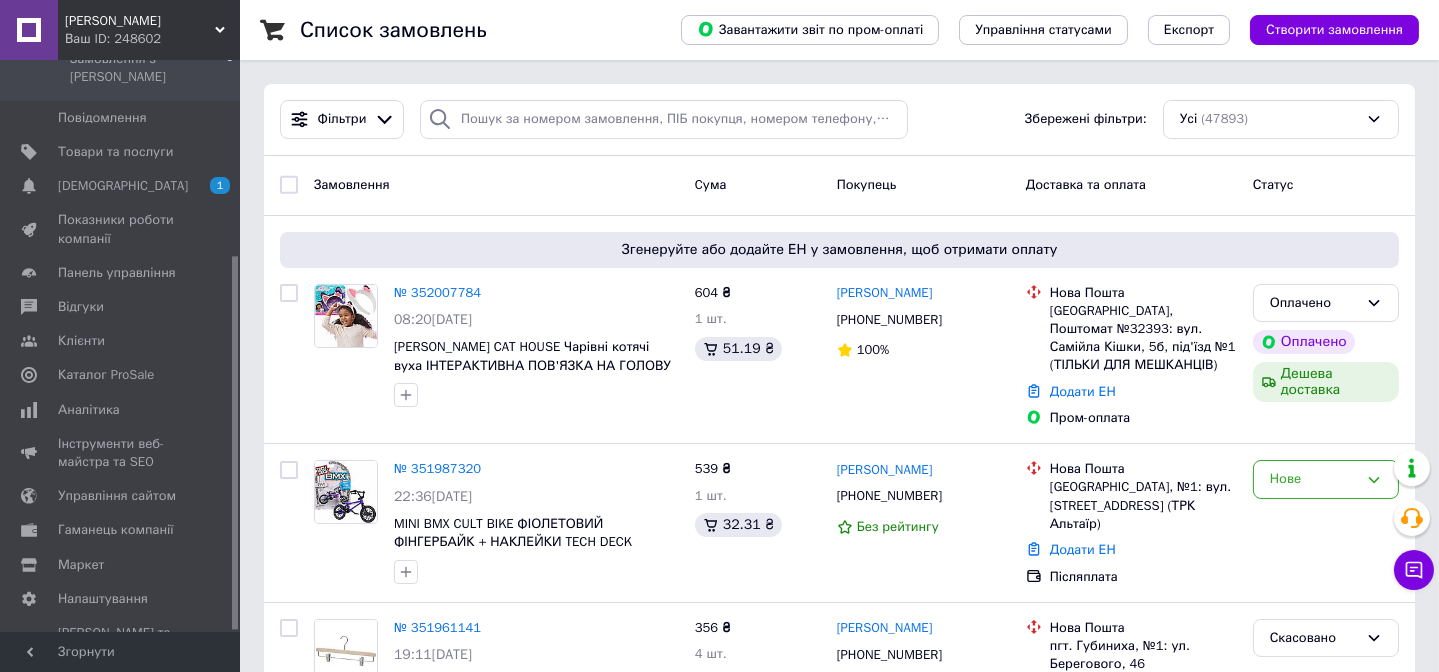 drag, startPoint x: 602, startPoint y: 84, endPoint x: 486, endPoint y: 178, distance: 149.30505 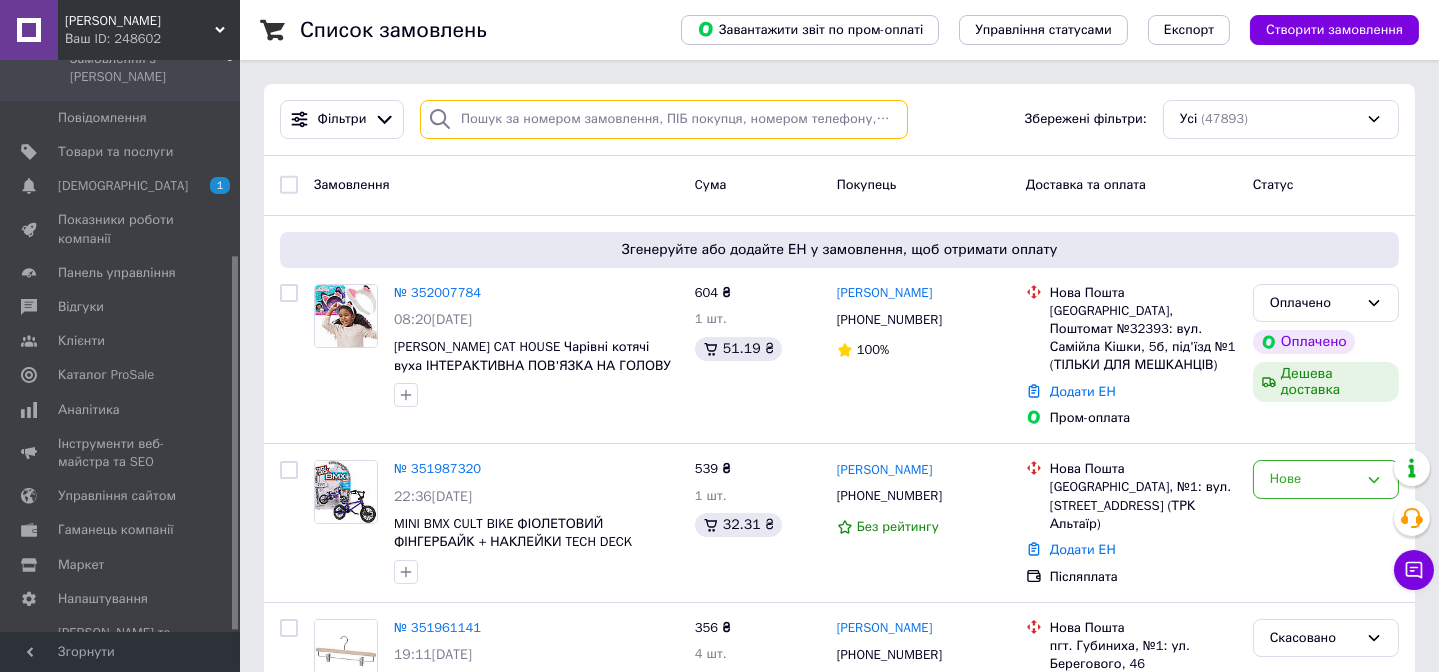 click at bounding box center (664, 119) 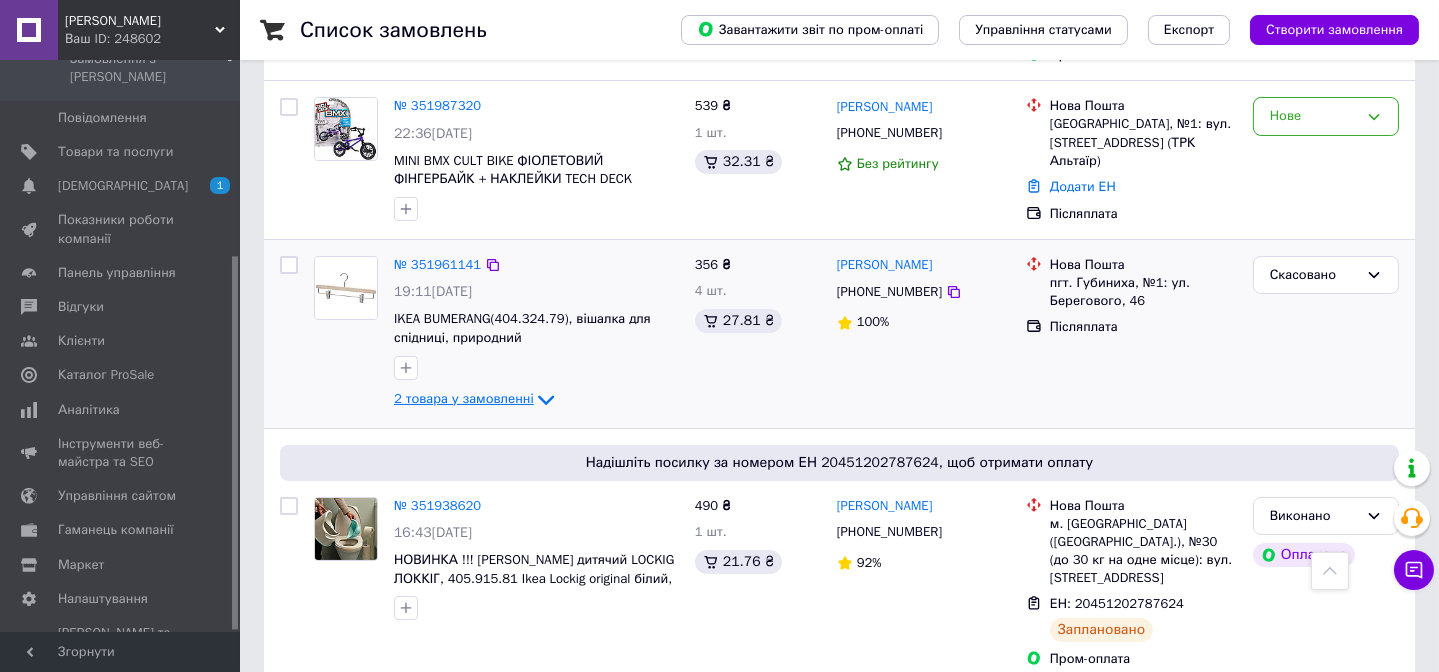click on "2 товара у замовленні" at bounding box center [464, 398] 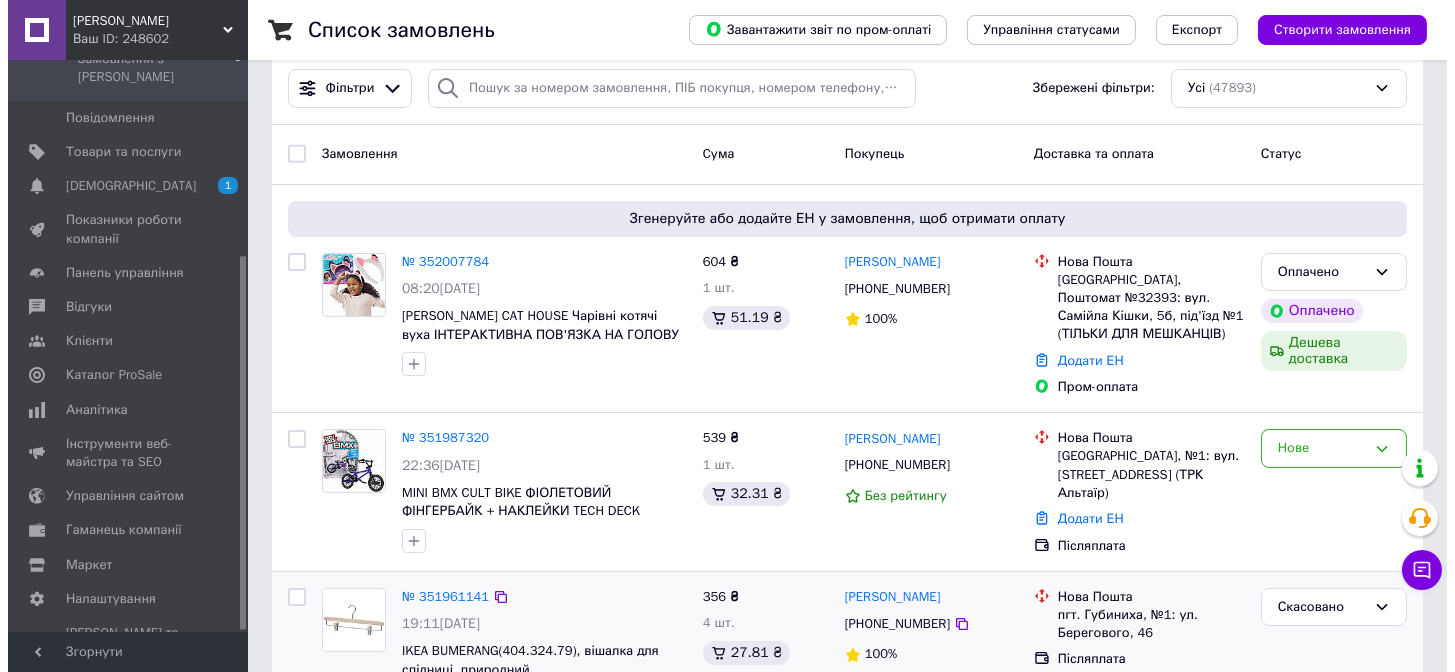 scroll, scrollTop: 0, scrollLeft: 0, axis: both 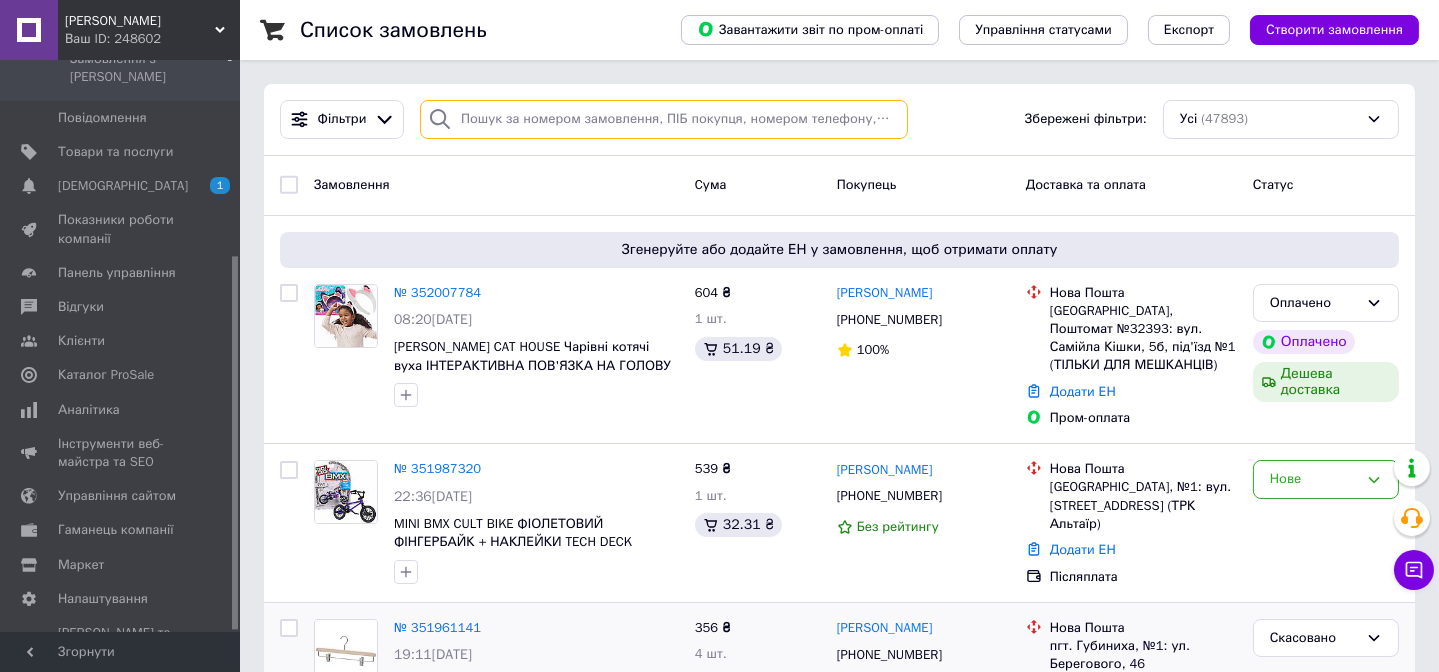 click at bounding box center [664, 119] 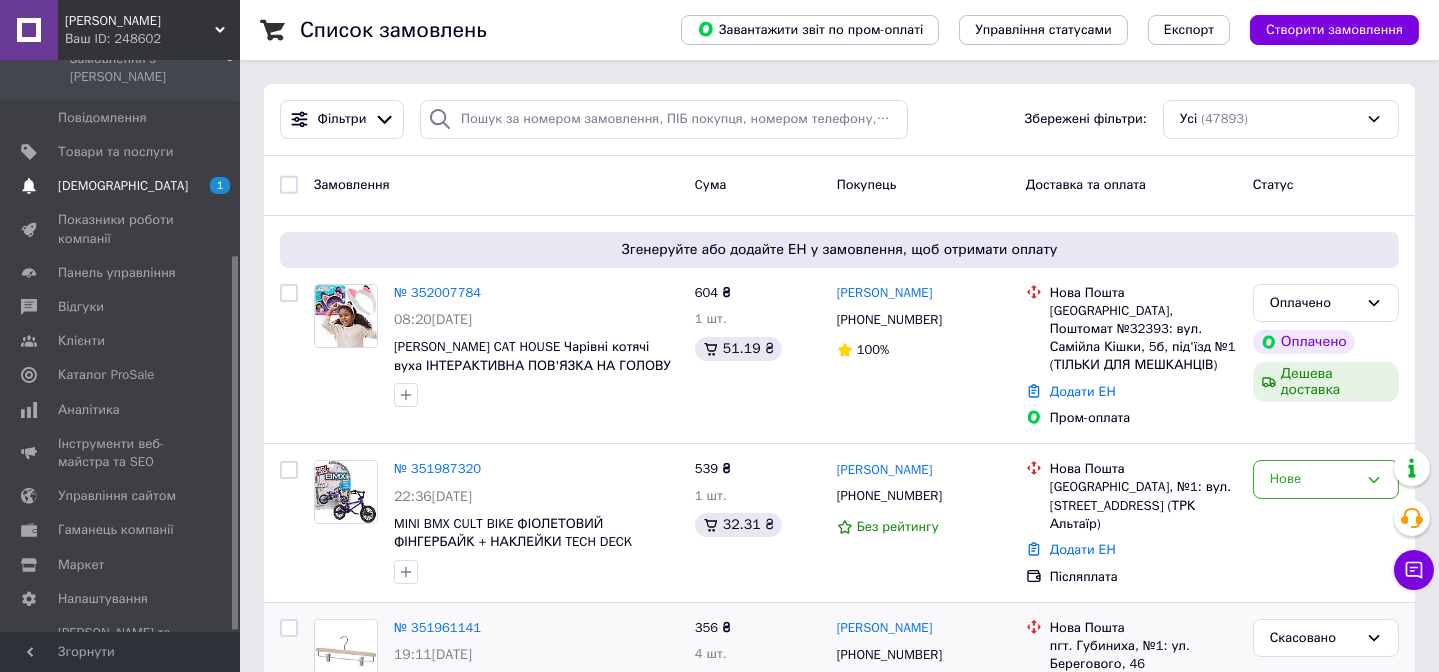 click on "[DEMOGRAPHIC_DATA]" at bounding box center (123, 186) 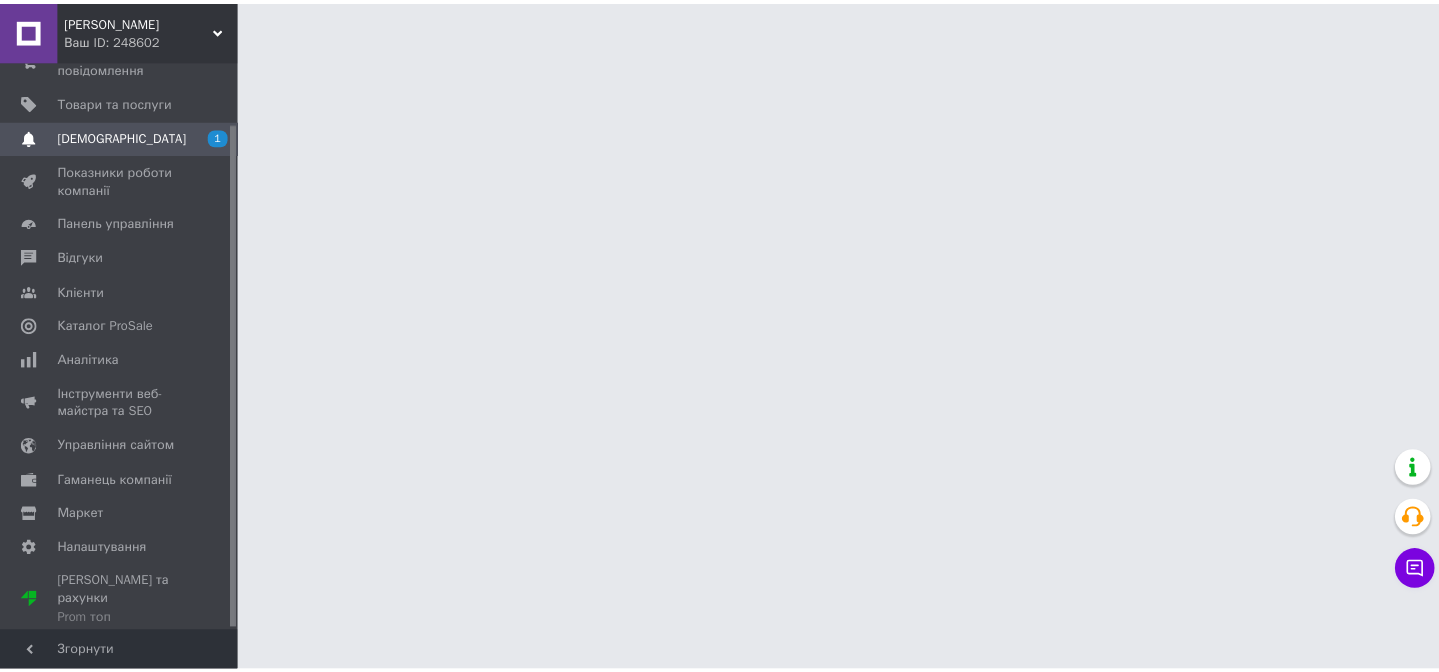 scroll, scrollTop: 70, scrollLeft: 0, axis: vertical 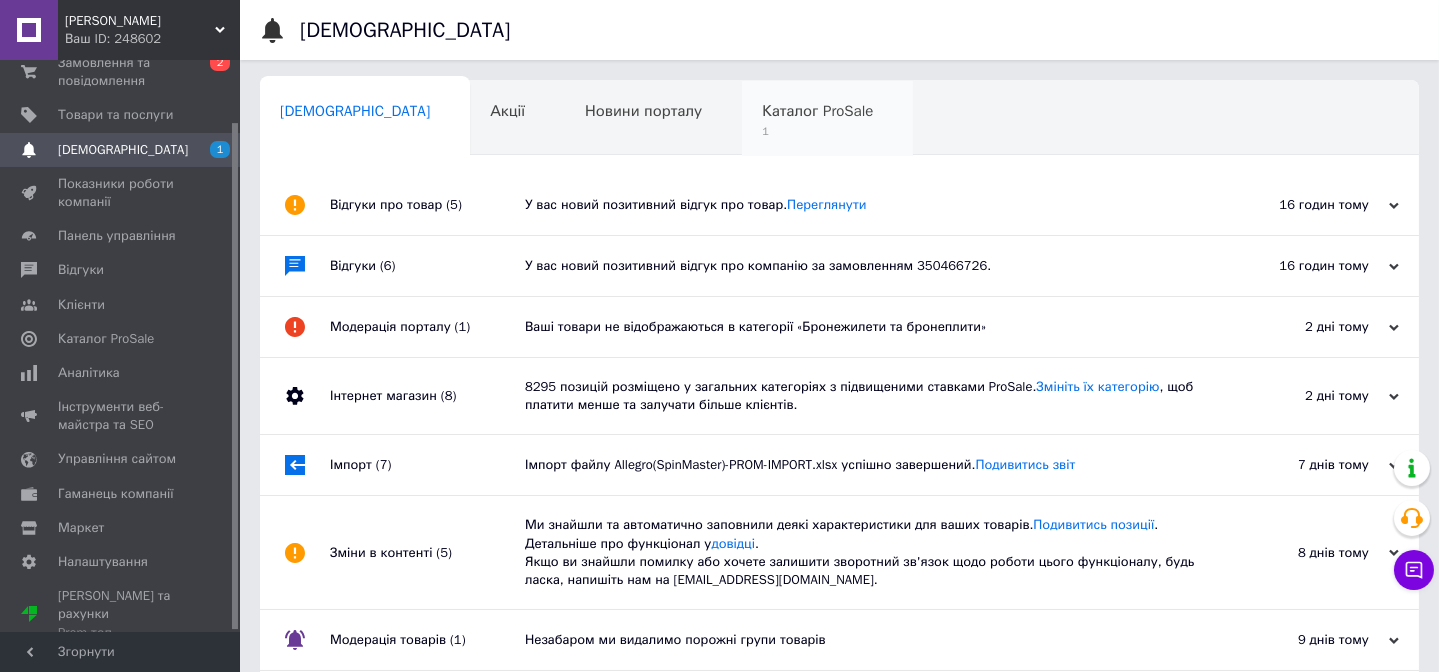 click on "Каталог ProSale" at bounding box center [817, 111] 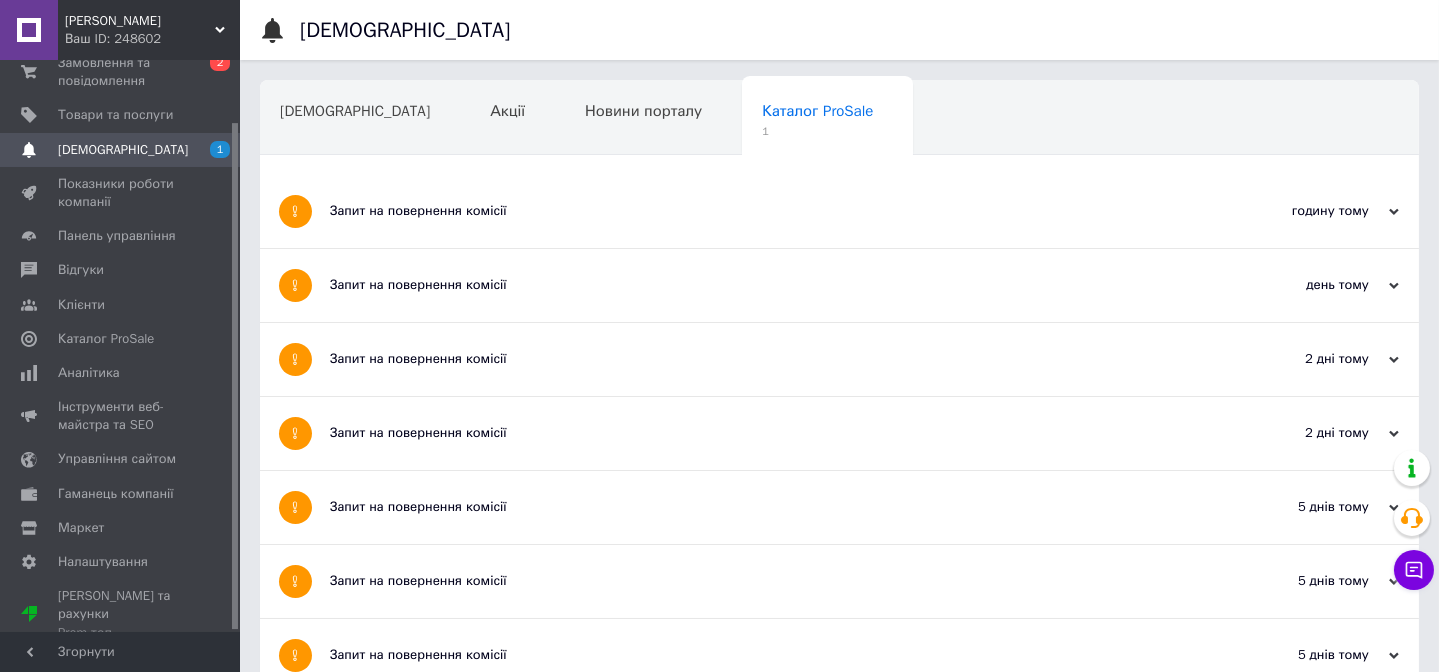 click on "Запит на повернення комісії" at bounding box center (764, 211) 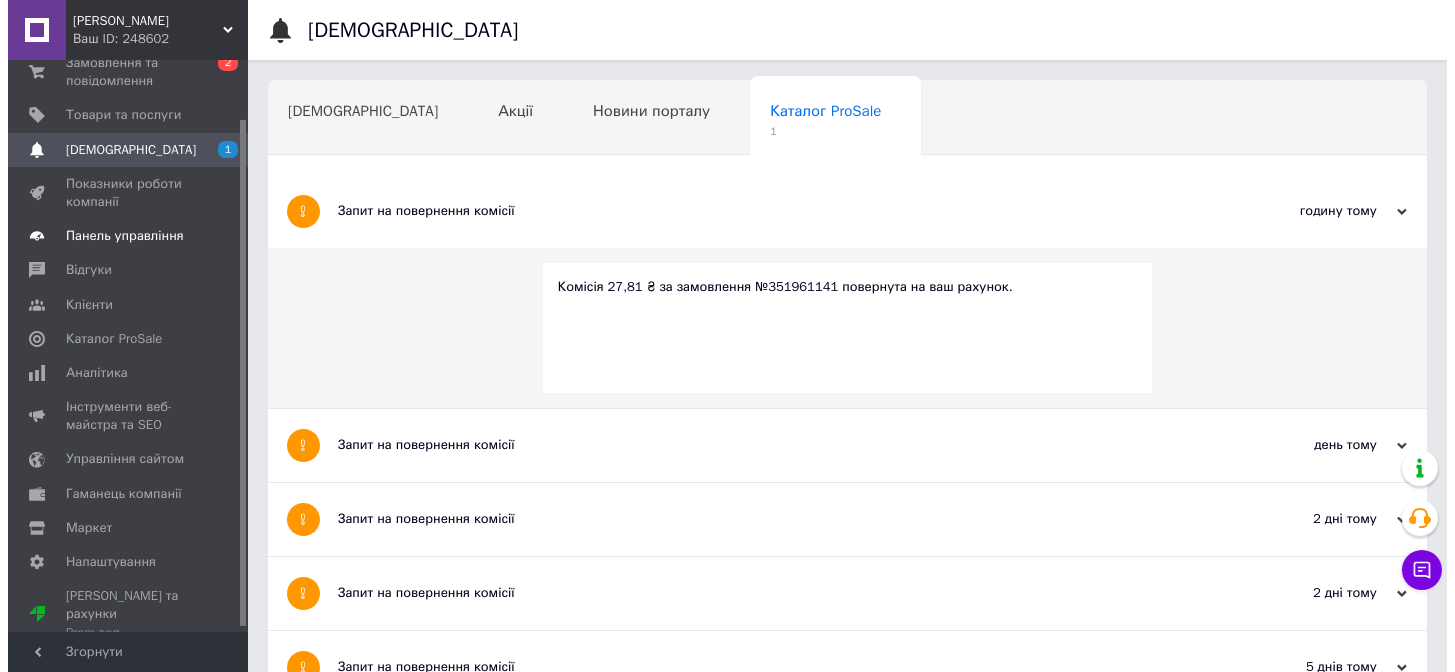 scroll, scrollTop: 0, scrollLeft: 0, axis: both 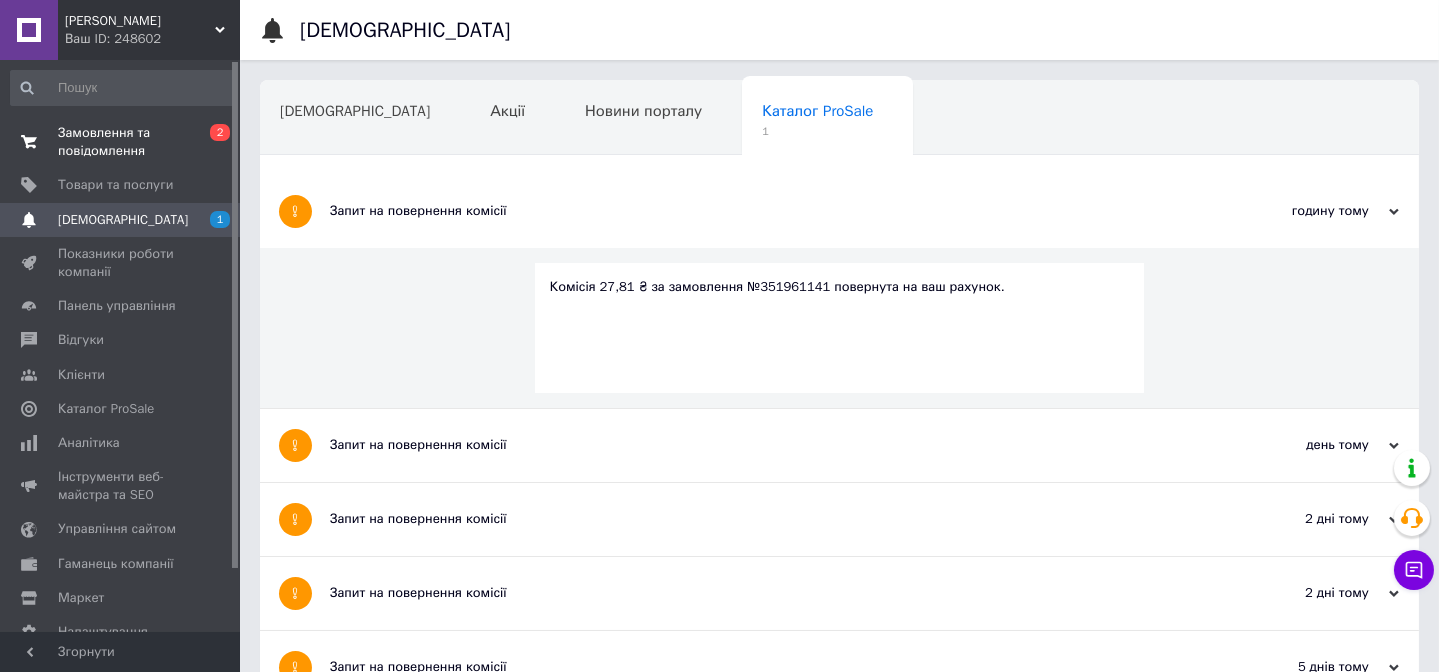 click on "Замовлення та повідомлення" at bounding box center [121, 142] 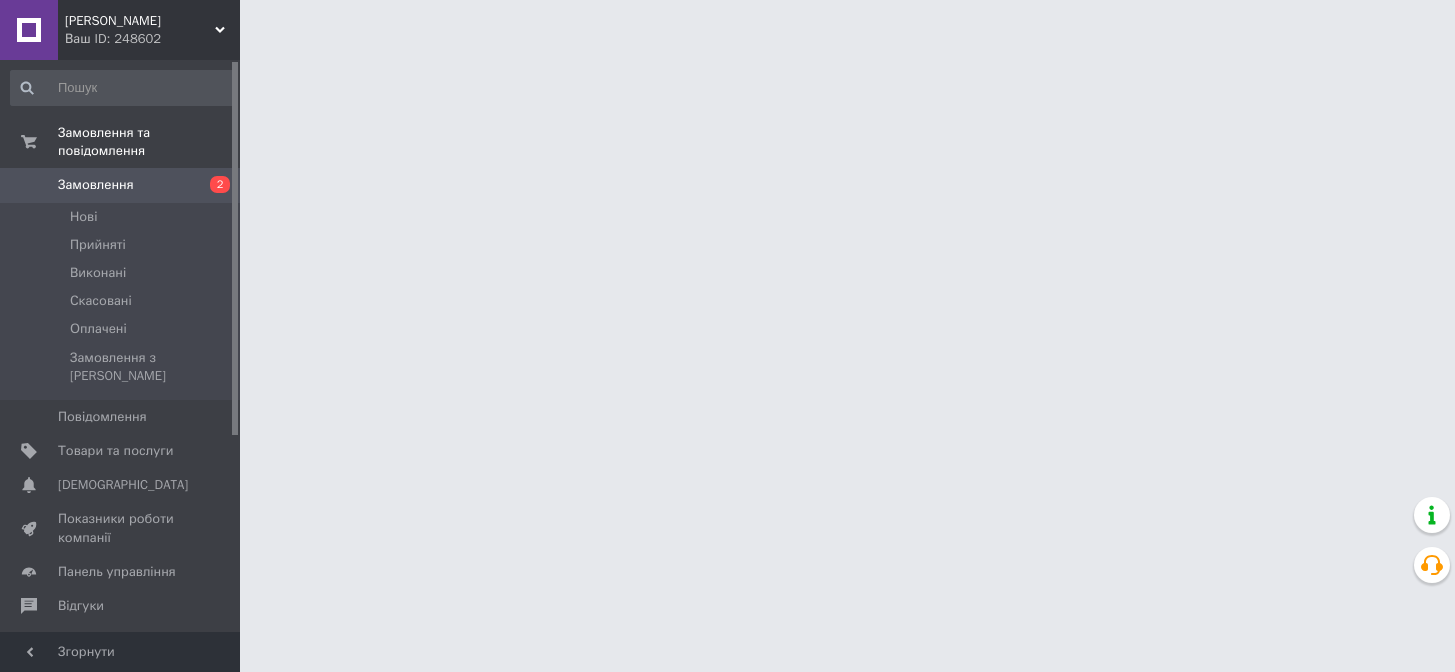 scroll, scrollTop: 0, scrollLeft: 0, axis: both 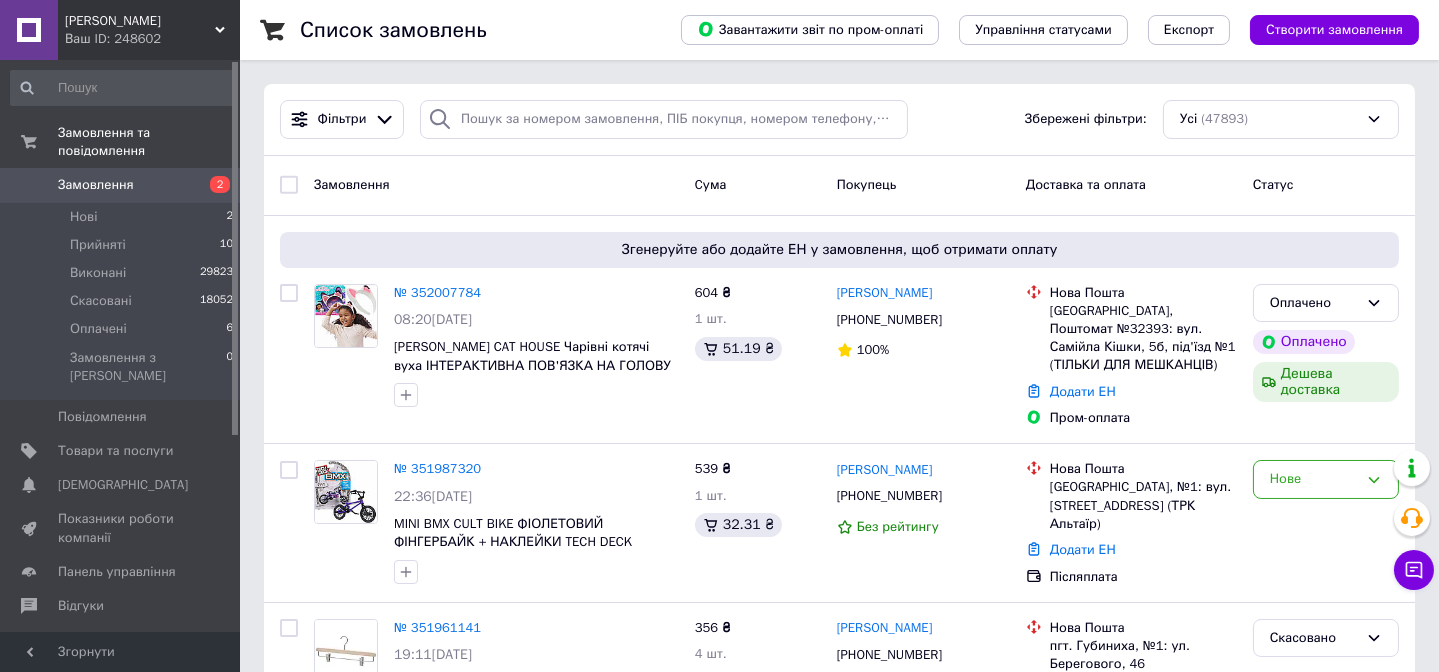 click on "Замовлення" at bounding box center (96, 185) 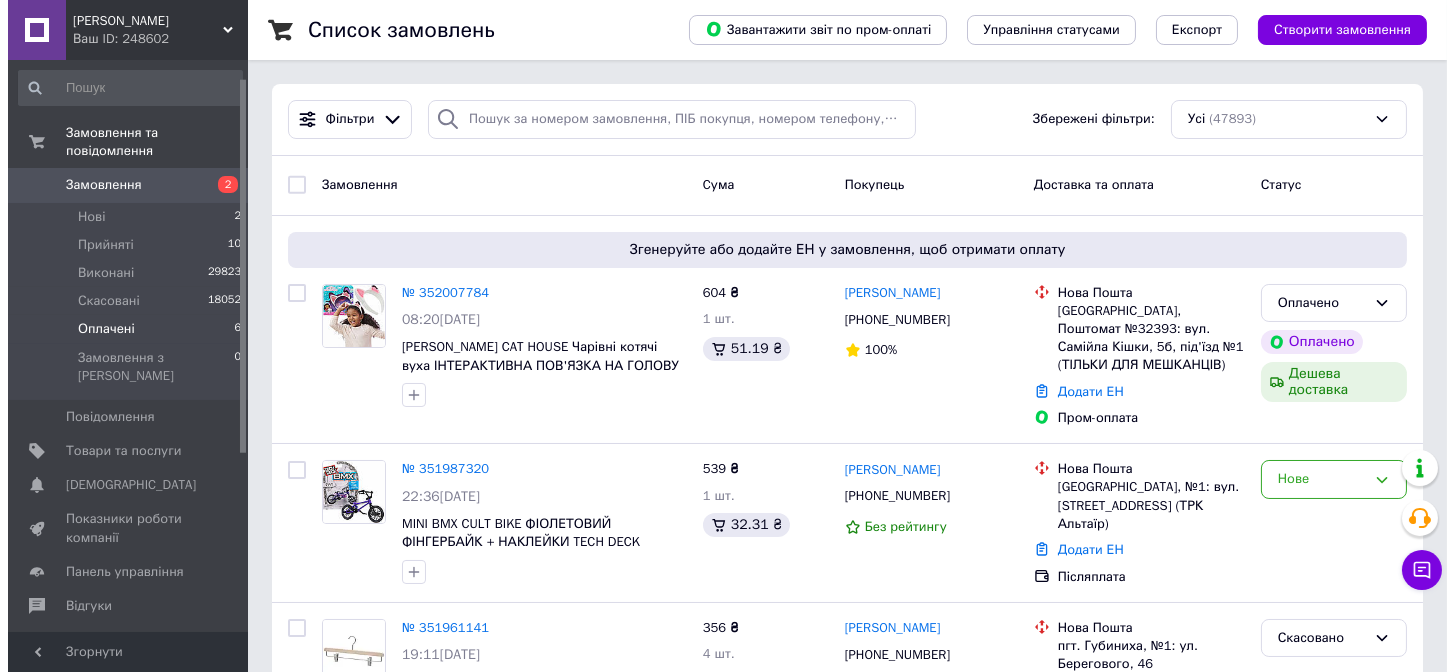 scroll, scrollTop: 181, scrollLeft: 0, axis: vertical 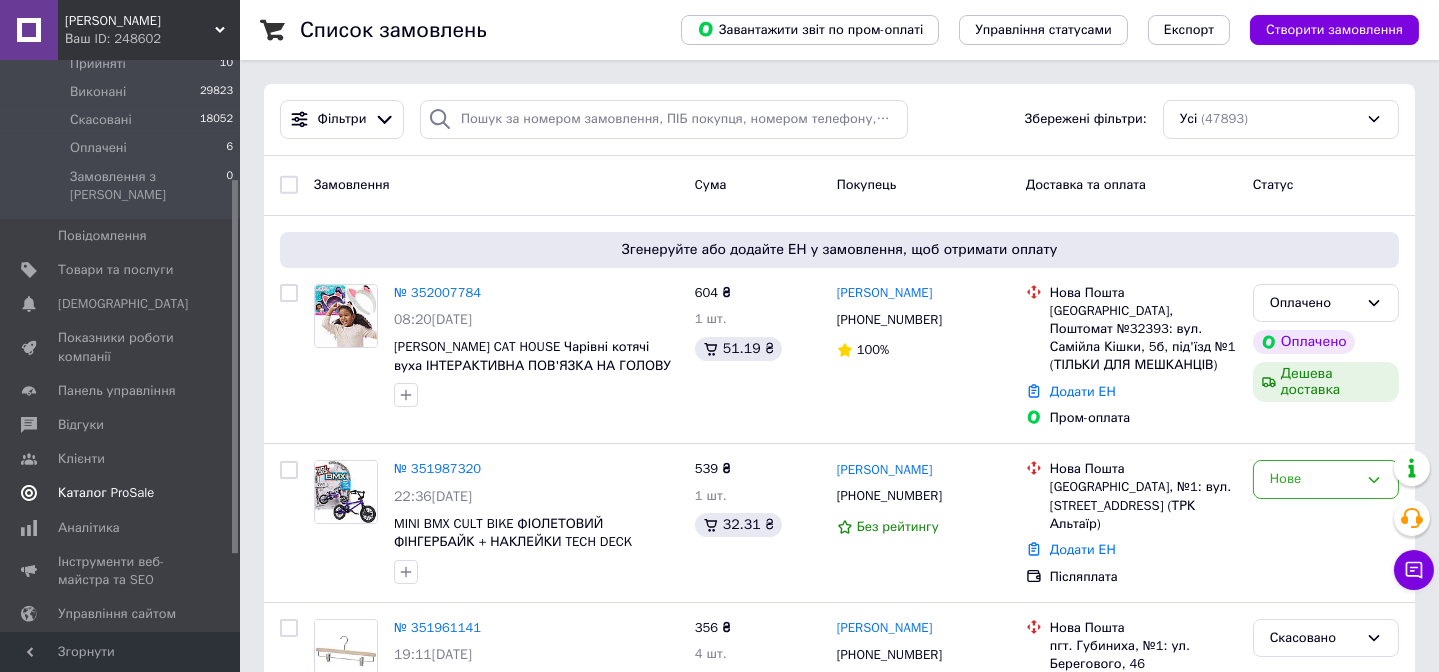 click on "Каталог ProSale" at bounding box center [106, 493] 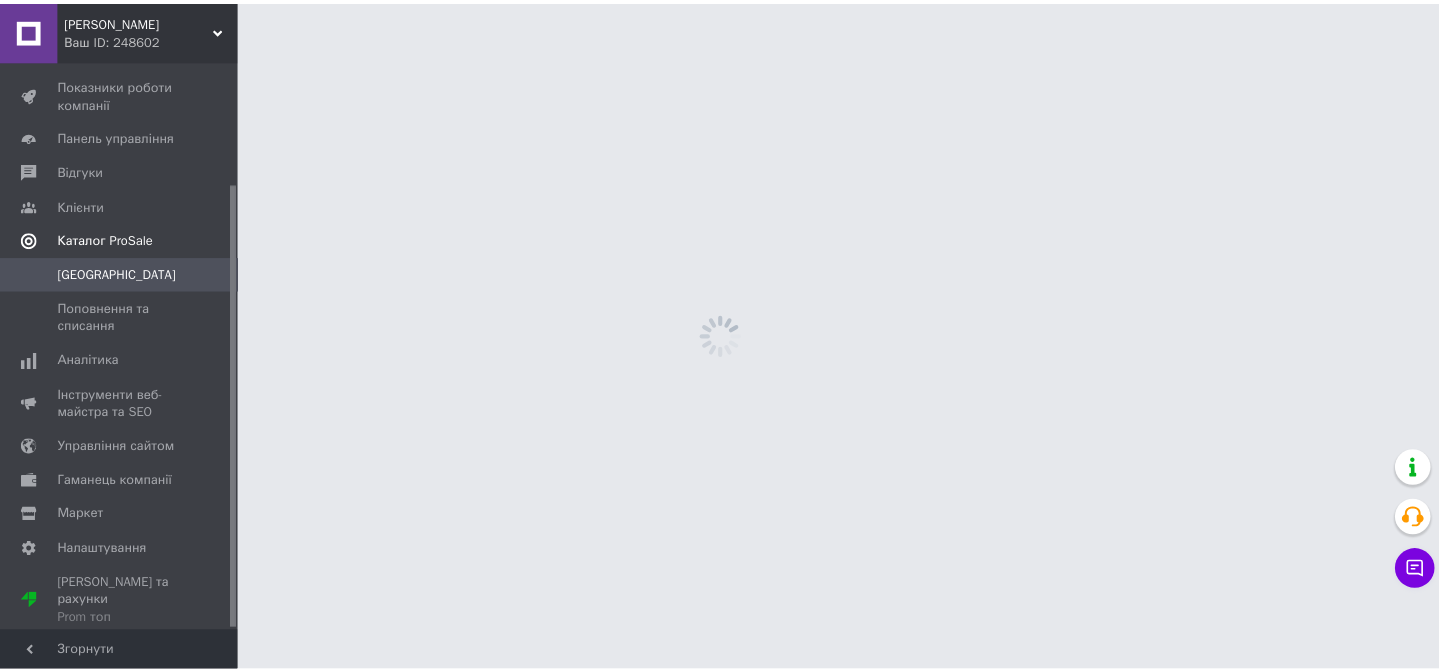 scroll, scrollTop: 156, scrollLeft: 0, axis: vertical 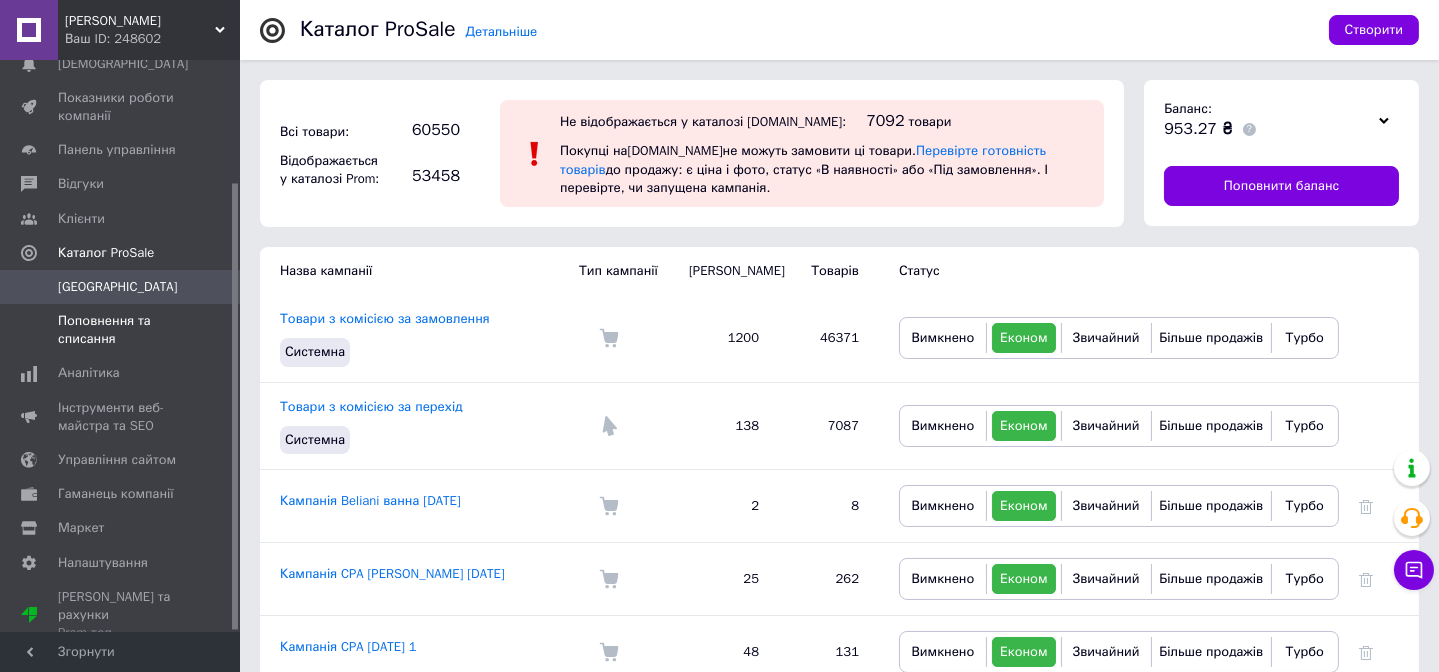 click on "Поповнення та списання" at bounding box center [121, 330] 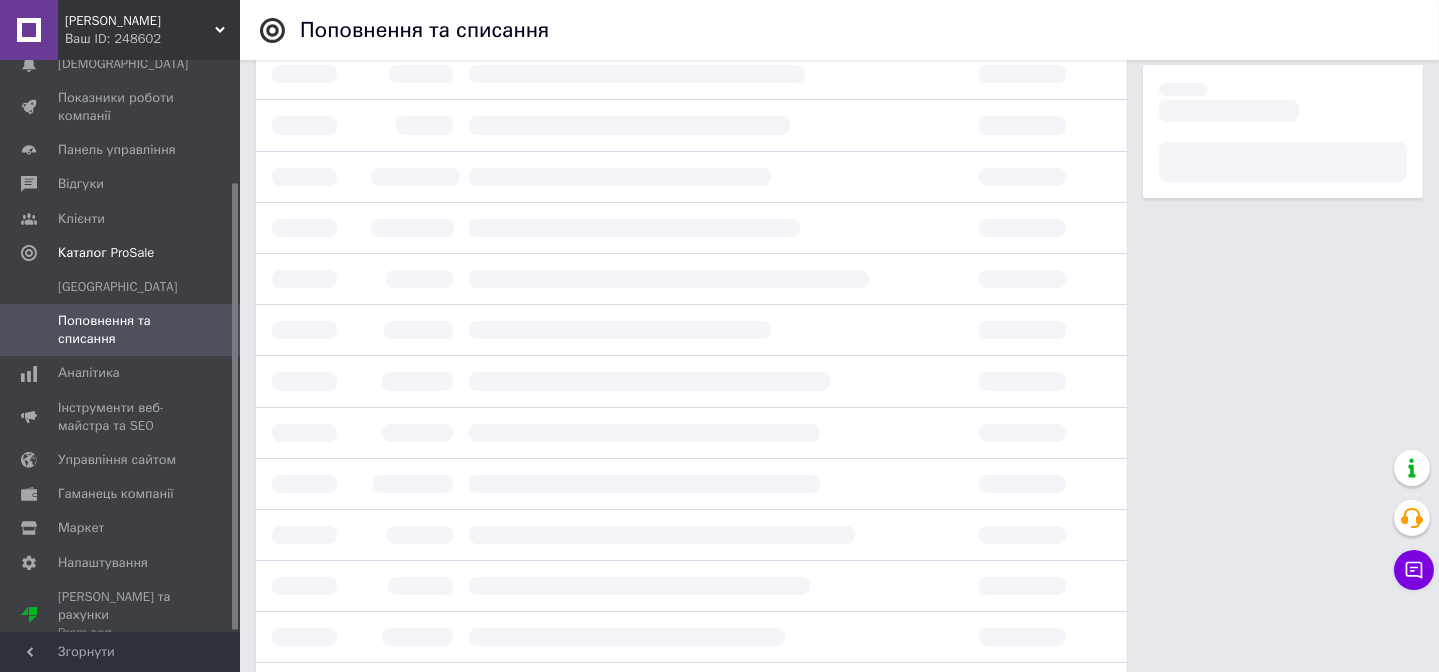 scroll, scrollTop: 272, scrollLeft: 0, axis: vertical 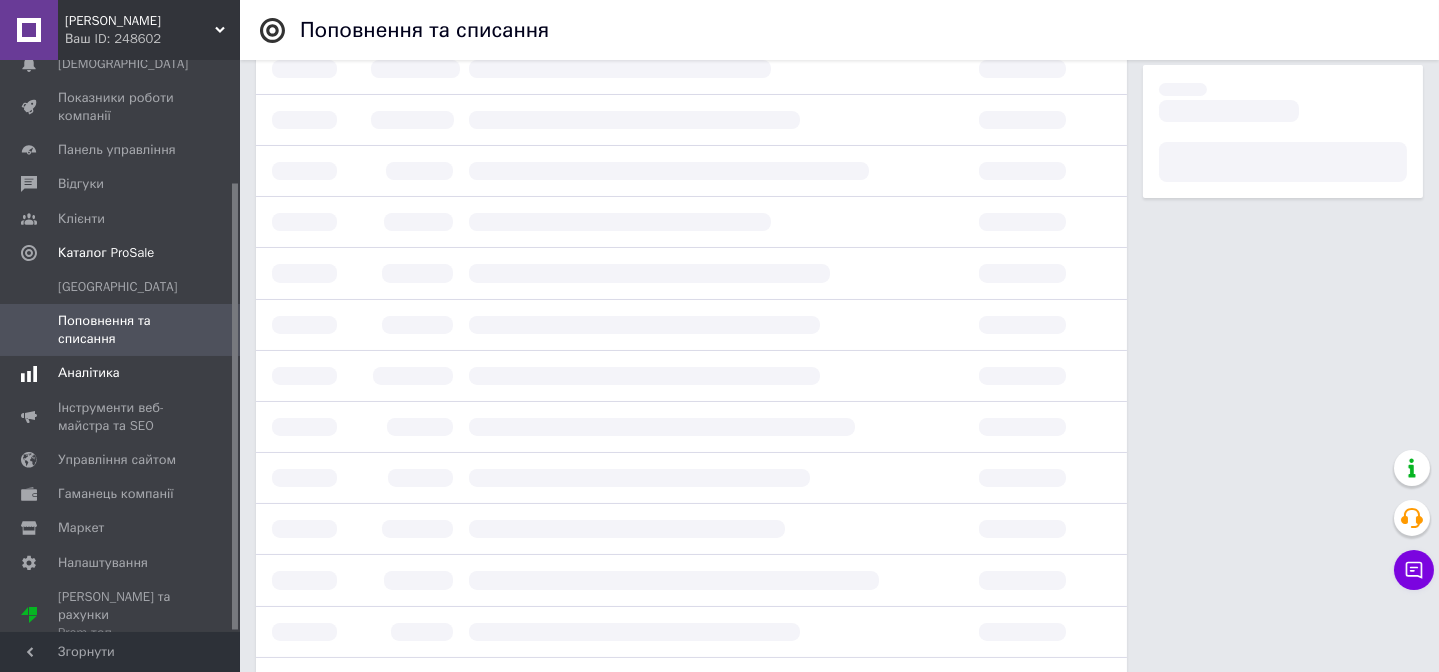 click on "Аналітика" at bounding box center [121, 373] 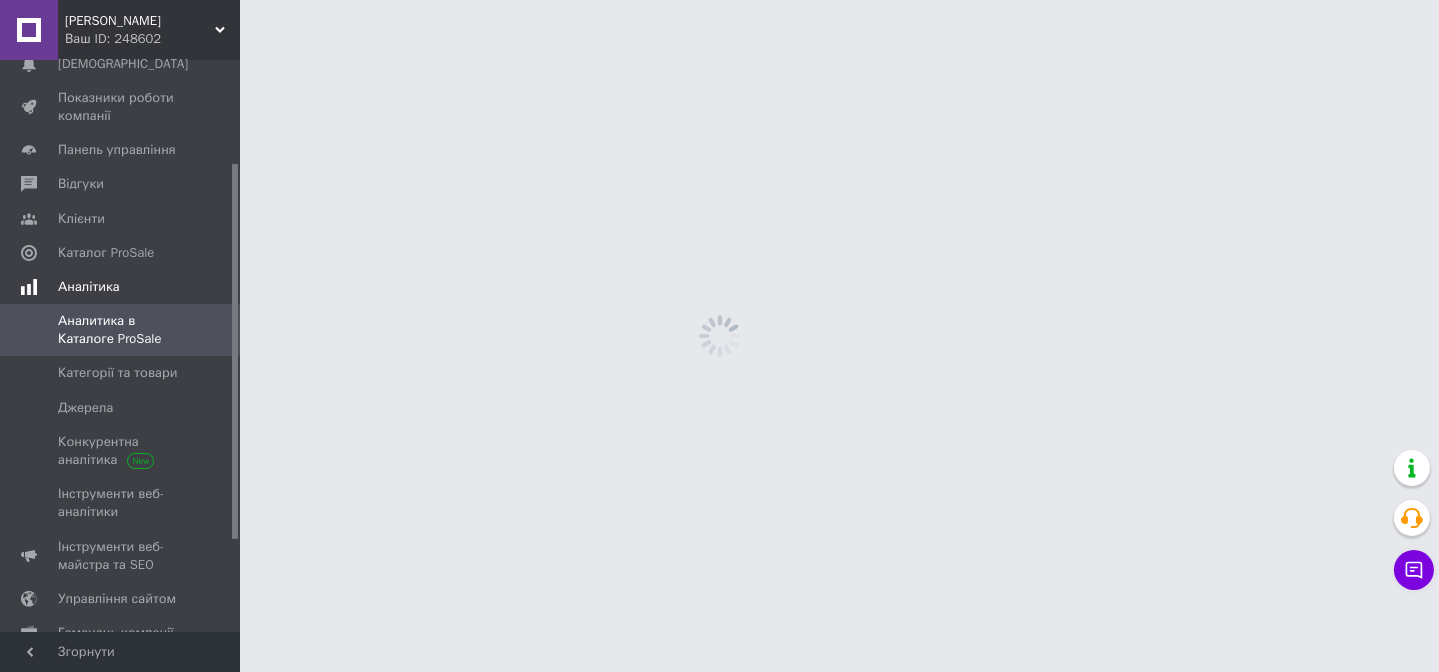 scroll, scrollTop: 0, scrollLeft: 0, axis: both 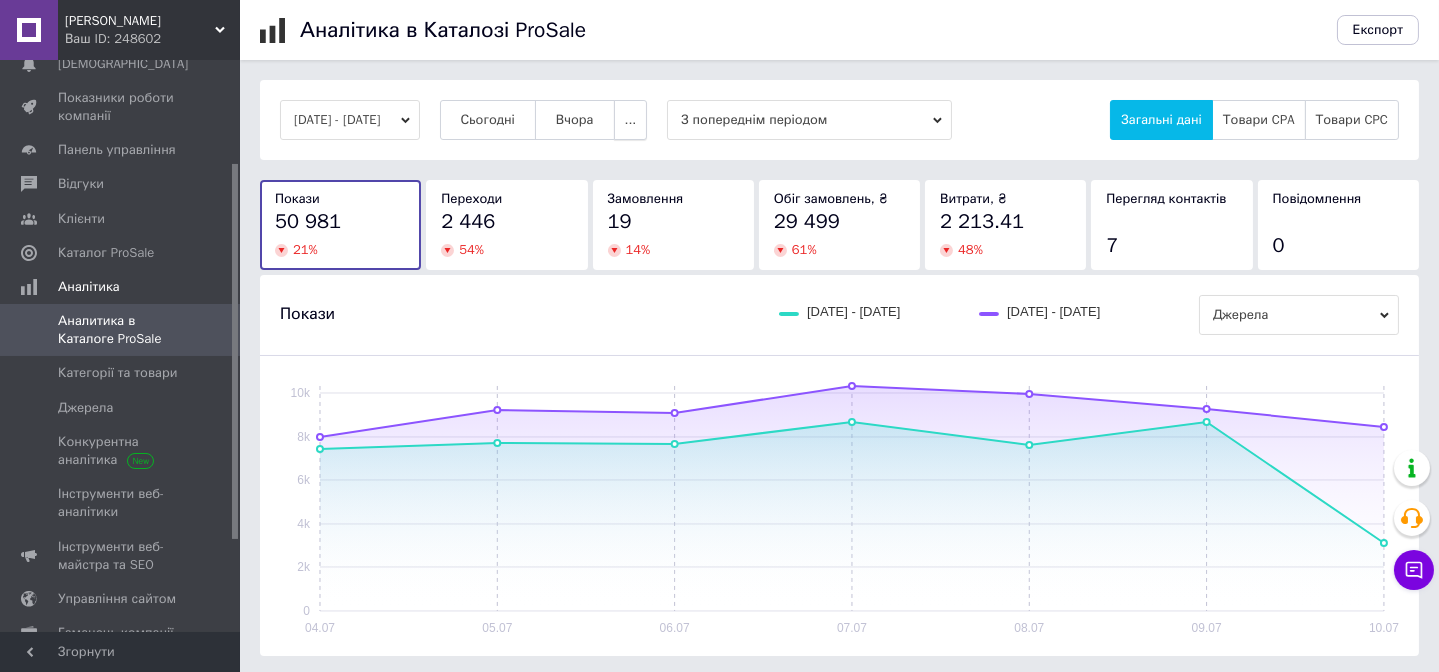 click on "..." at bounding box center (631, 120) 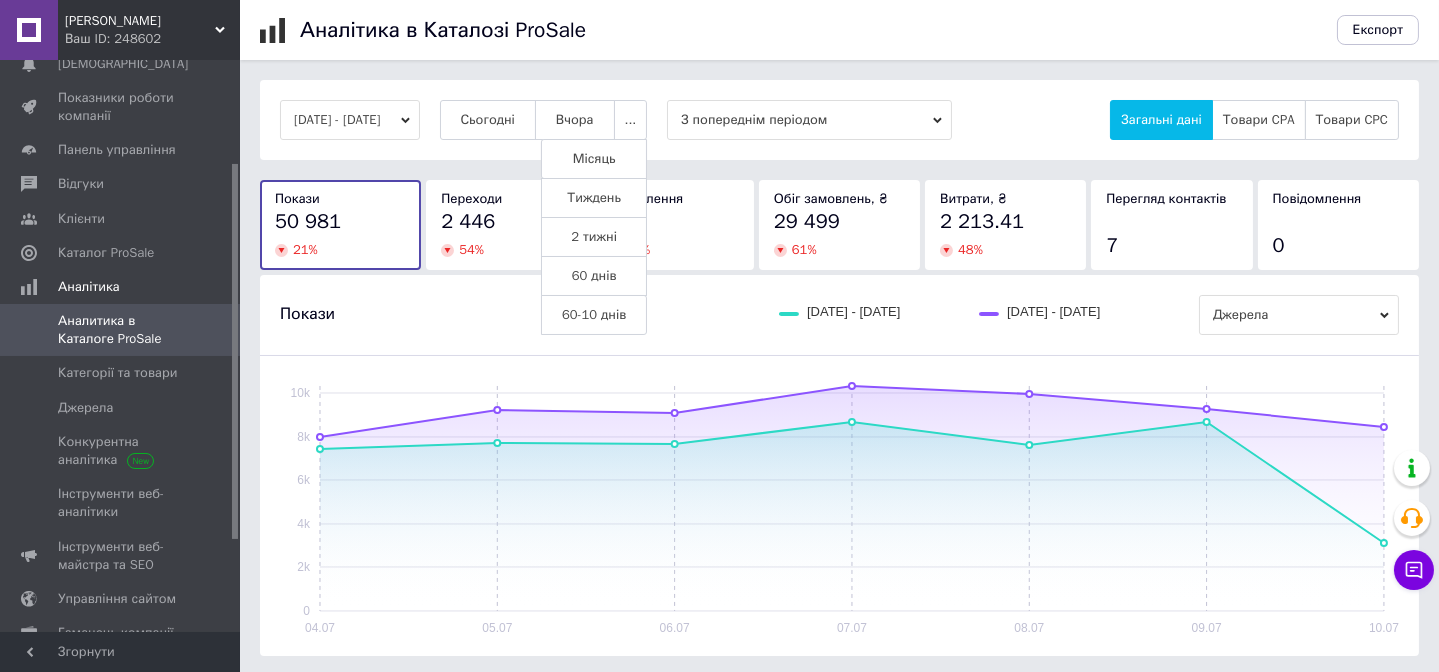 click on "Місяць" at bounding box center [594, 159] 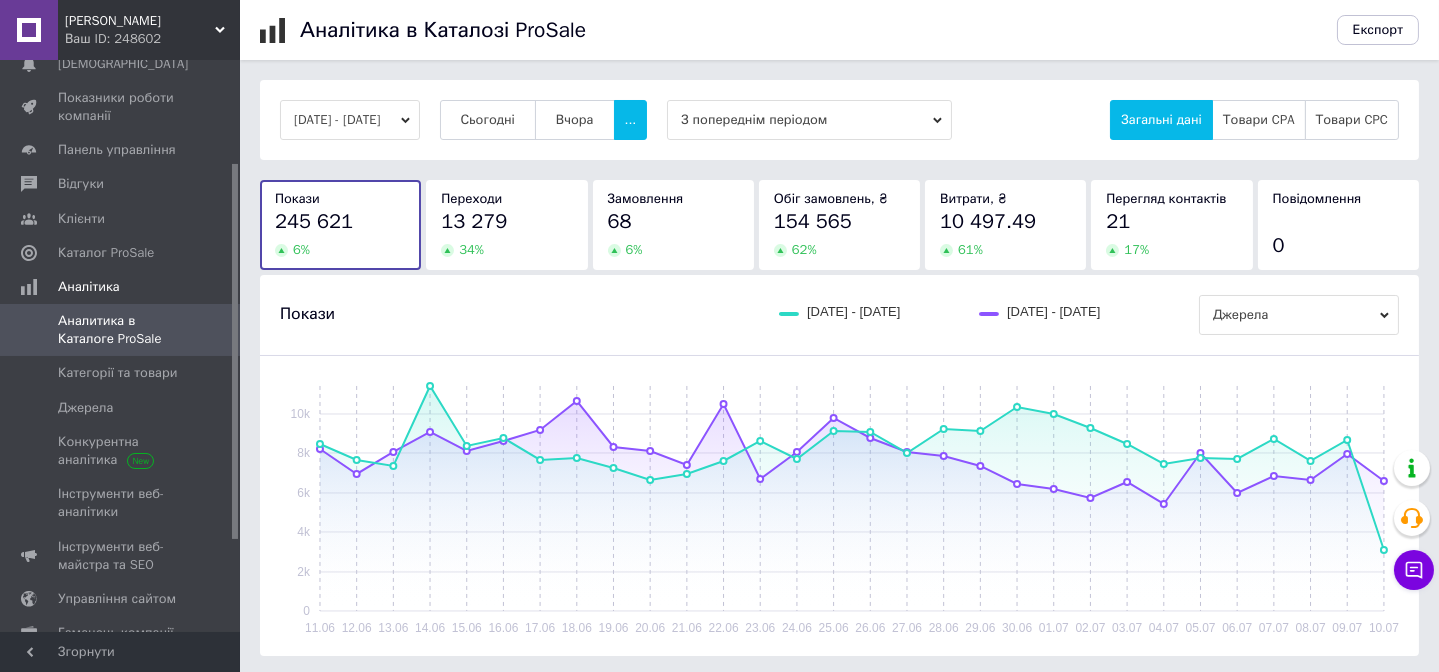 click 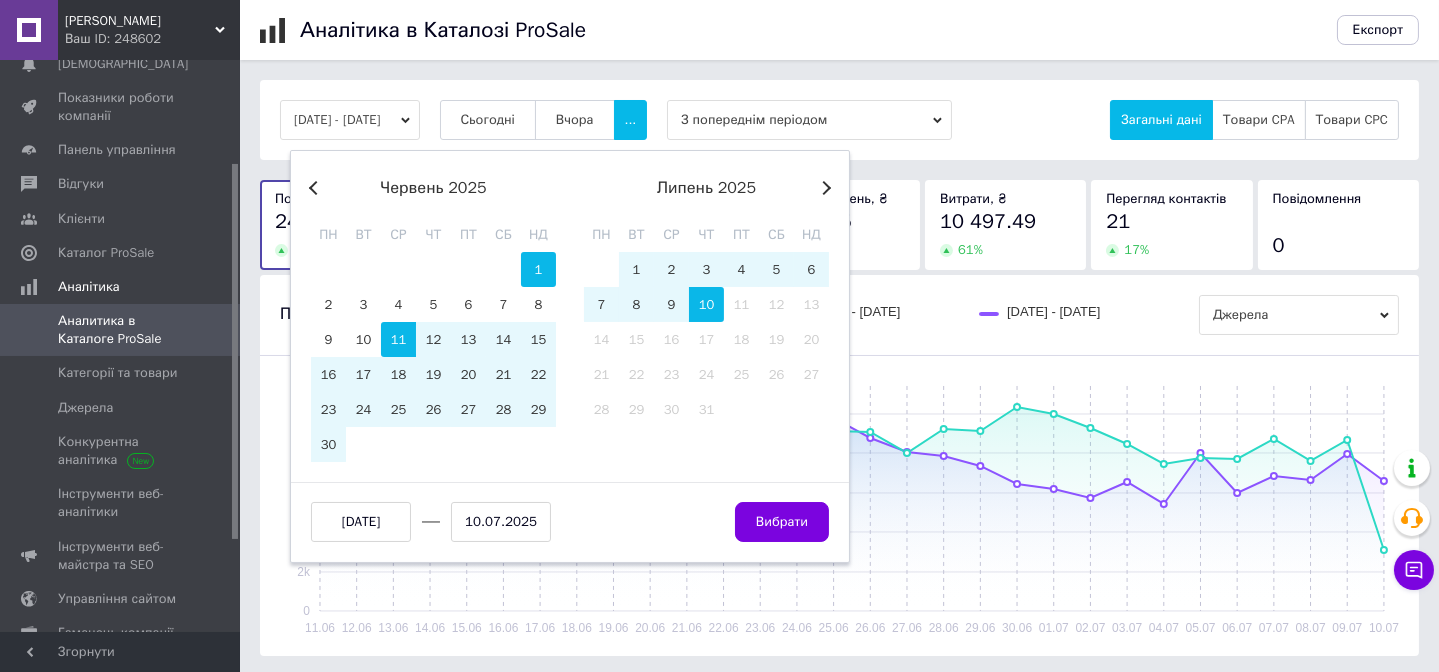 click on "1" at bounding box center [538, 269] 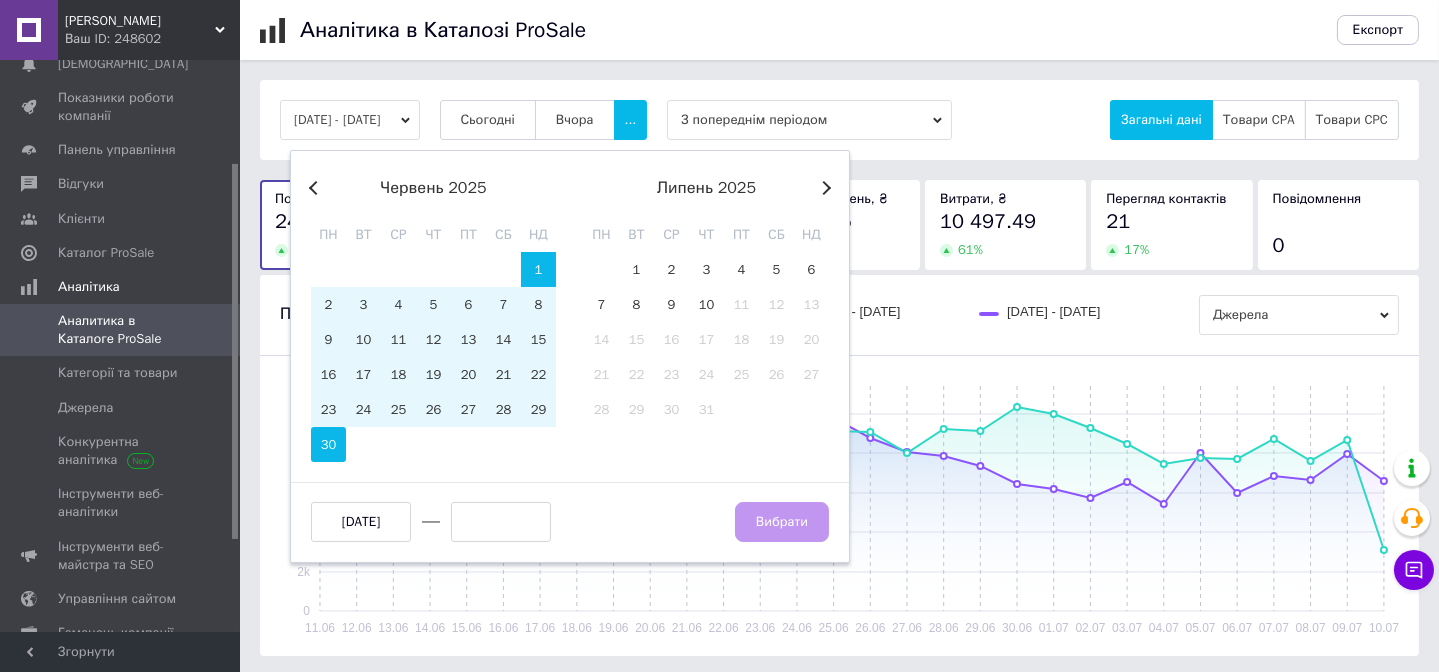 click on "30" at bounding box center (328, 444) 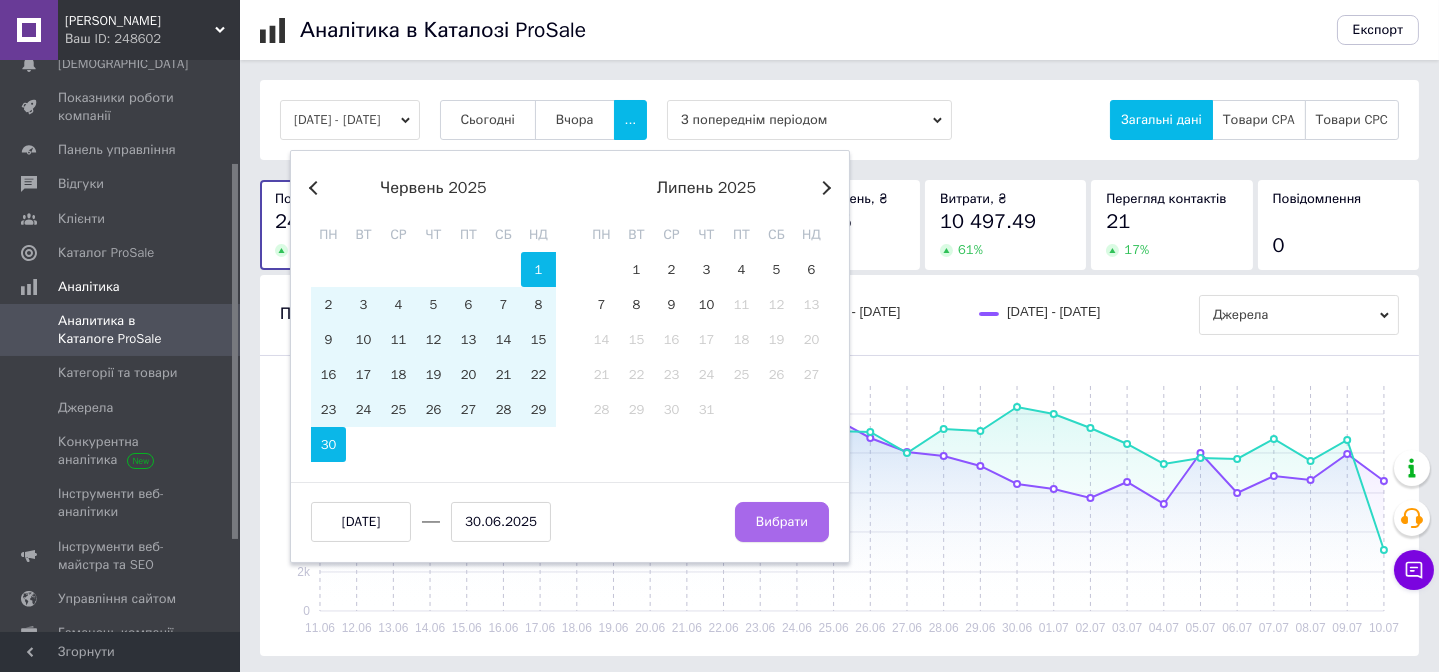 click on "Вибрати" at bounding box center [782, 522] 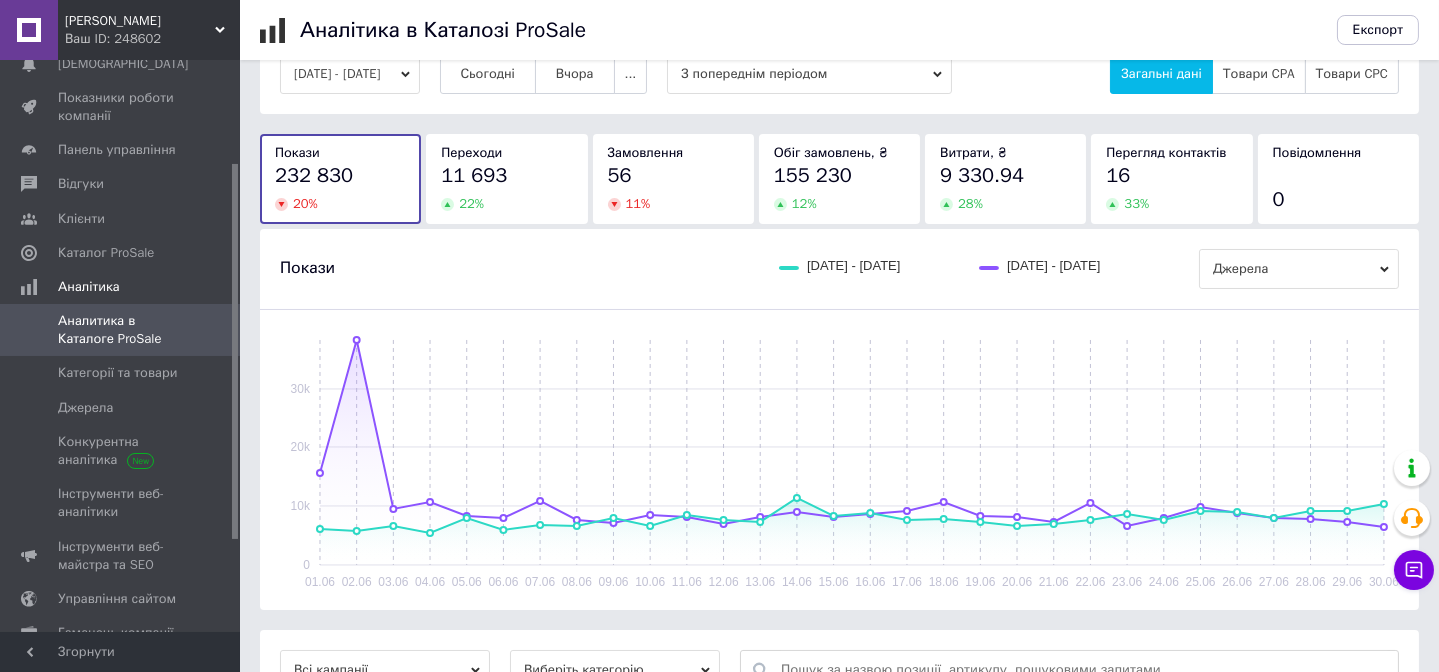 scroll, scrollTop: 0, scrollLeft: 0, axis: both 